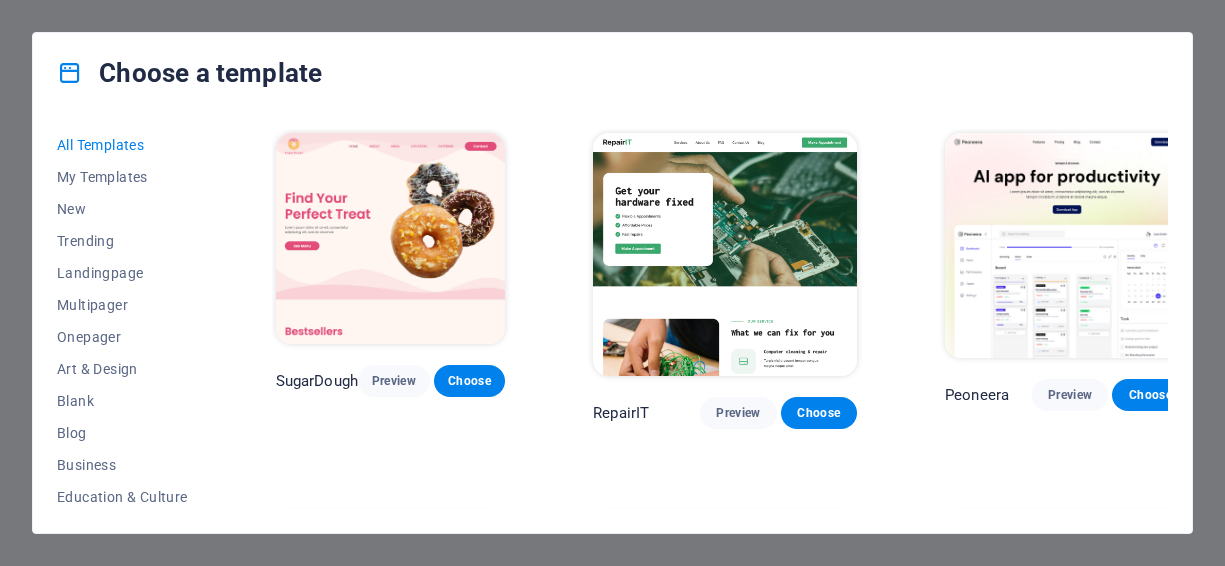 scroll, scrollTop: 0, scrollLeft: 0, axis: both 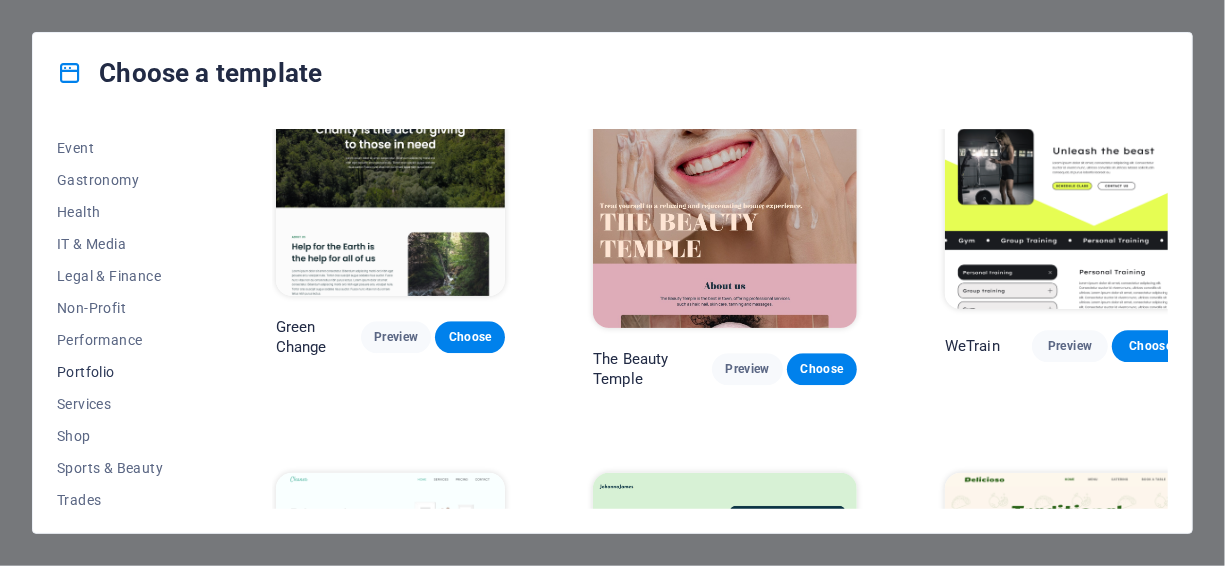click on "Portfolio" at bounding box center (122, 372) 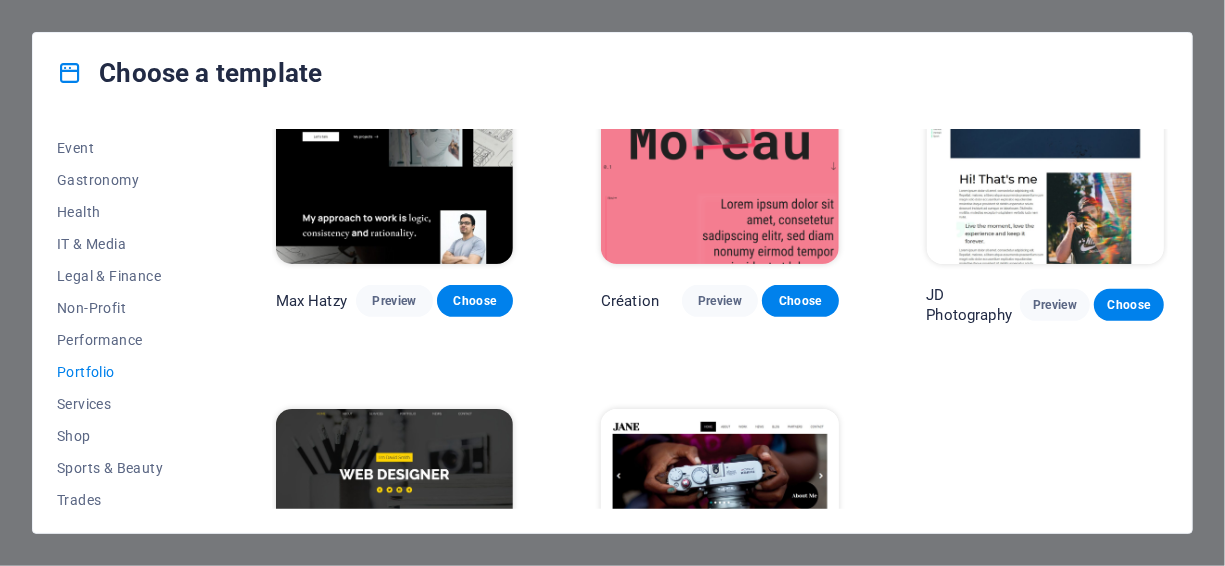 scroll, scrollTop: 486, scrollLeft: 0, axis: vertical 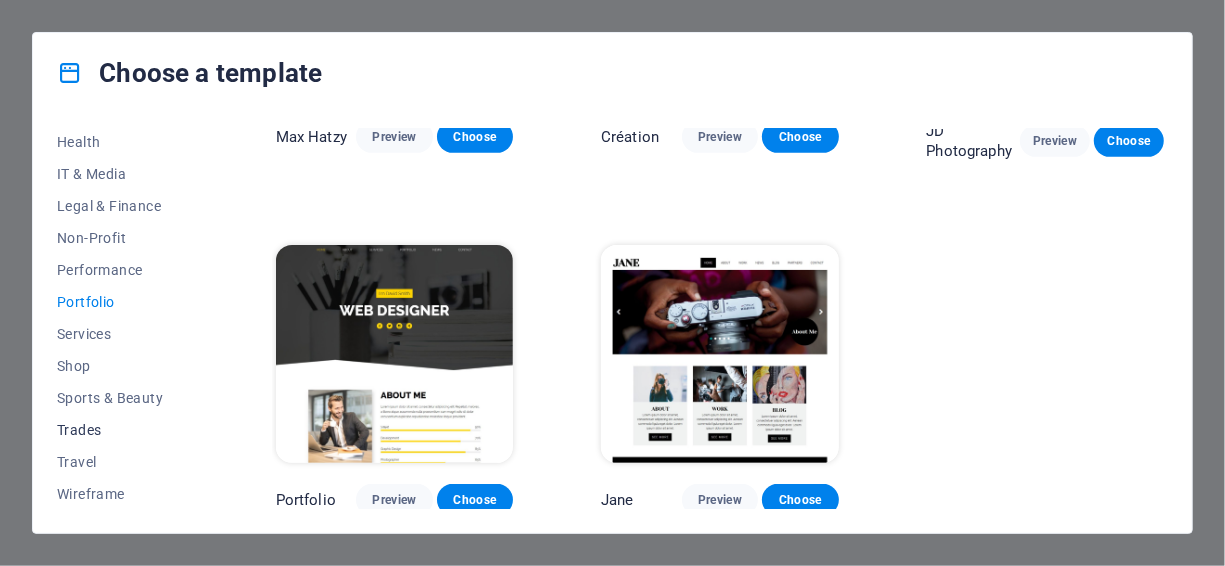 click on "Trades" at bounding box center [122, 430] 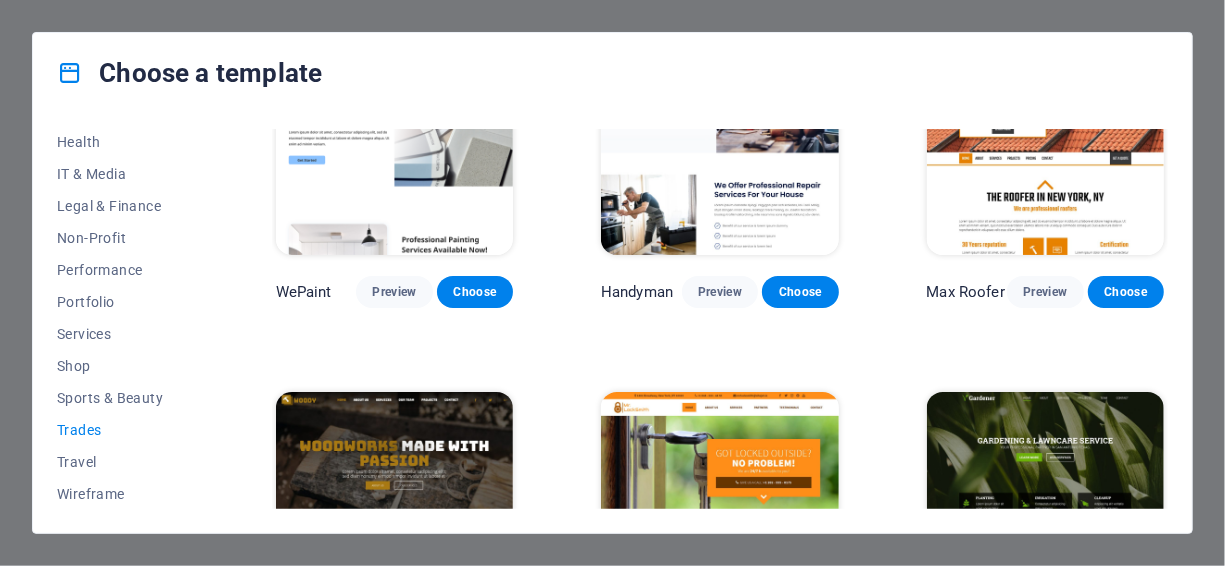 scroll, scrollTop: 0, scrollLeft: 0, axis: both 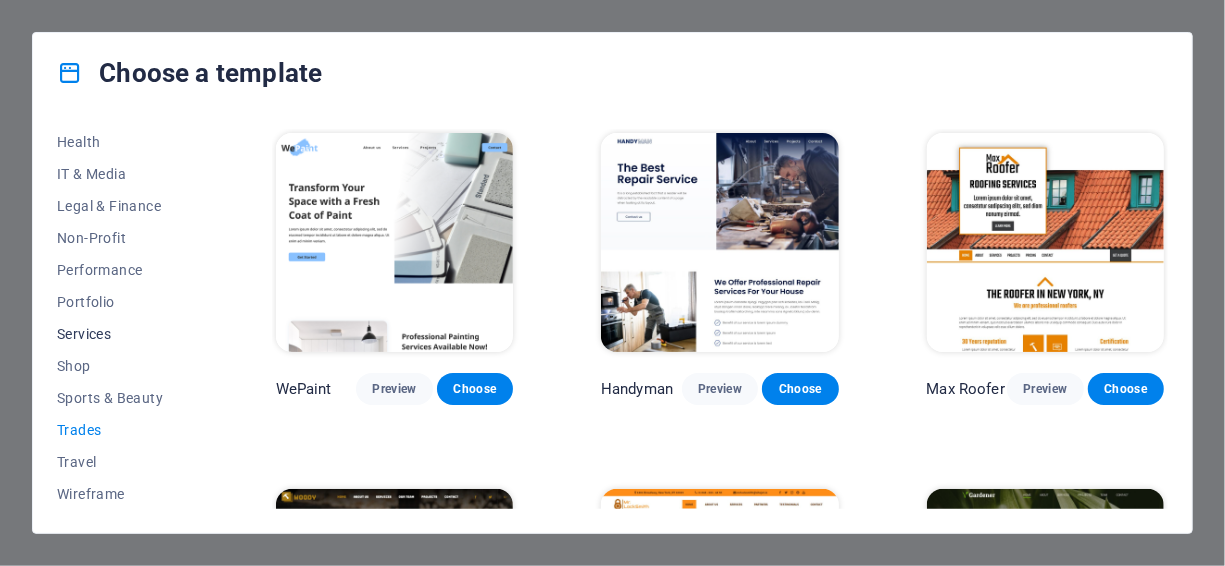 click on "Services" at bounding box center (122, 334) 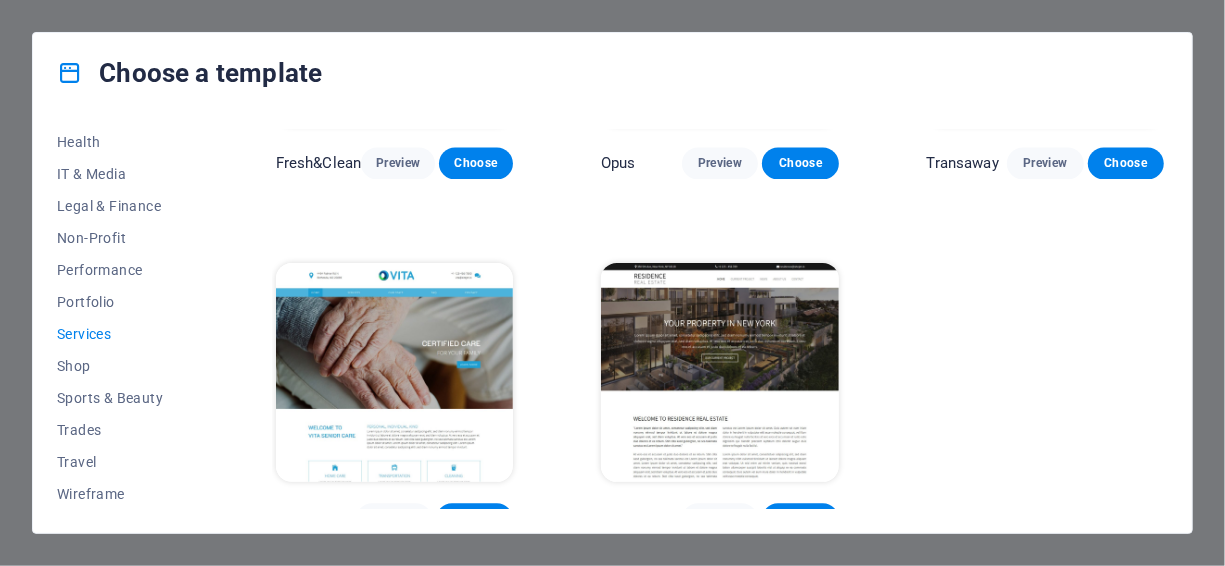 scroll, scrollTop: 2046, scrollLeft: 0, axis: vertical 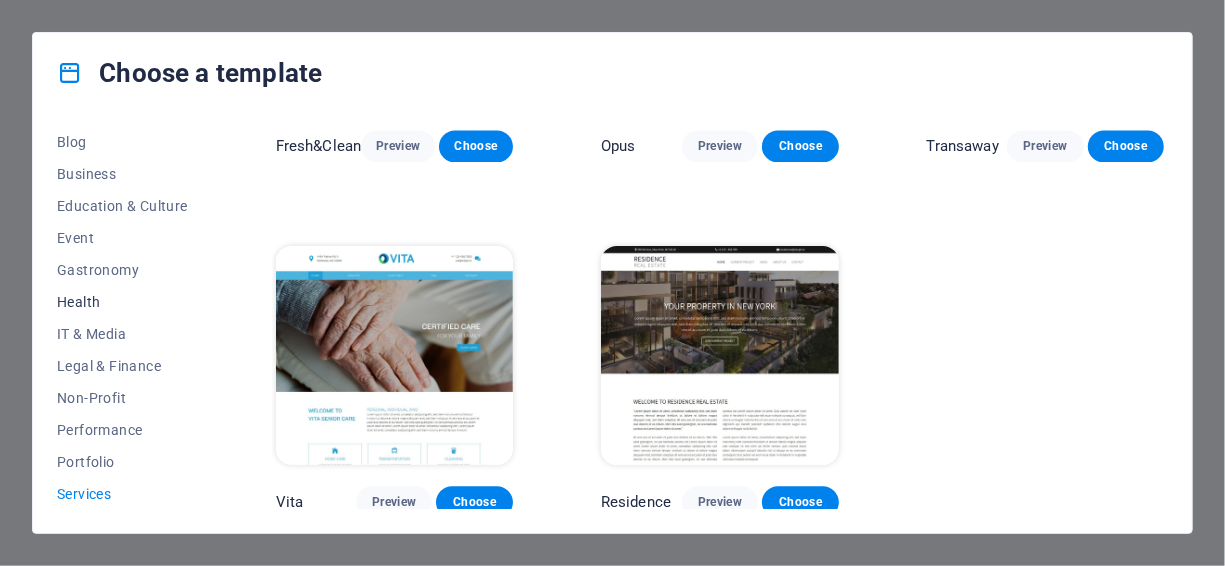 click on "Health" at bounding box center (122, 302) 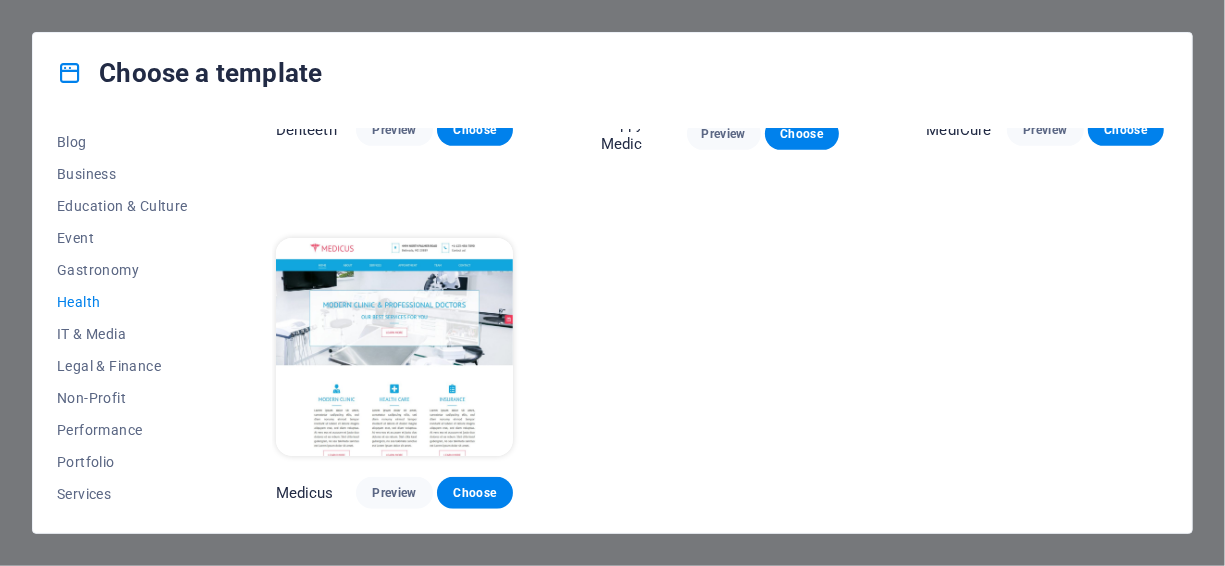 scroll, scrollTop: 616, scrollLeft: 0, axis: vertical 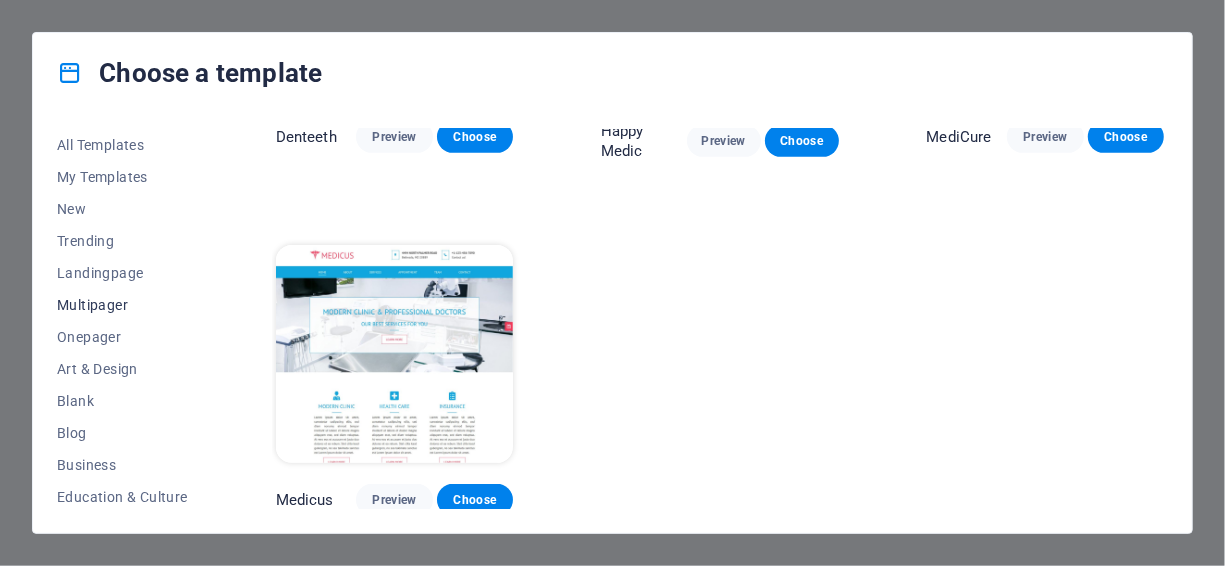 click on "Multipager" at bounding box center [122, 305] 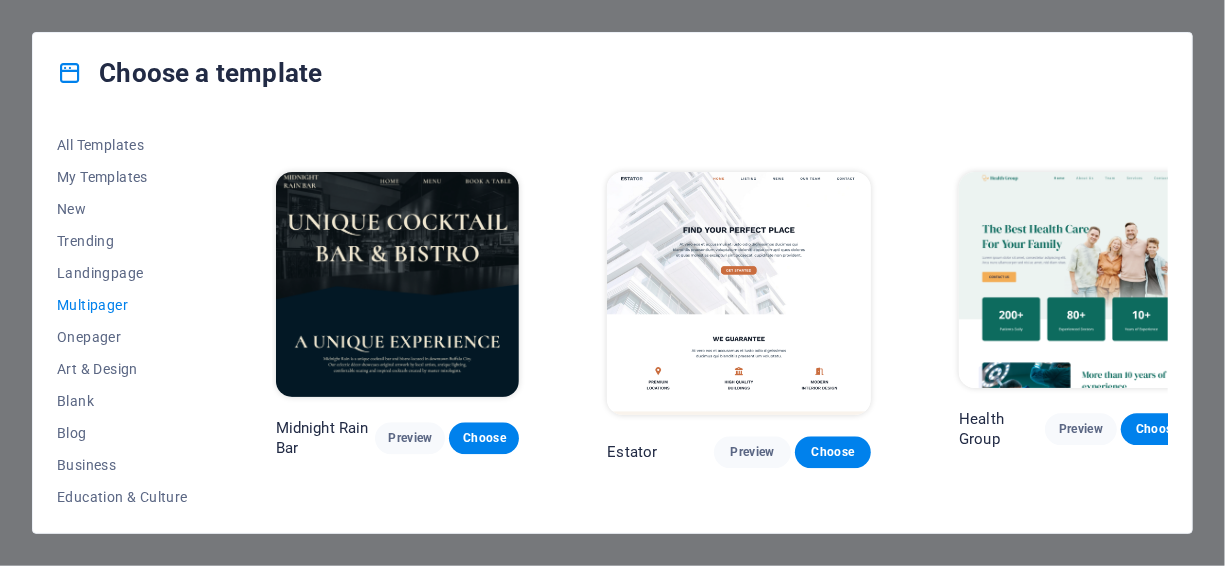 scroll, scrollTop: 2254, scrollLeft: 0, axis: vertical 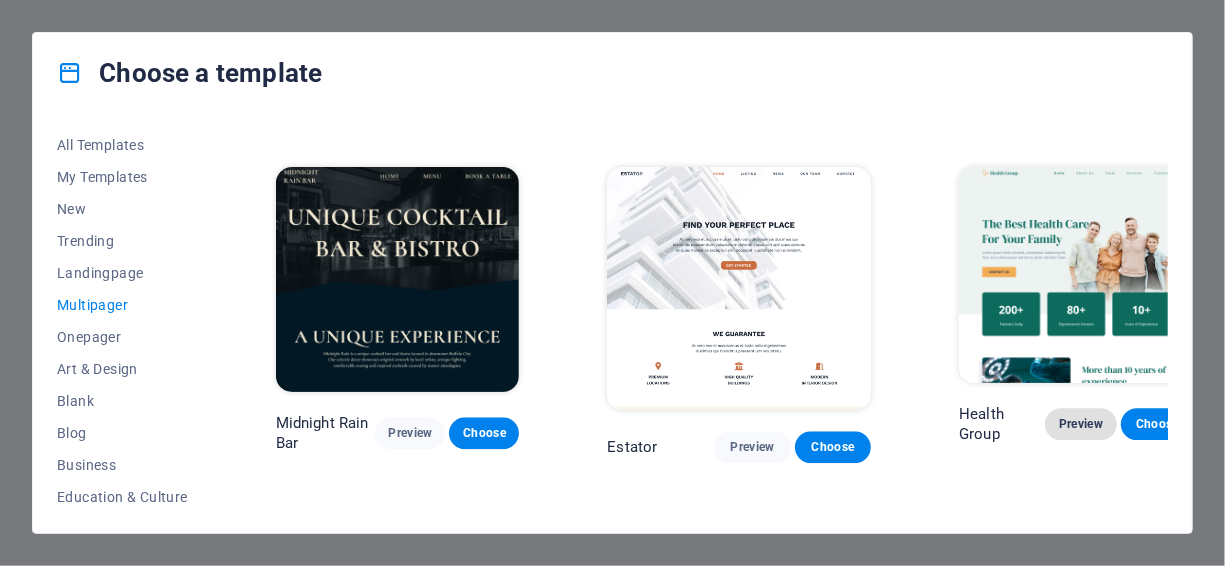 click on "Preview" at bounding box center [1081, 424] 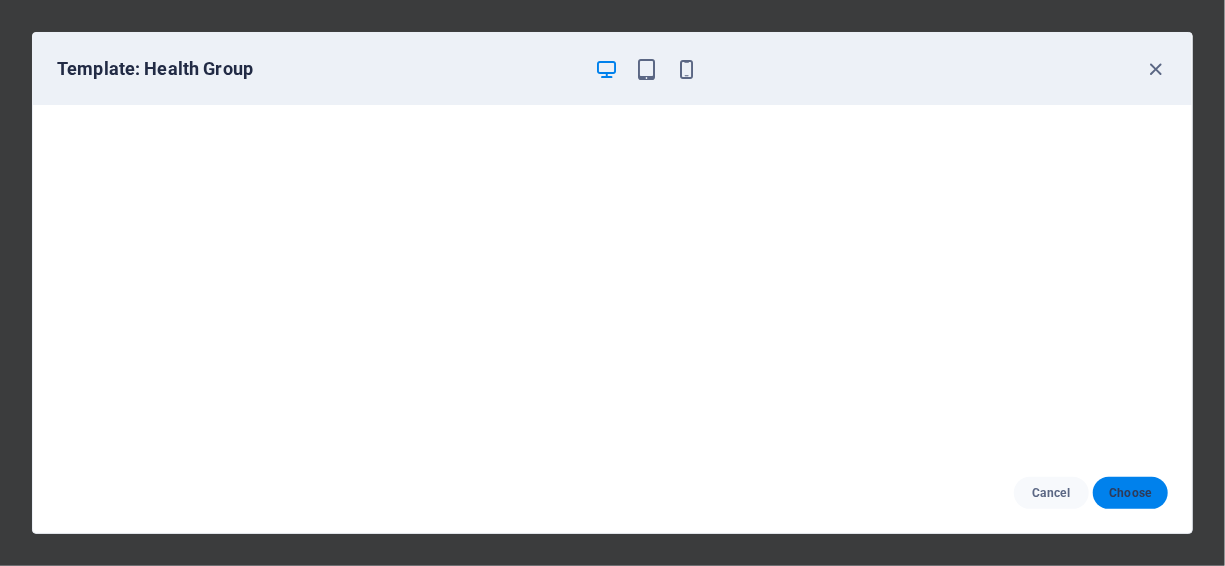 click on "Choose" at bounding box center (1130, 493) 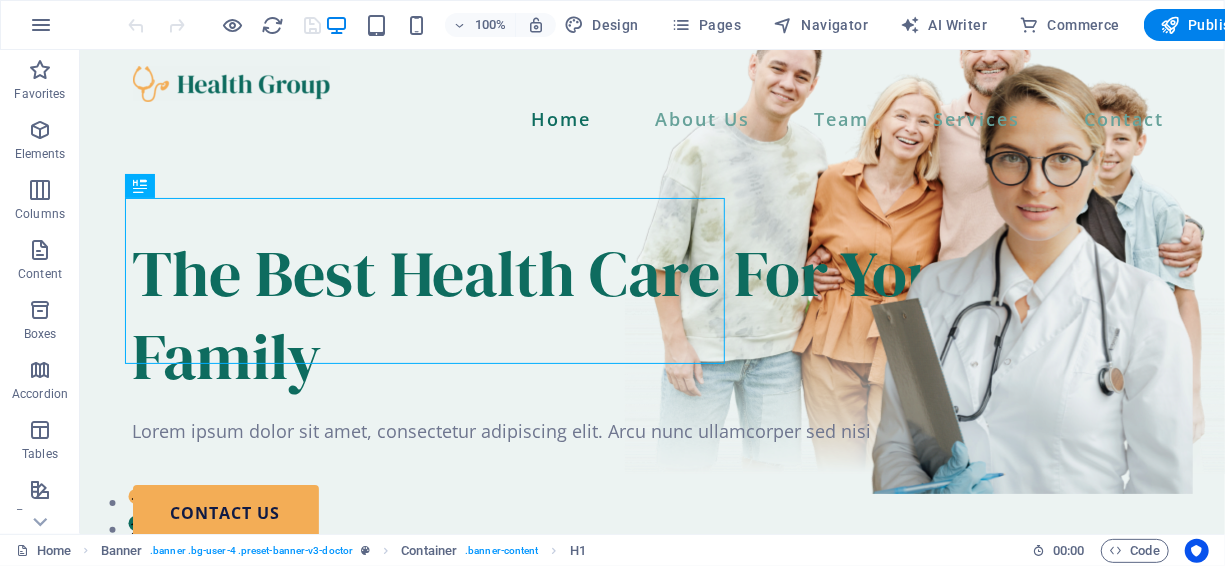 scroll, scrollTop: 0, scrollLeft: 0, axis: both 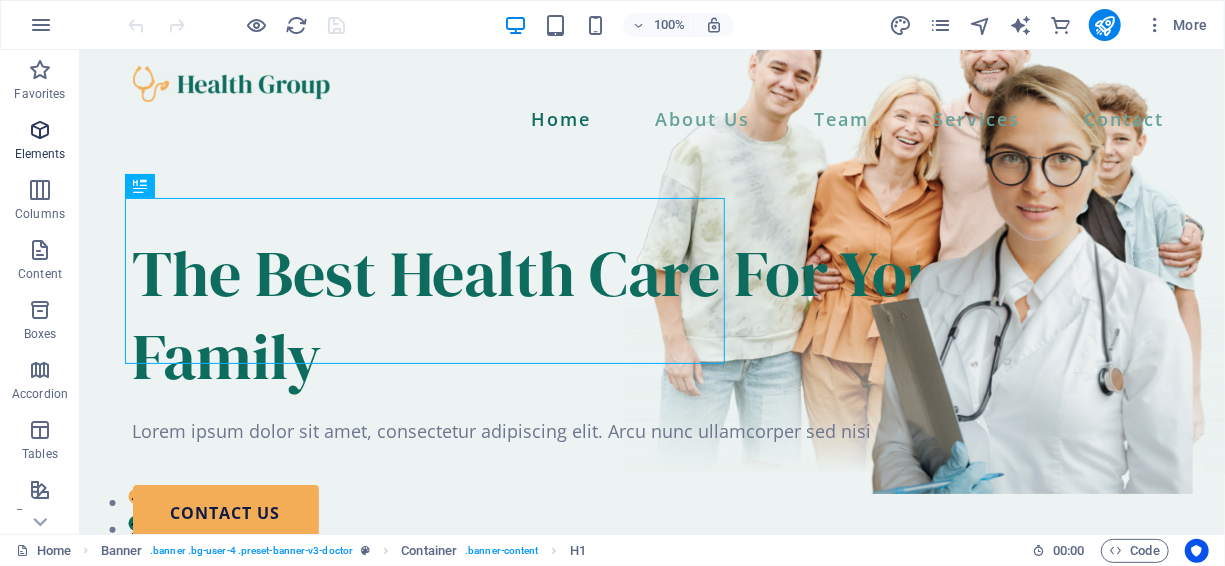 click on "Elements" at bounding box center (40, 142) 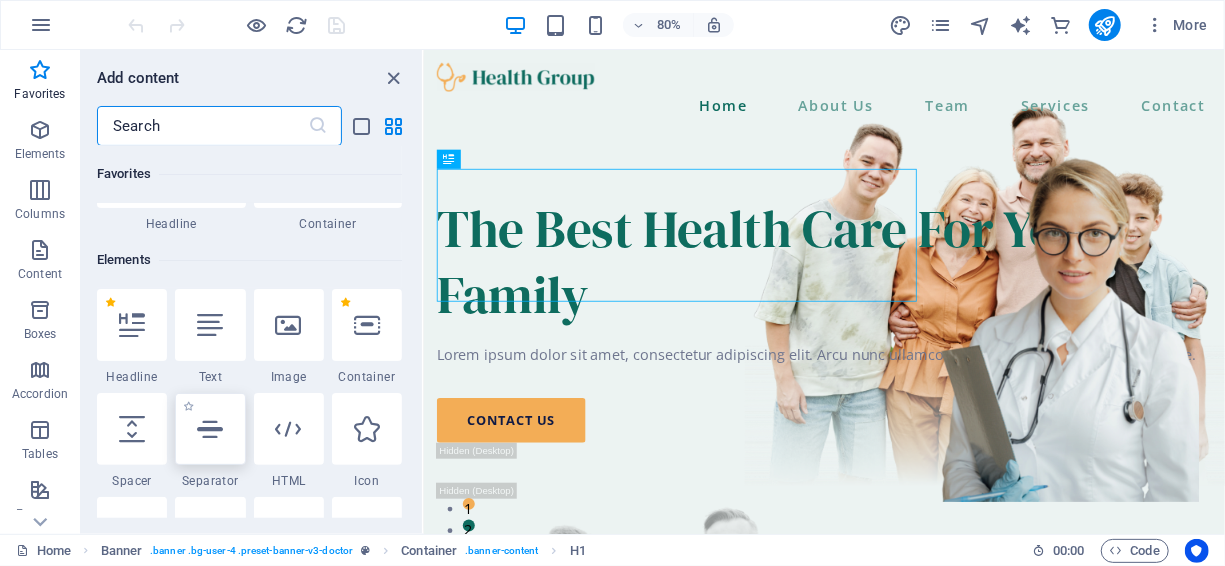 scroll, scrollTop: 125, scrollLeft: 0, axis: vertical 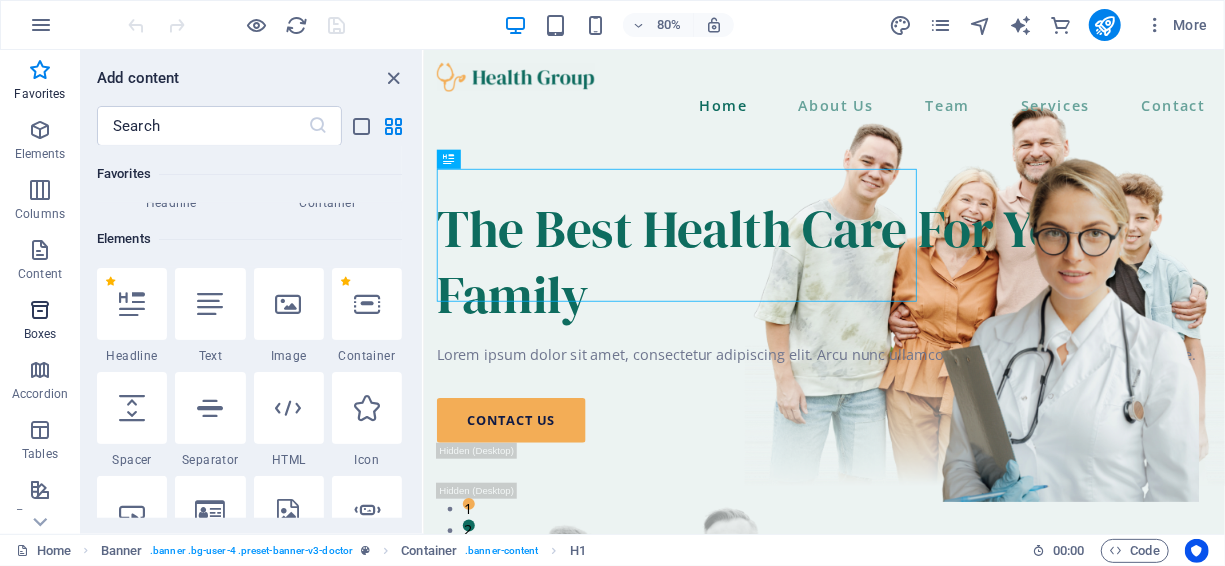click at bounding box center [40, 310] 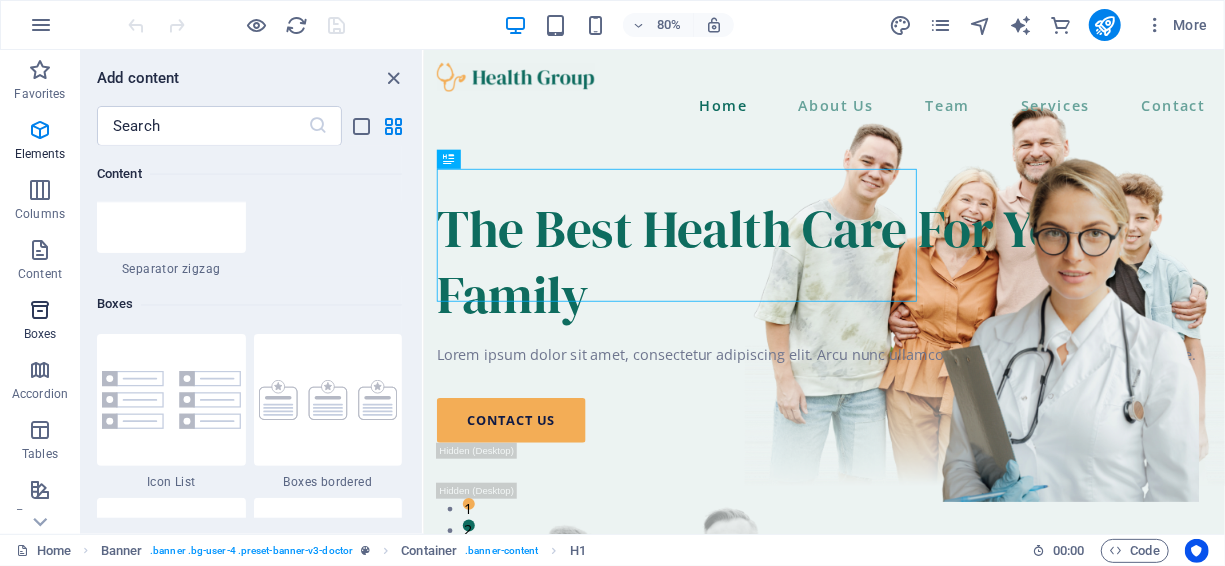 scroll, scrollTop: 5516, scrollLeft: 0, axis: vertical 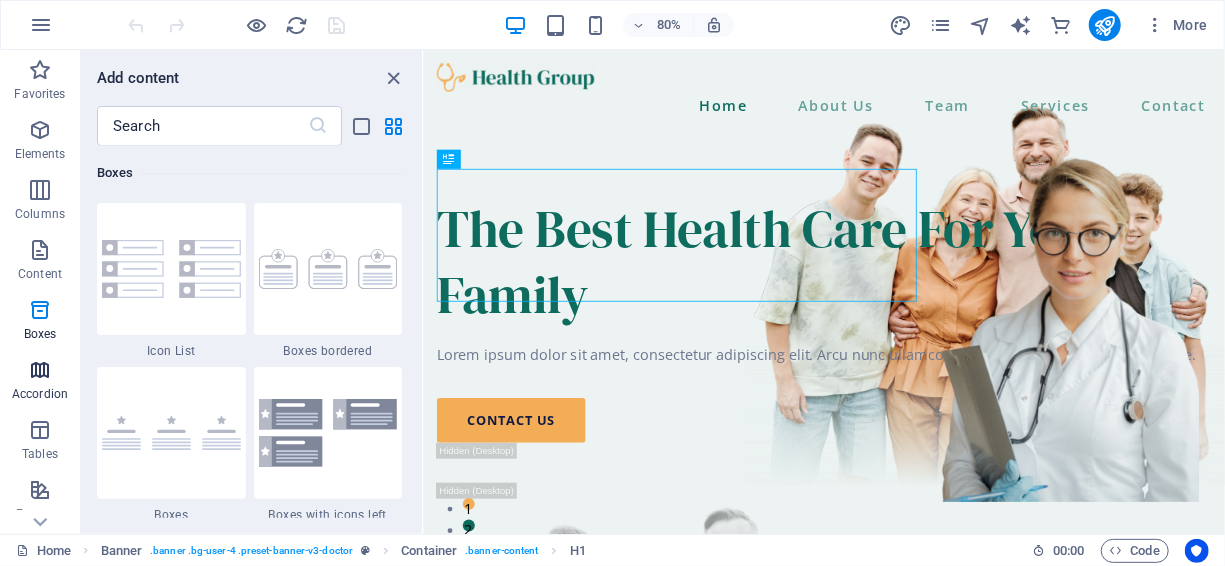 click at bounding box center [40, 370] 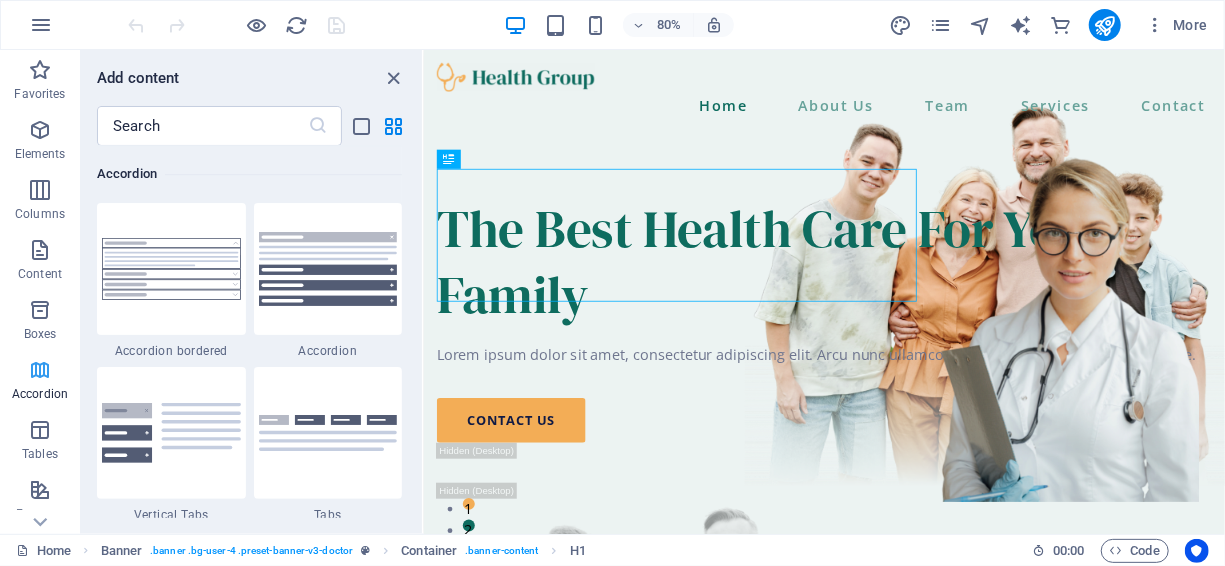 scroll, scrollTop: 6385, scrollLeft: 0, axis: vertical 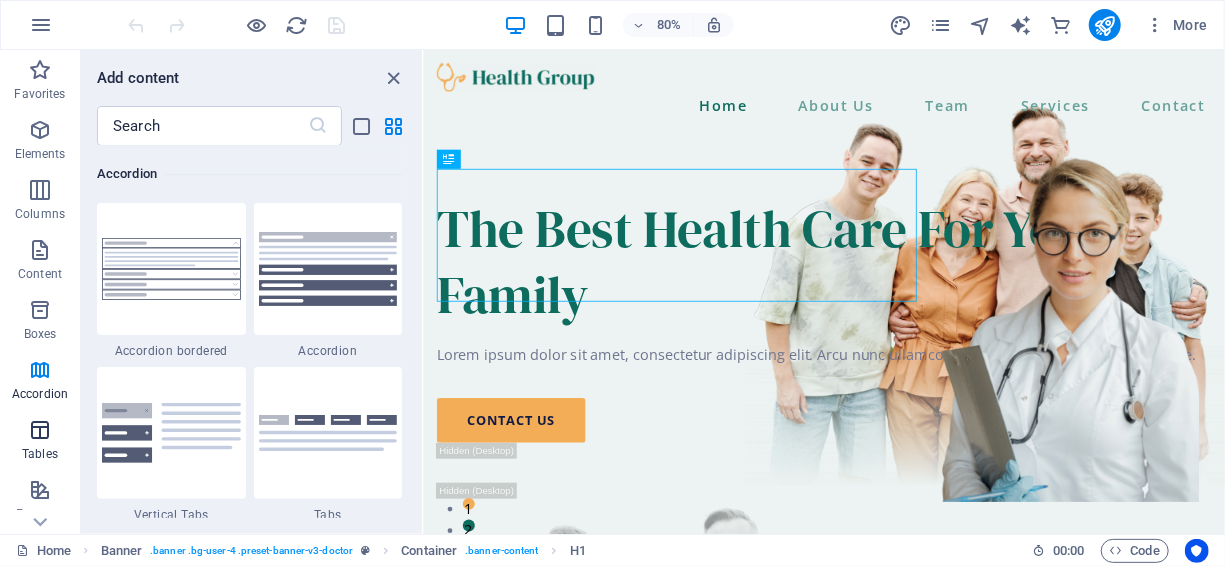 click at bounding box center [40, 430] 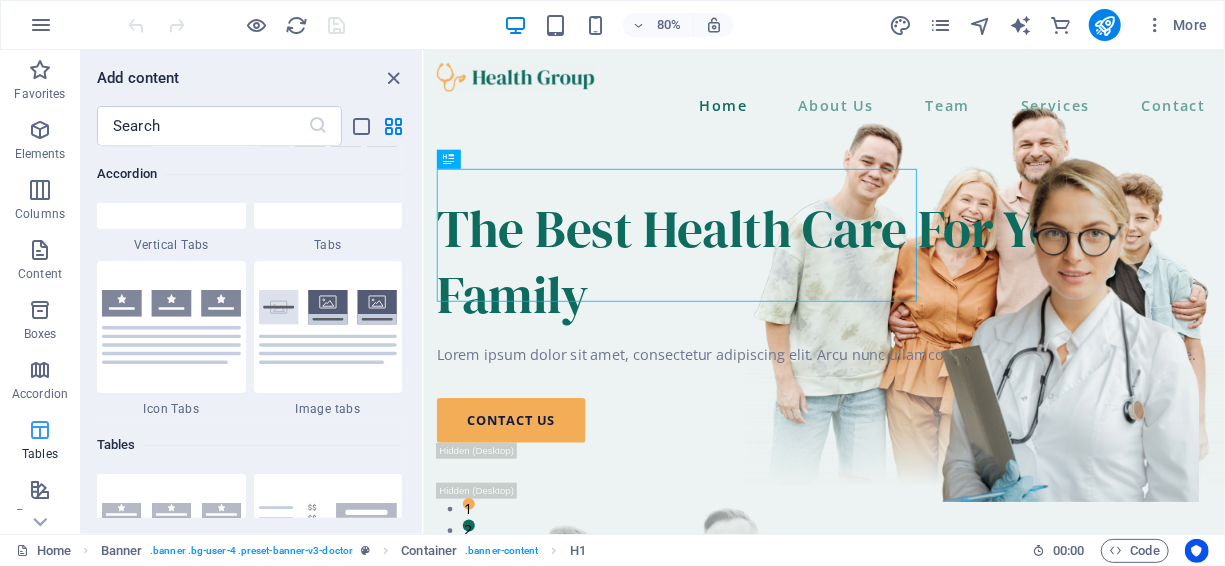 scroll, scrollTop: 6926, scrollLeft: 0, axis: vertical 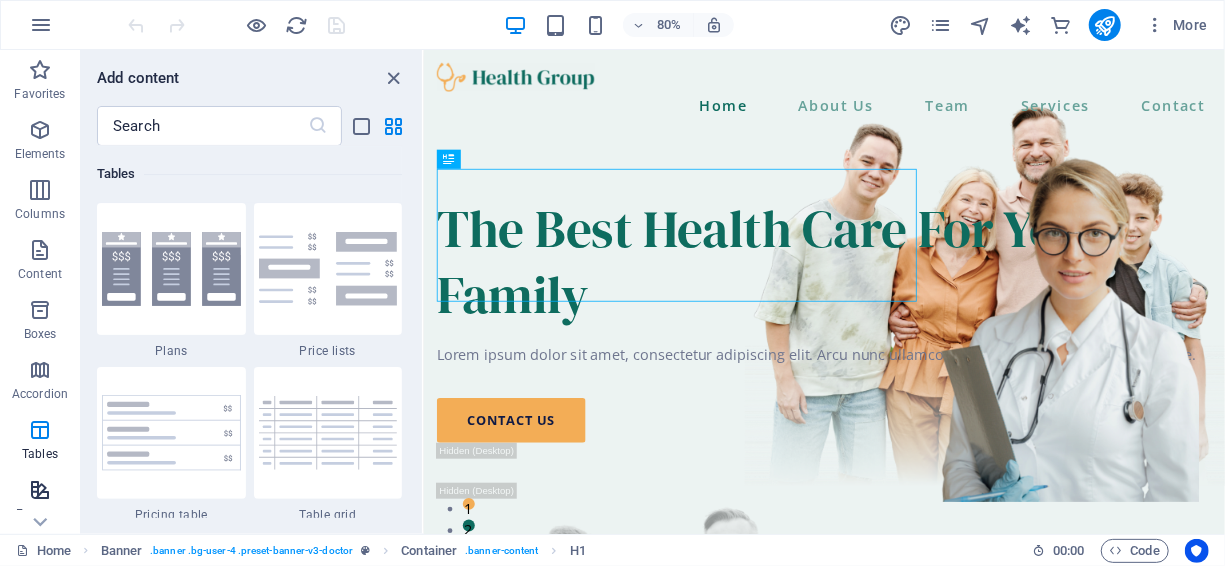 click at bounding box center (40, 490) 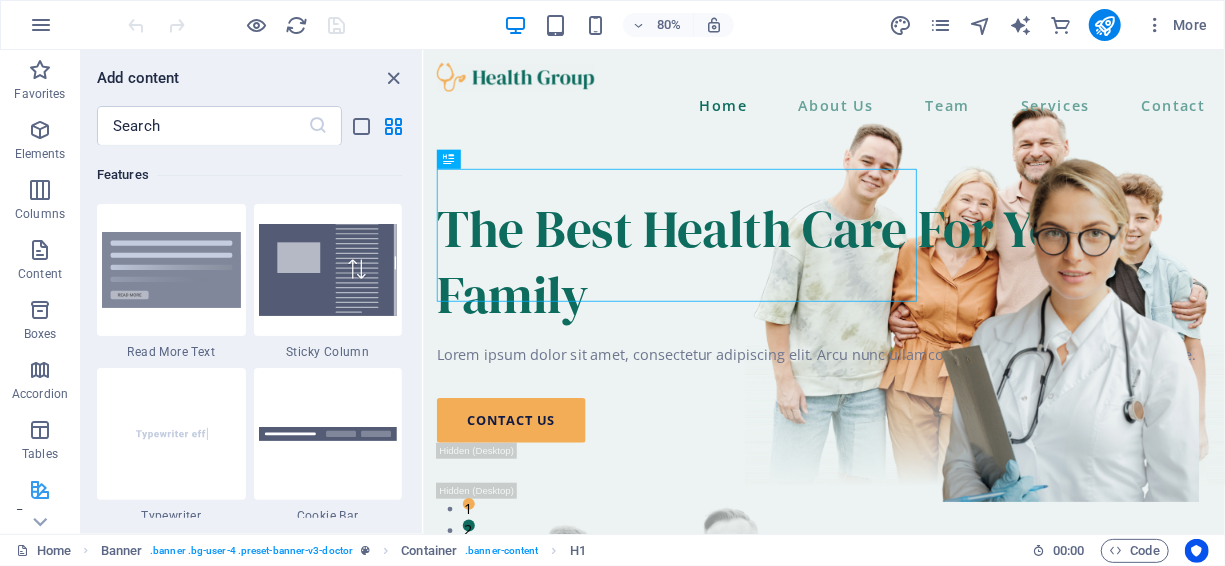 scroll, scrollTop: 7794, scrollLeft: 0, axis: vertical 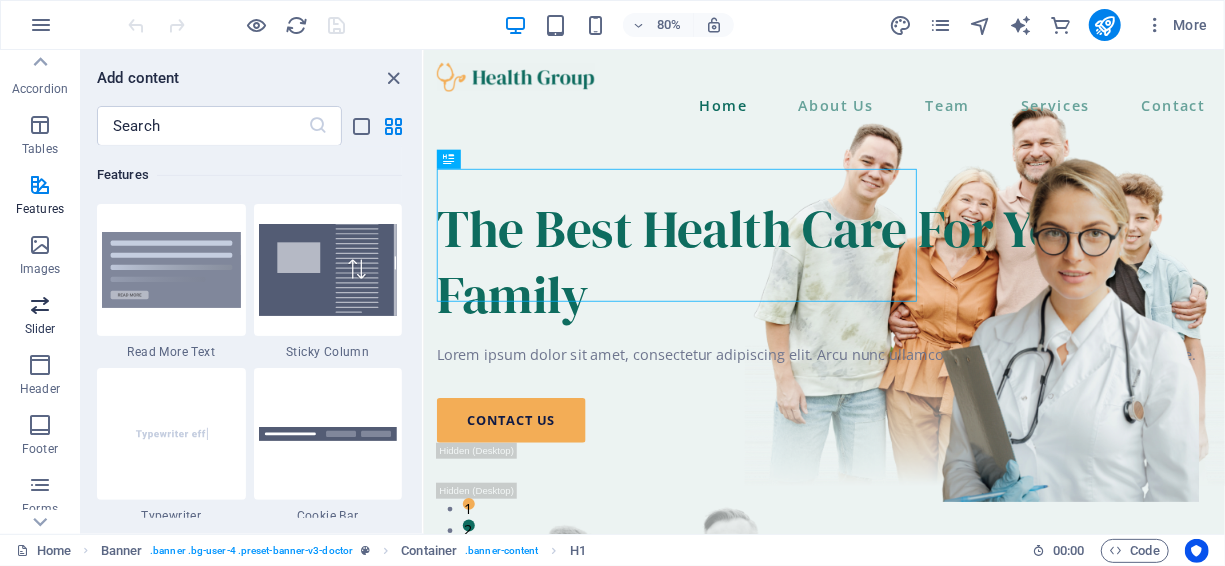 click at bounding box center (40, 305) 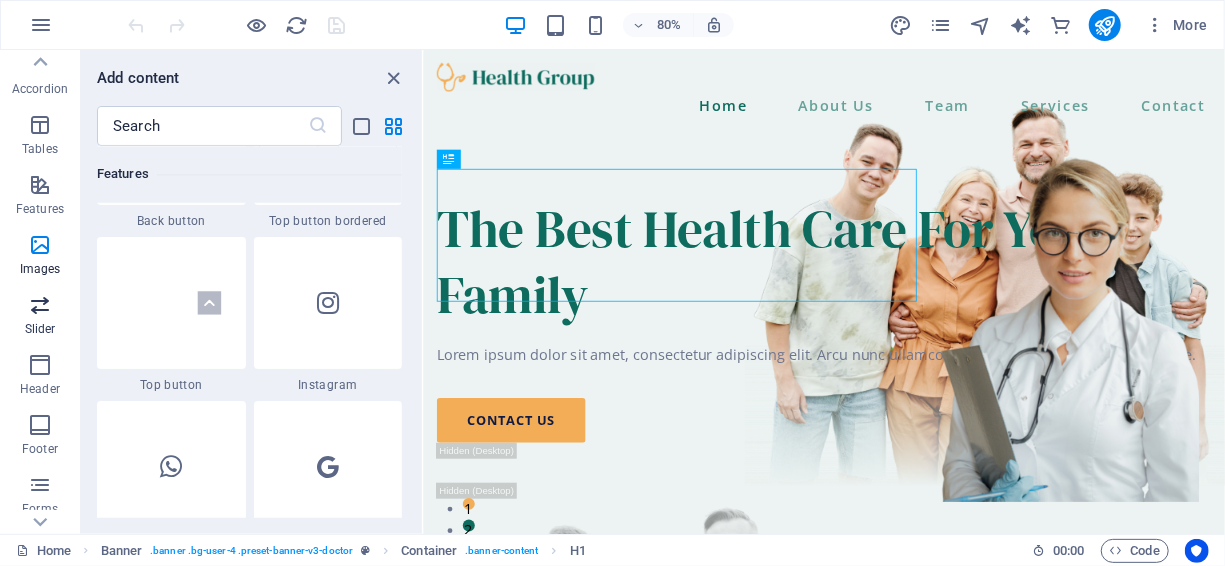 scroll, scrollTop: 11336, scrollLeft: 0, axis: vertical 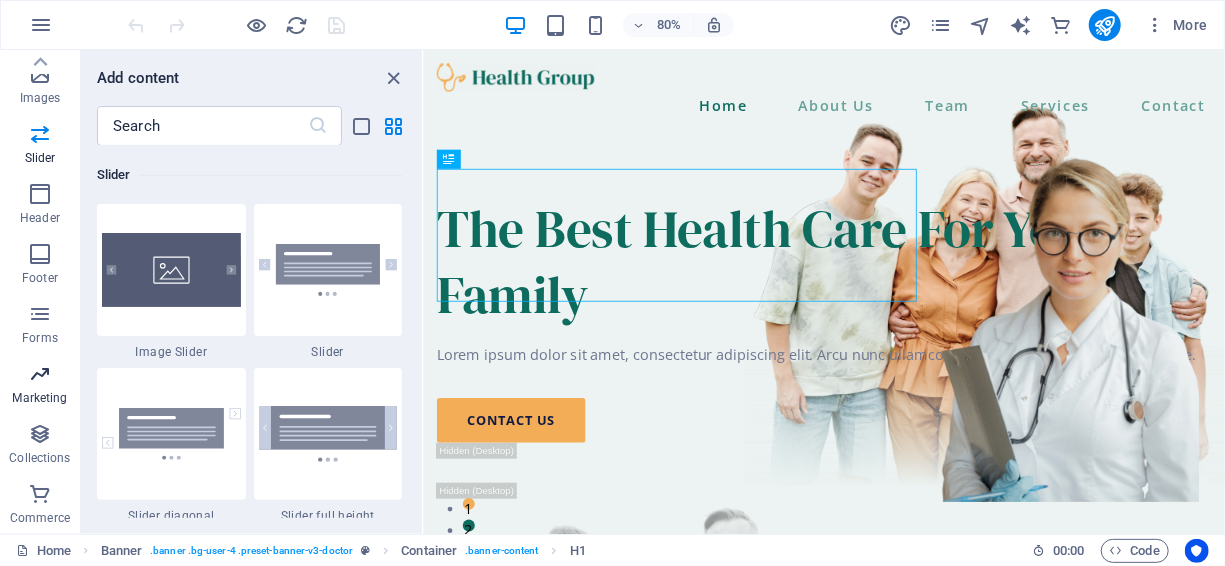 click at bounding box center [40, 374] 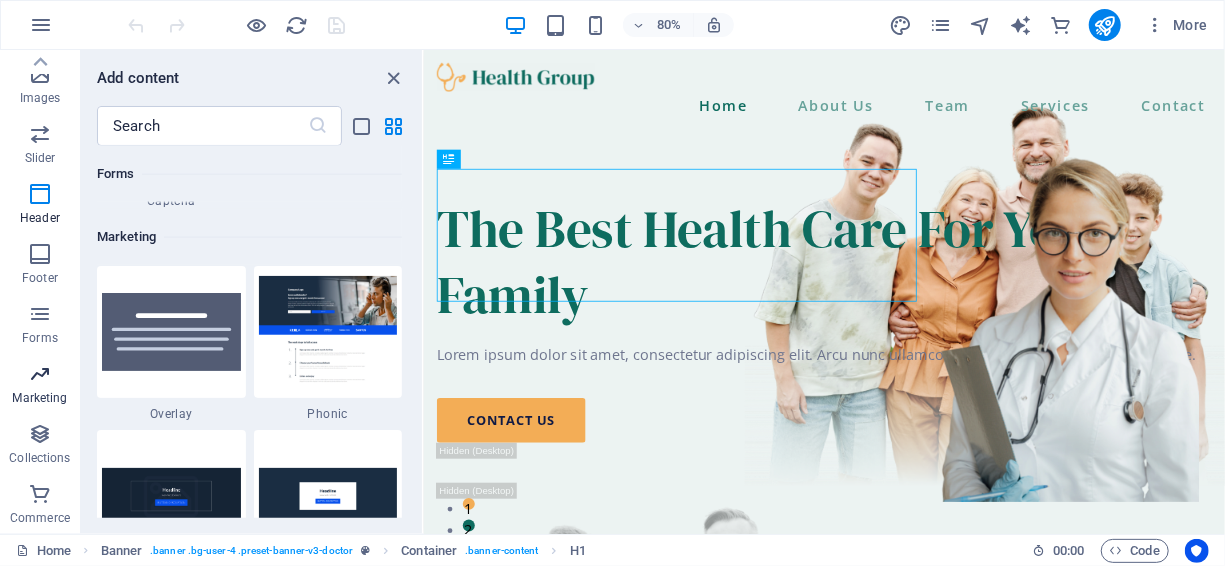 scroll, scrollTop: 16288, scrollLeft: 0, axis: vertical 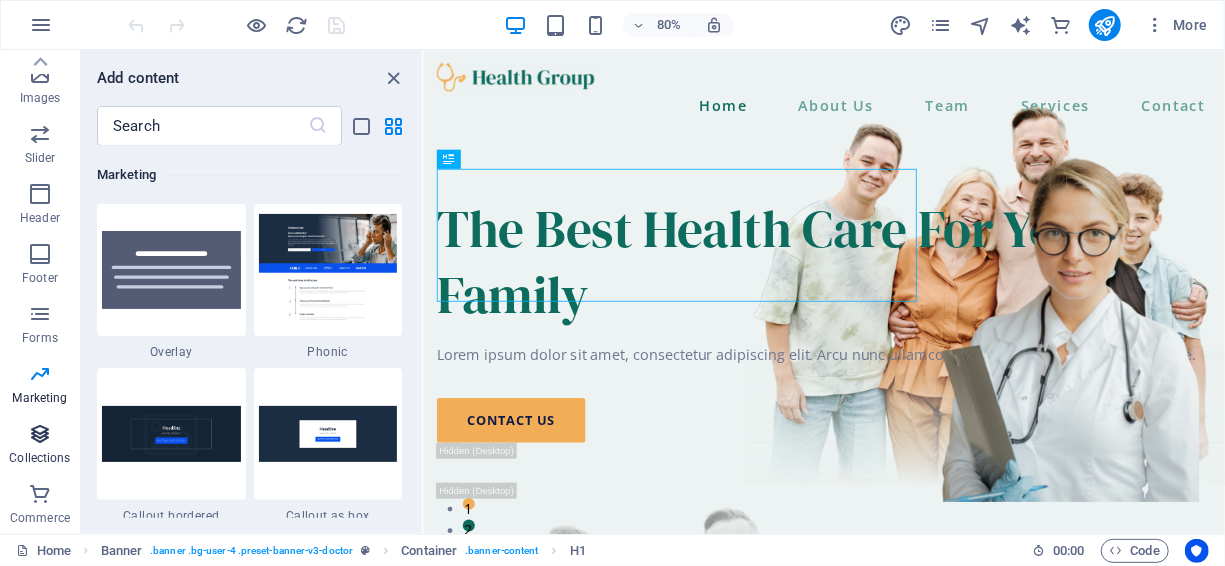 click at bounding box center (40, 434) 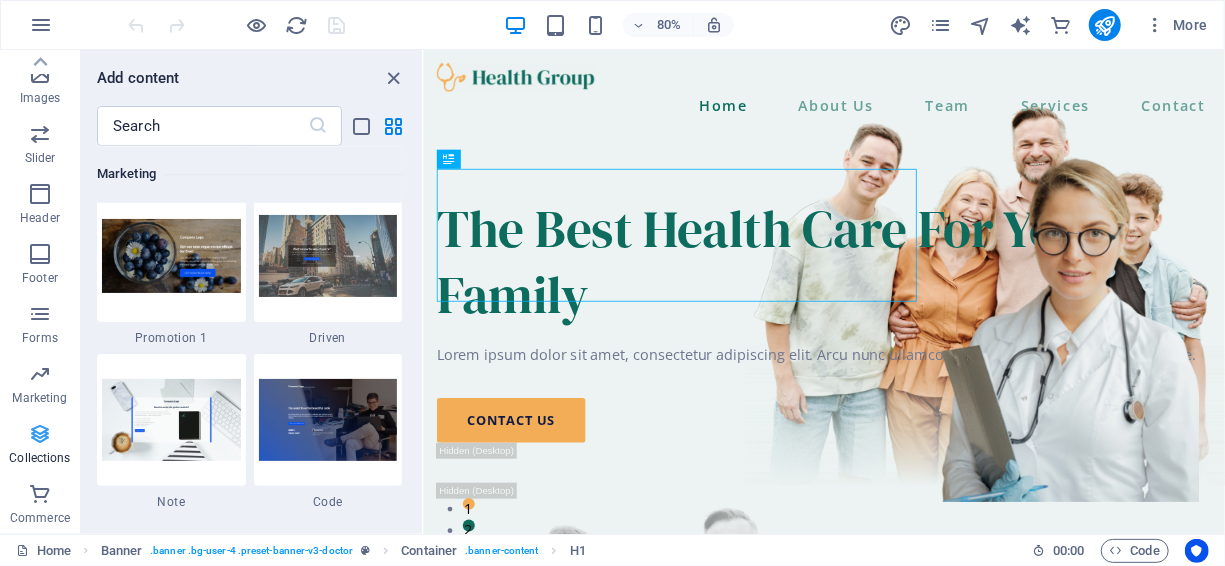 scroll, scrollTop: 18306, scrollLeft: 0, axis: vertical 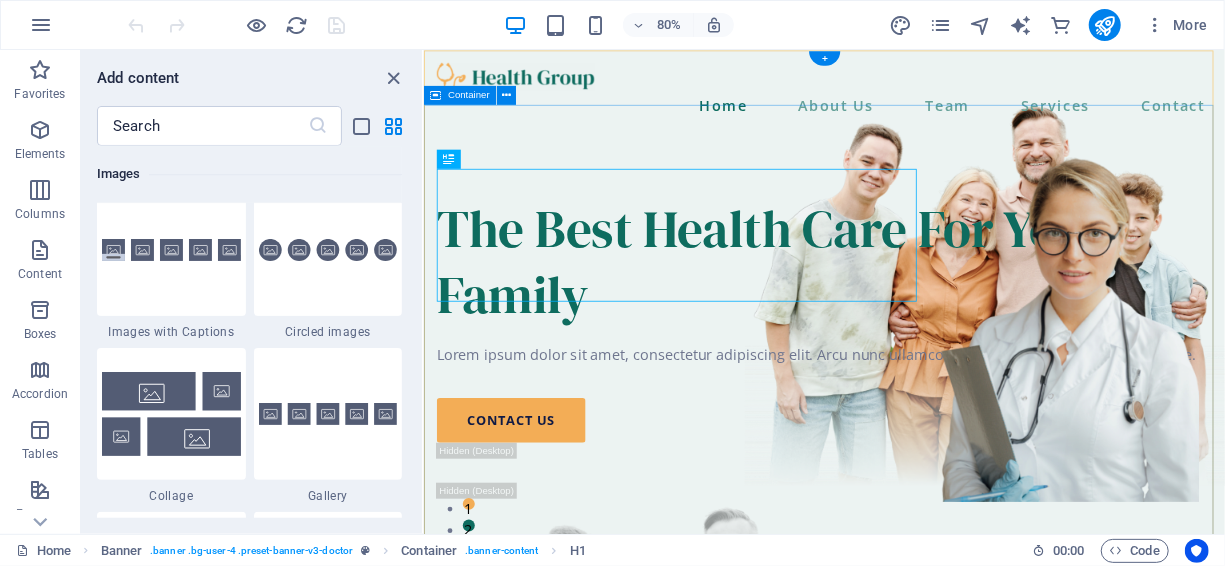 click on "The Best Health Care For Your Family Lorem ipsum dolor sit amet, consectetur adipiscing elit. Arcu nunc ullamcorper sed nisi ac amet, nisl diam vitae. contact us" at bounding box center (923, 664) 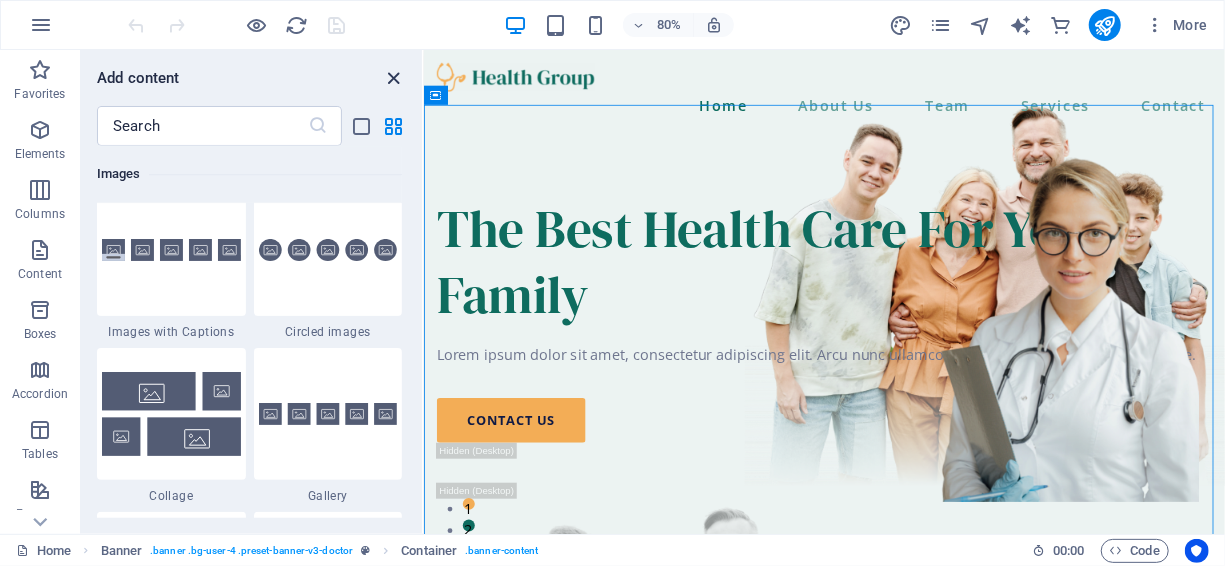 click at bounding box center (394, 78) 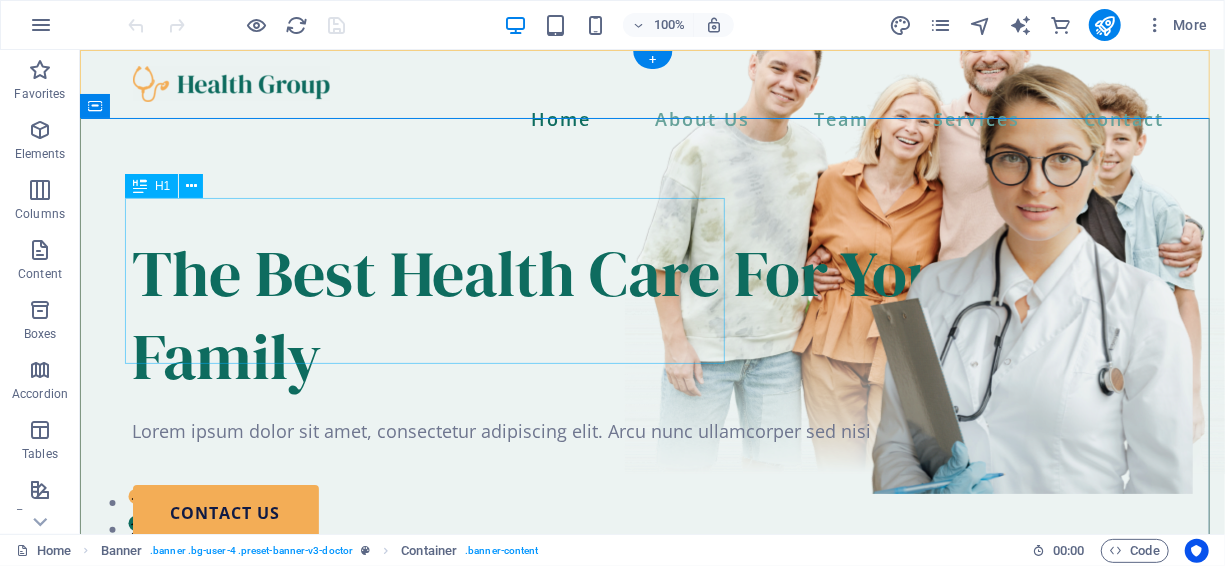 click on "The Best Health Care For Your Family" at bounding box center (652, 314) 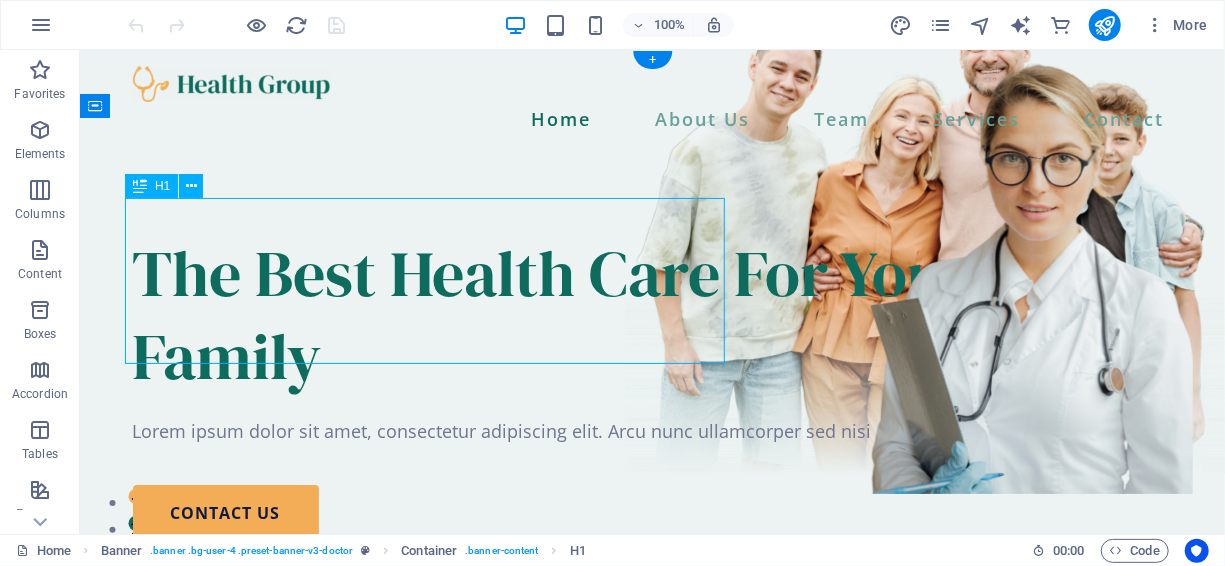 click on "The Best Health Care For Your Family" at bounding box center [652, 314] 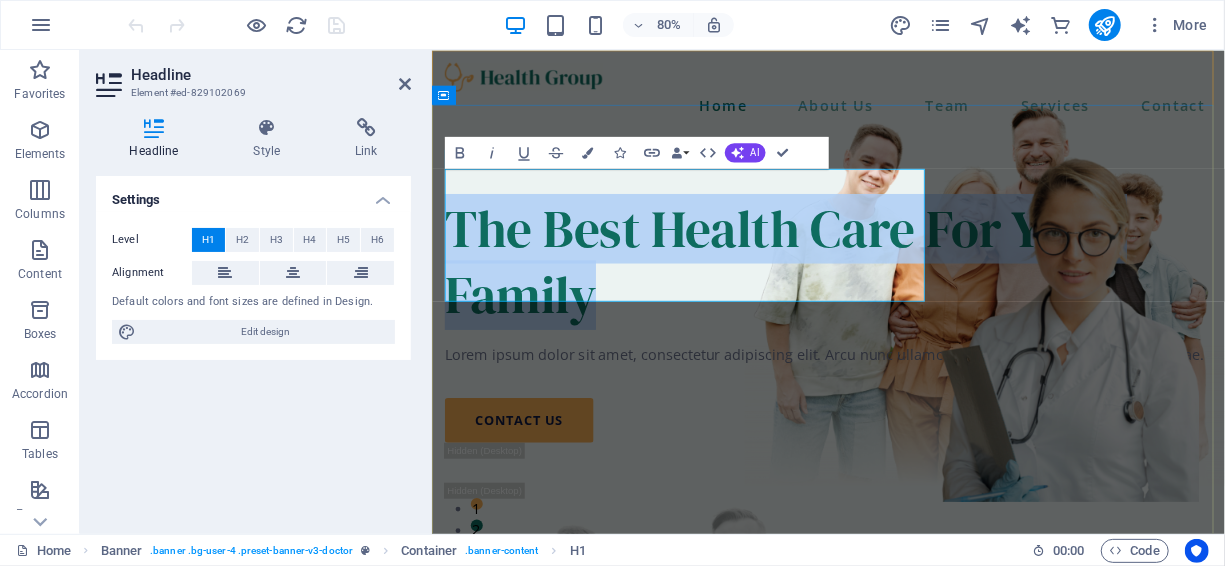 type 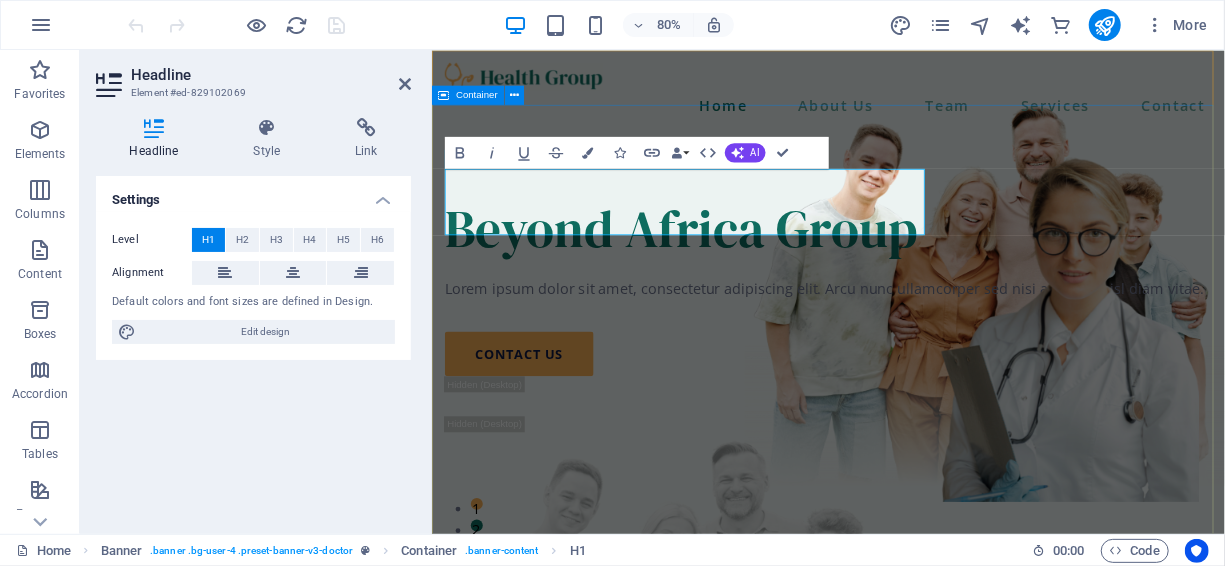 click on "Beyond Africa Group Lorem ipsum dolor sit amet, consectetur adipiscing elit. Arcu nunc ullamcorper sed nisi ac amet, nisl diam vitae. contact us" at bounding box center (926, 622) 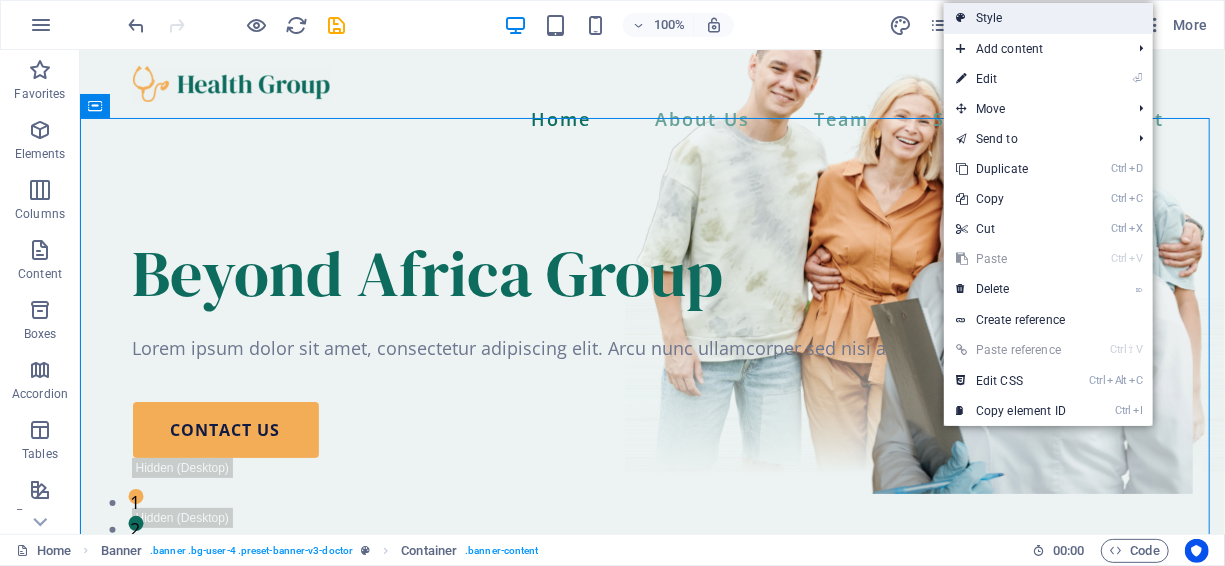 click on "Style" at bounding box center [1048, 18] 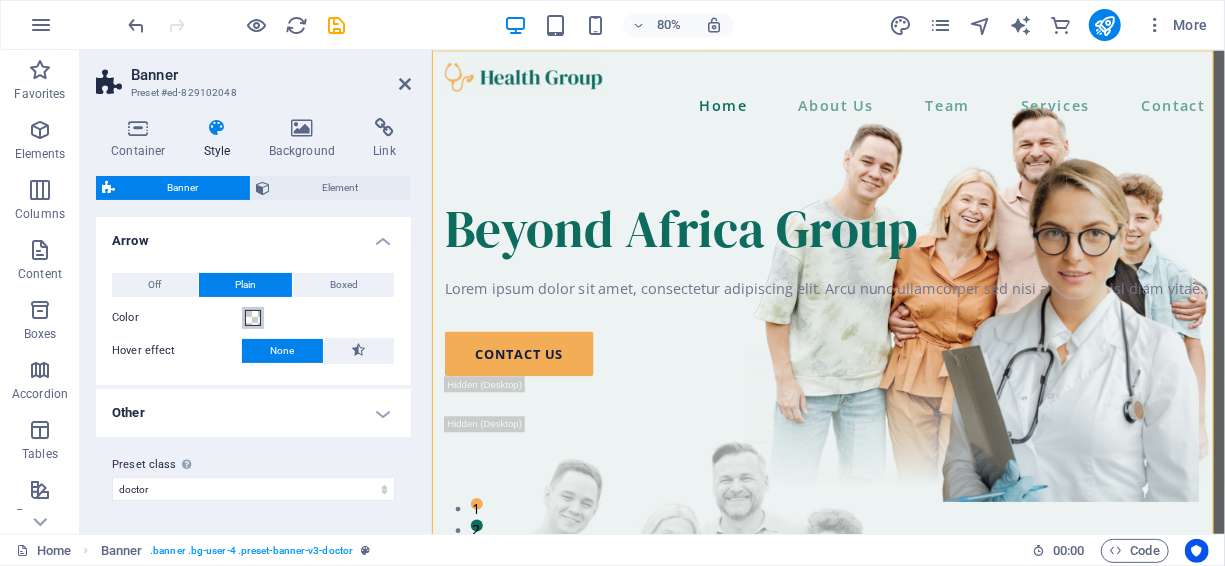 click at bounding box center [253, 318] 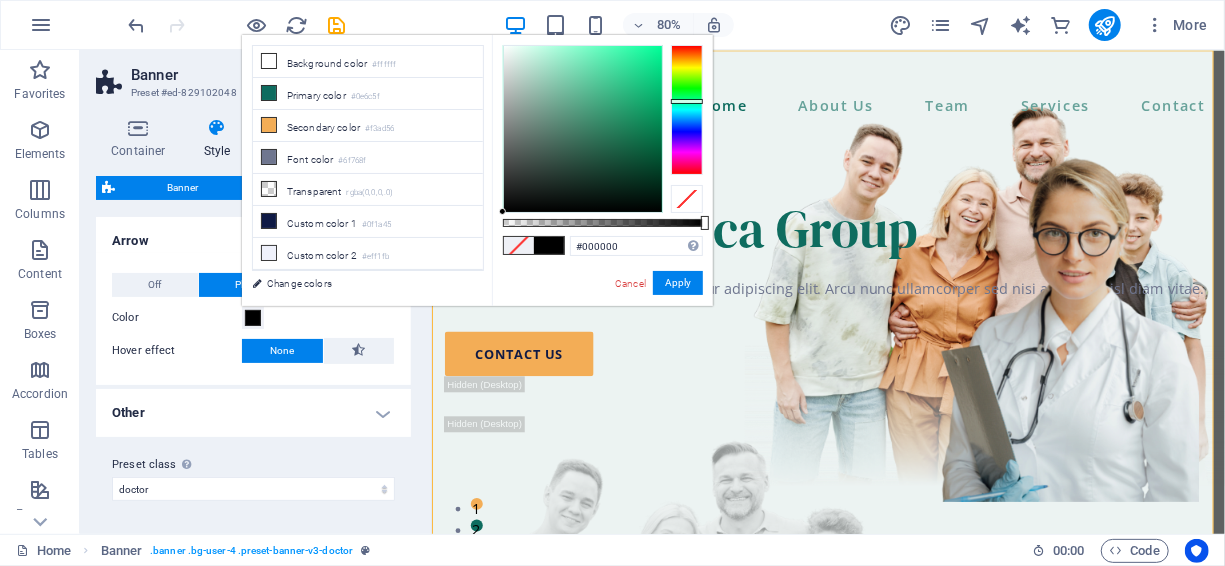 click at bounding box center (687, 110) 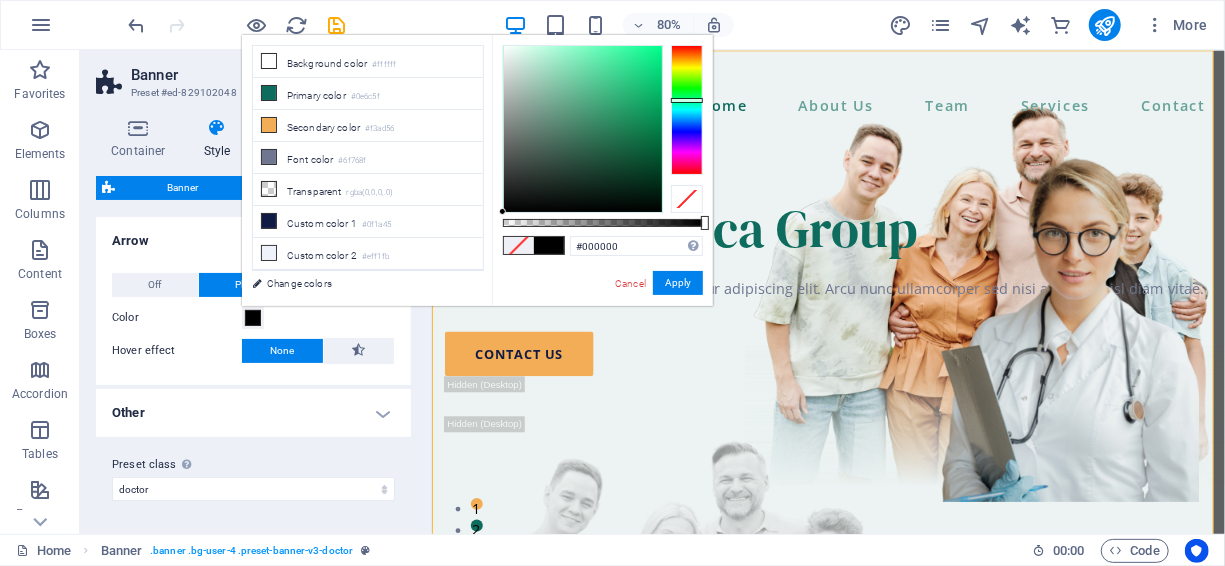 click at bounding box center (687, 100) 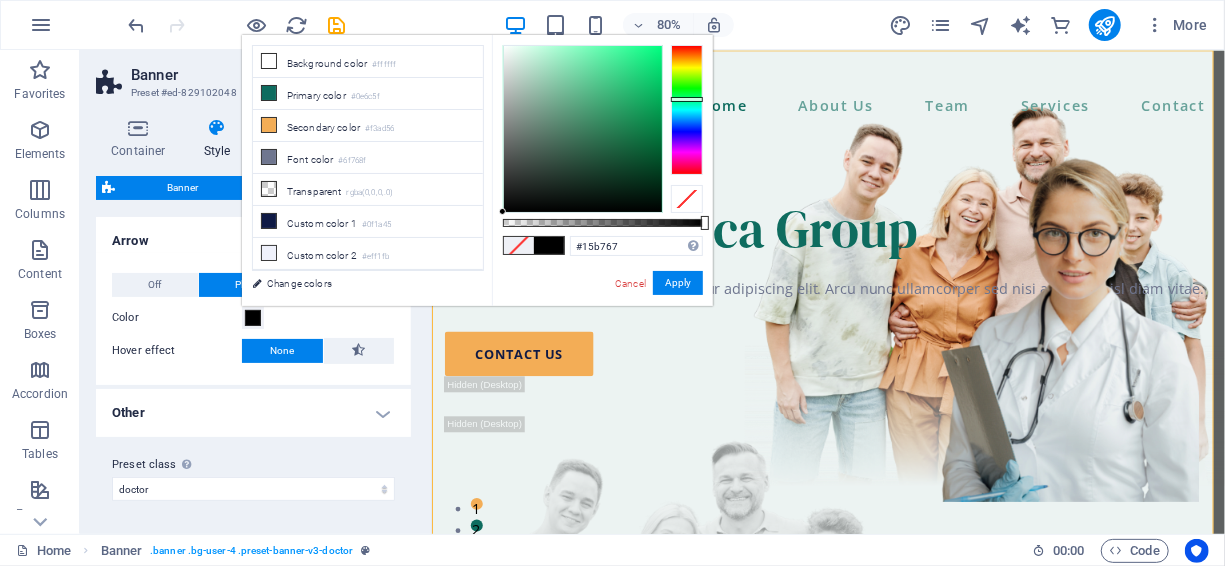click at bounding box center (583, 129) 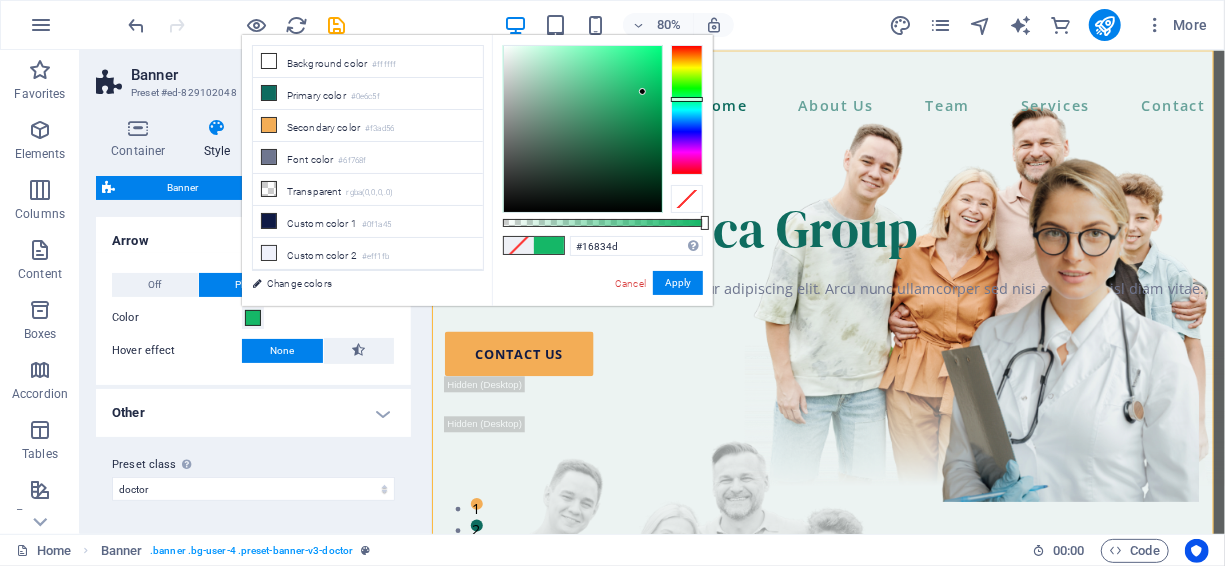 click at bounding box center [583, 129] 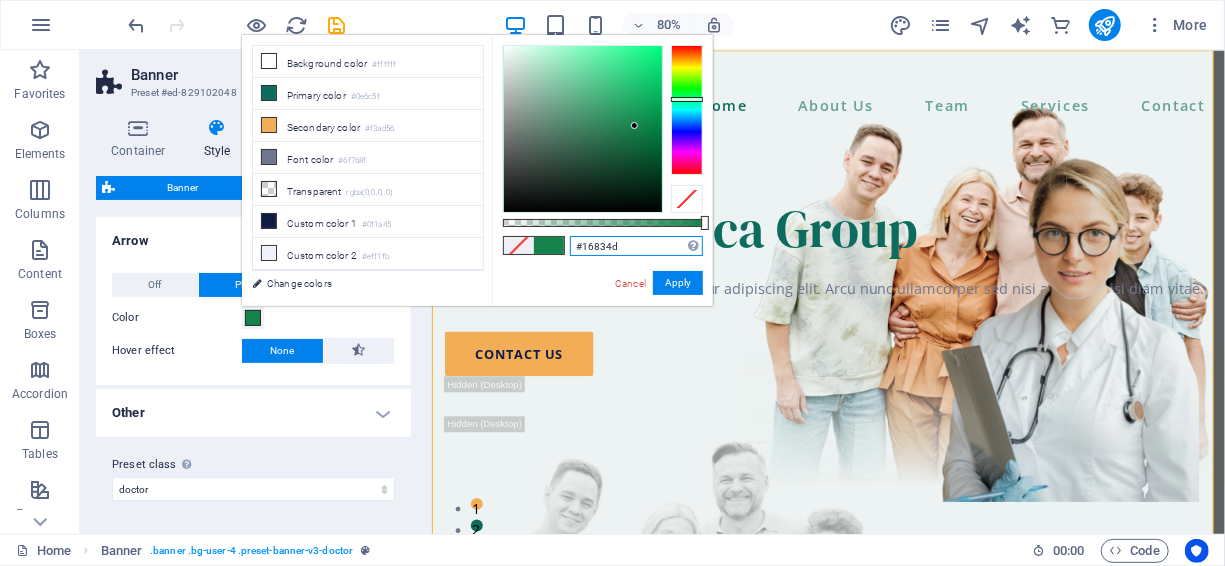 click on "#16834d" at bounding box center [636, 246] 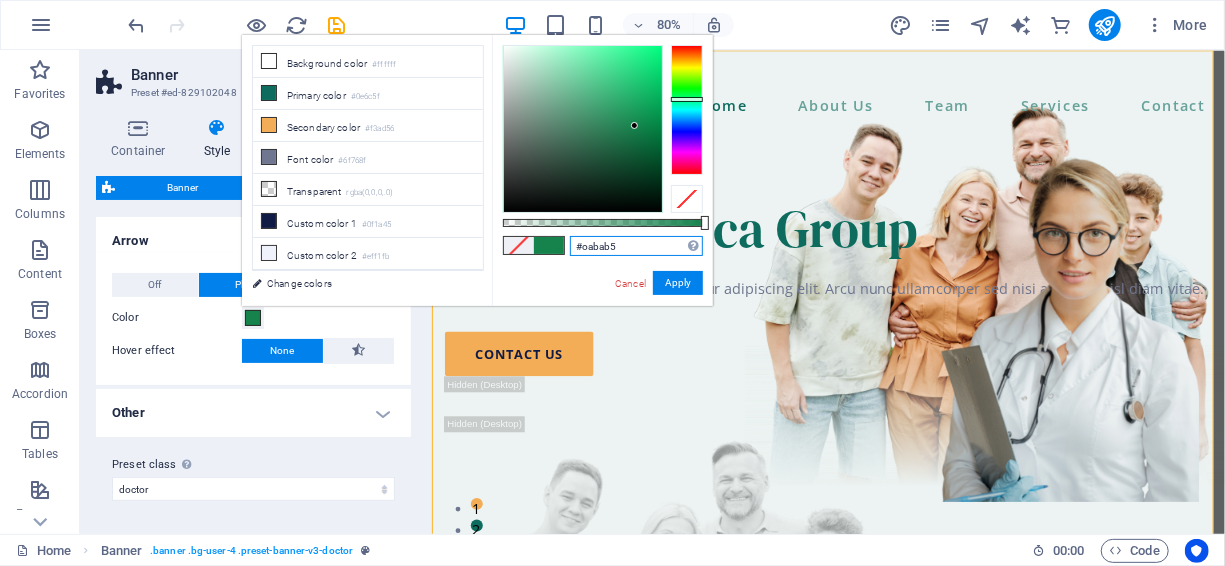click on "#oabab5" at bounding box center [636, 246] 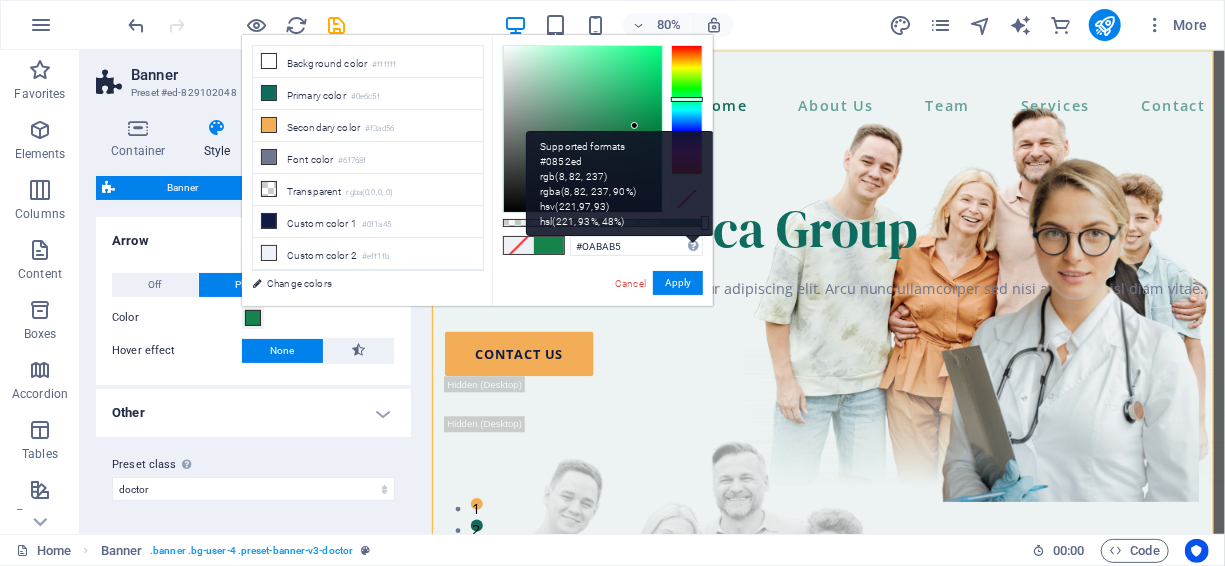 click on "Supported formats #0852ed rgb(8, 82, 237) rgba(8, 82, 237, 90%) hsv(221,97,93) hsl(221, 93%, 48%)" at bounding box center [620, 183] 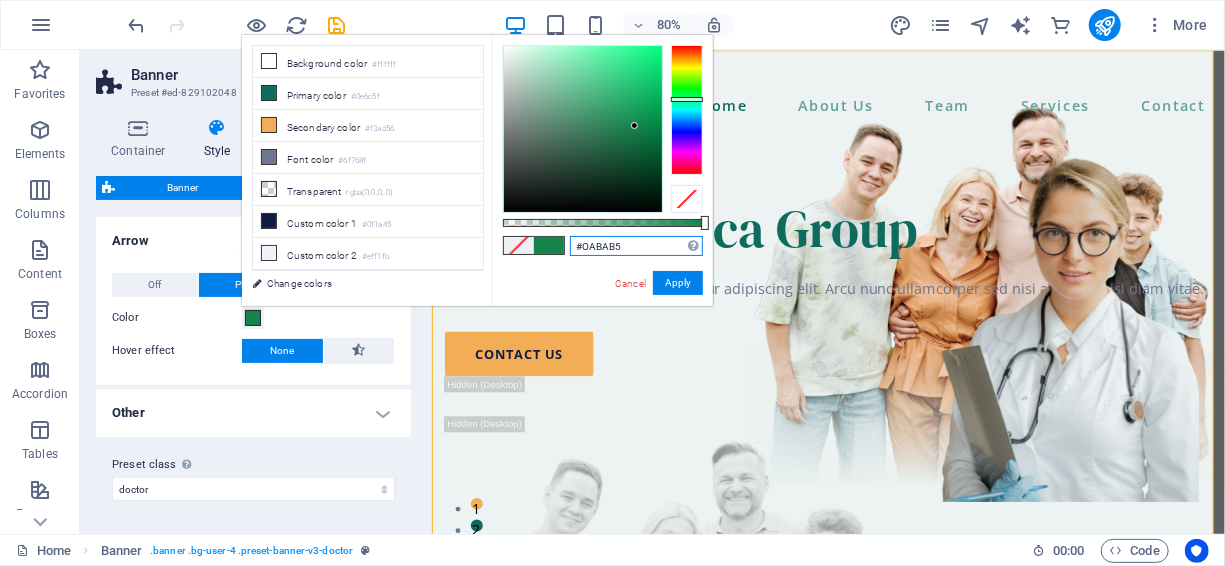 click on "#OABAB5" at bounding box center (636, 246) 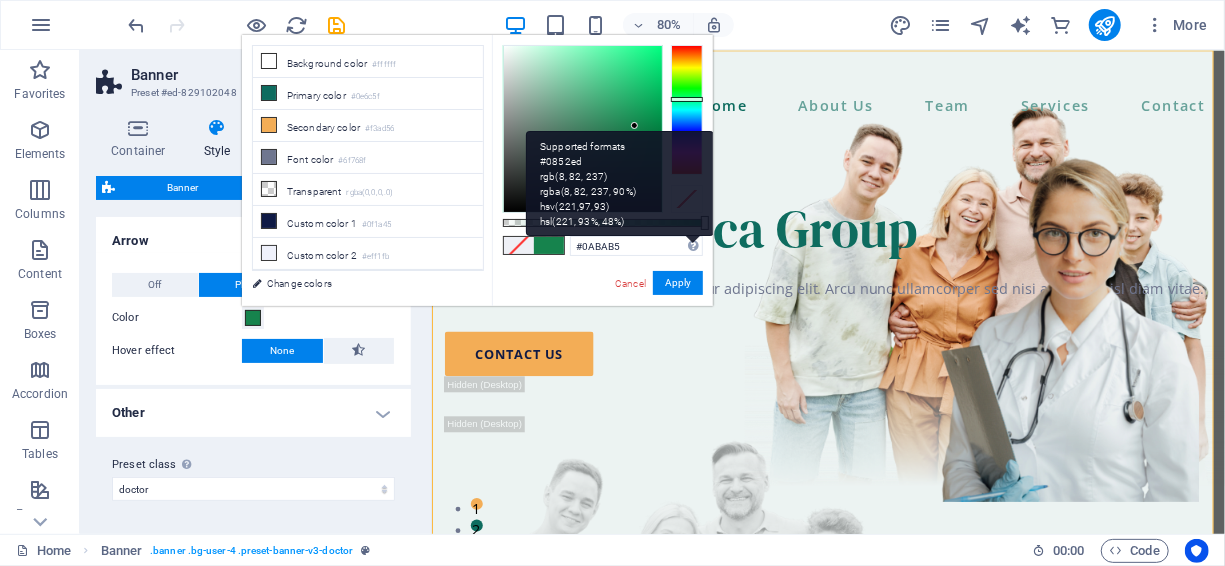 type on "#0abab5" 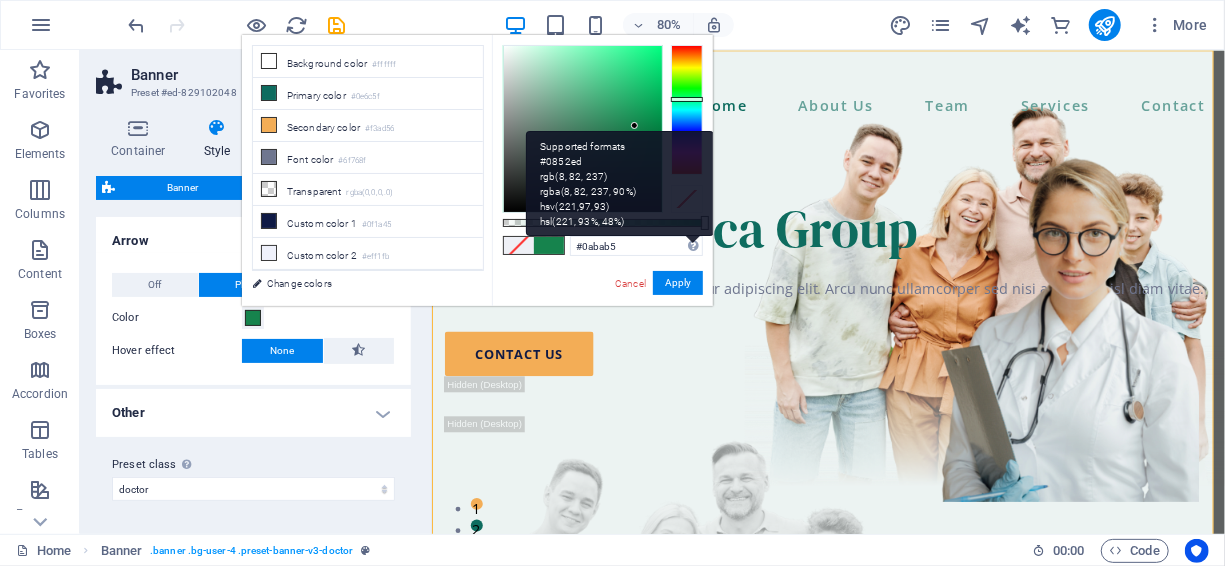 click on "Supported formats #0852ed rgb(8, 82, 237) rgba(8, 82, 237, 90%) hsv(221,97,93) hsl(221, 93%, 48%)" at bounding box center (620, 183) 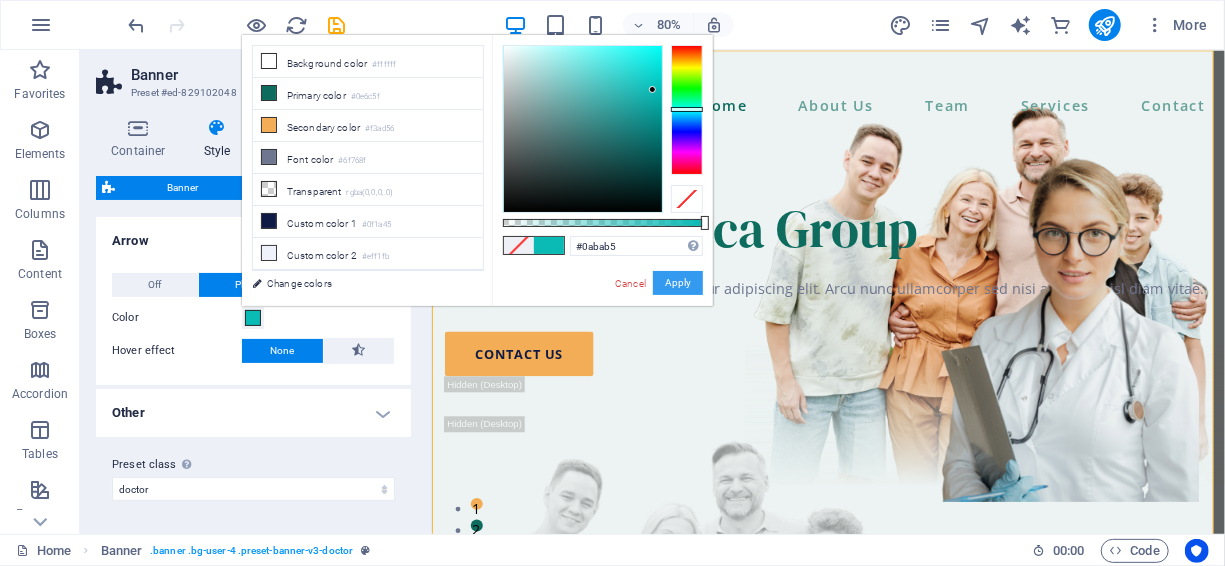 click on "Apply" at bounding box center (678, 283) 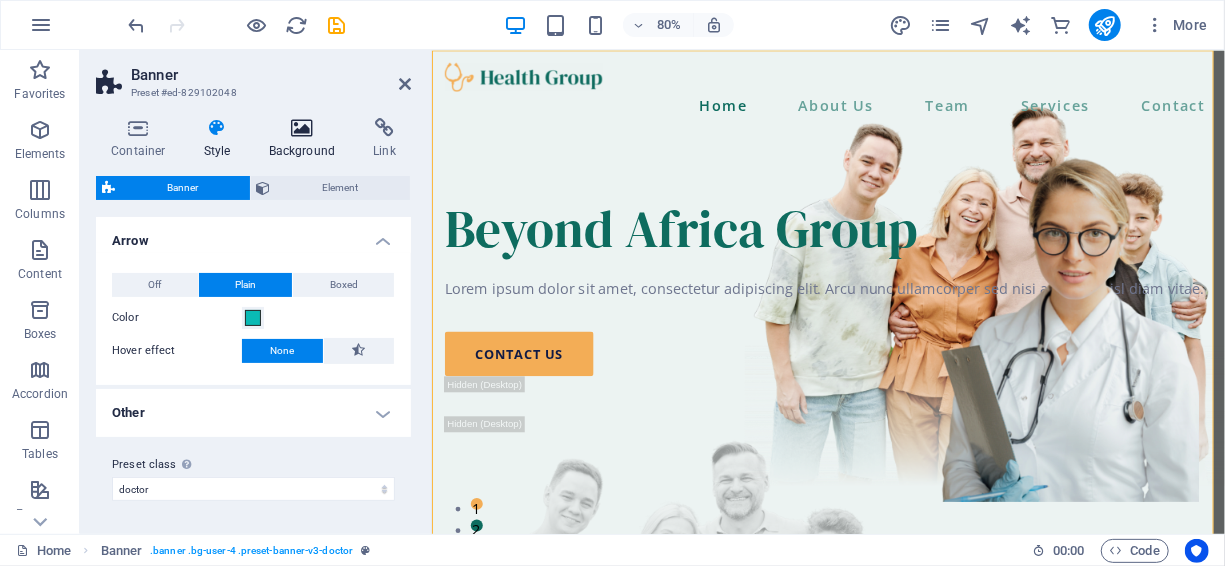 click at bounding box center [302, 128] 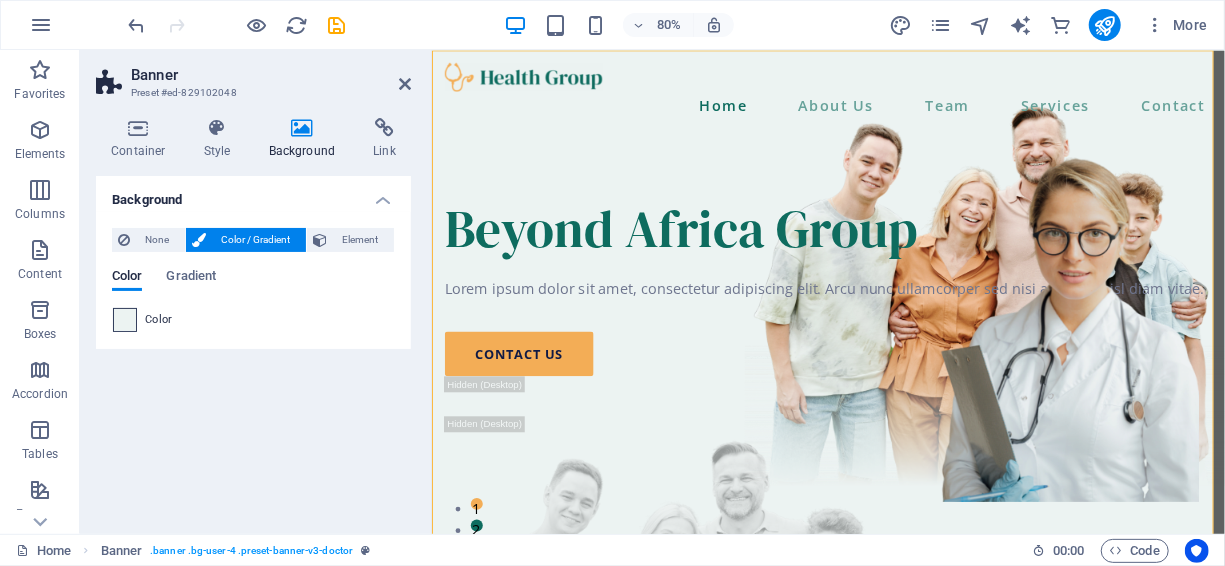 click at bounding box center [125, 320] 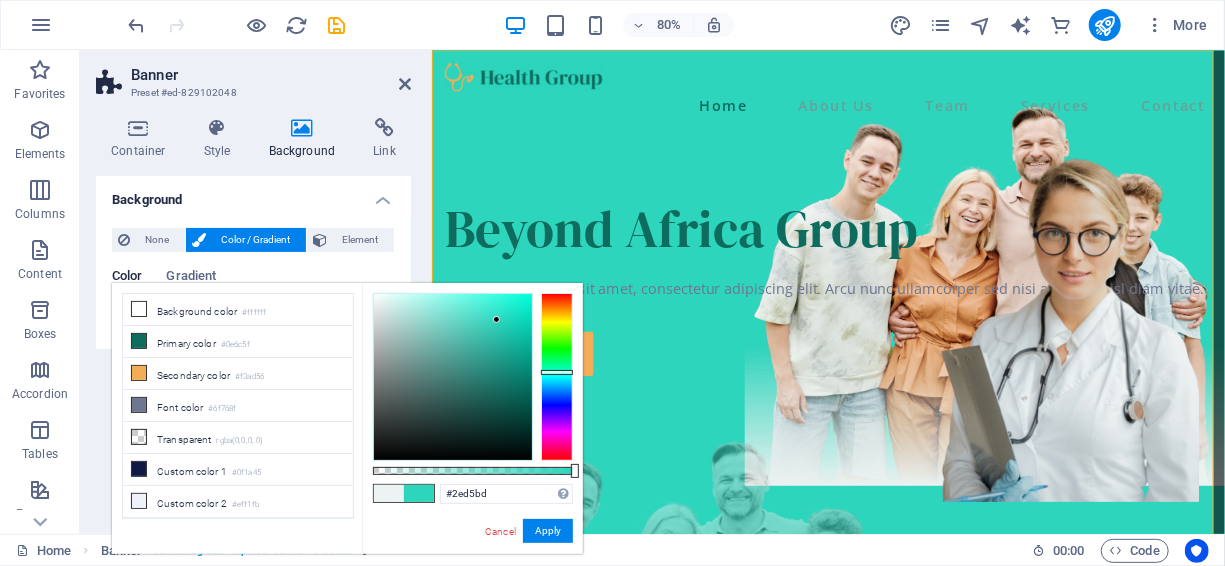 click at bounding box center [453, 377] 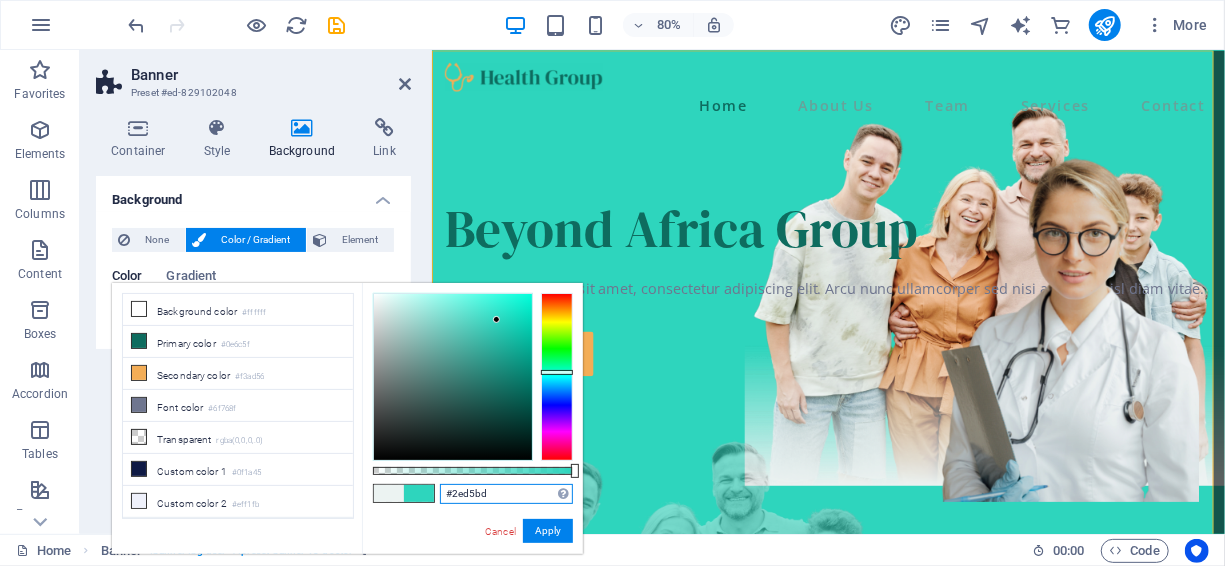 click on "#2ed5bd" at bounding box center [506, 494] 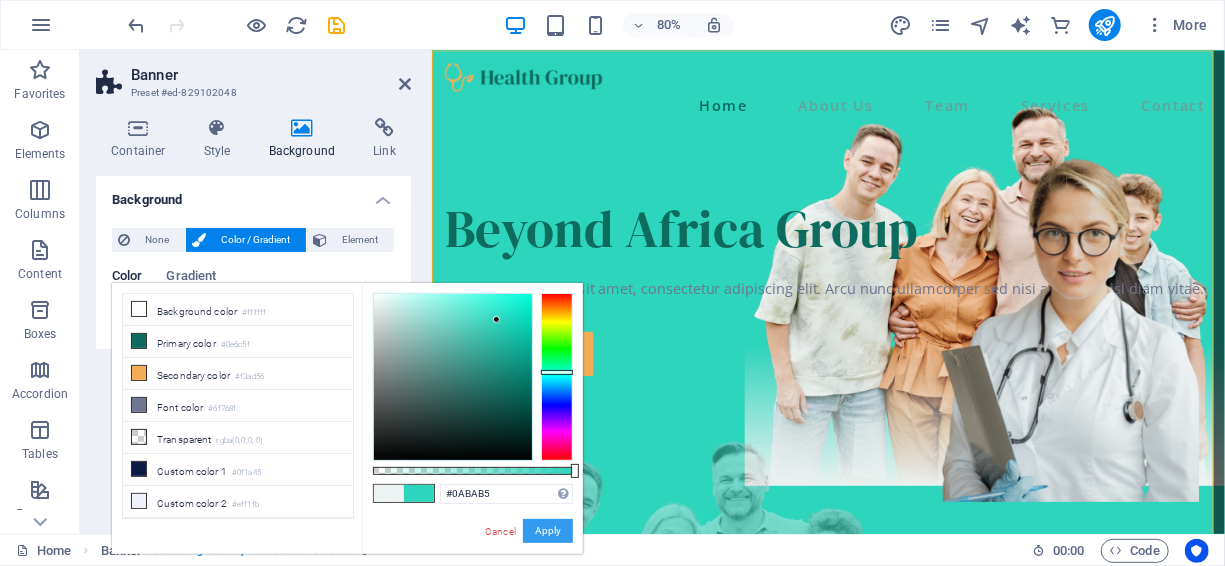 type on "#0abab5" 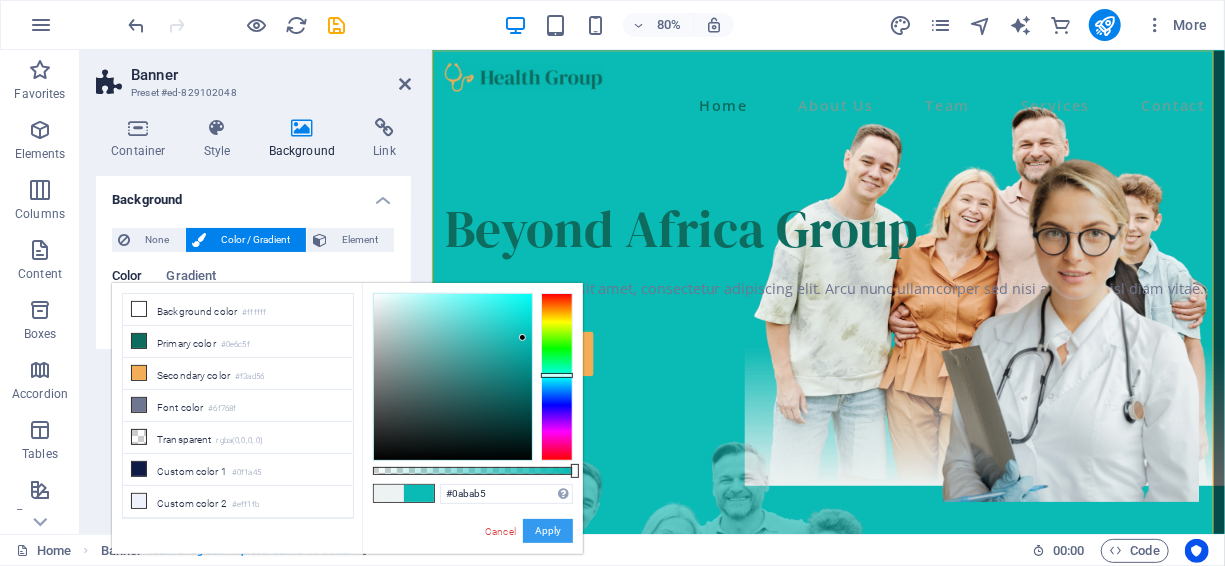 click on "Apply" at bounding box center (548, 531) 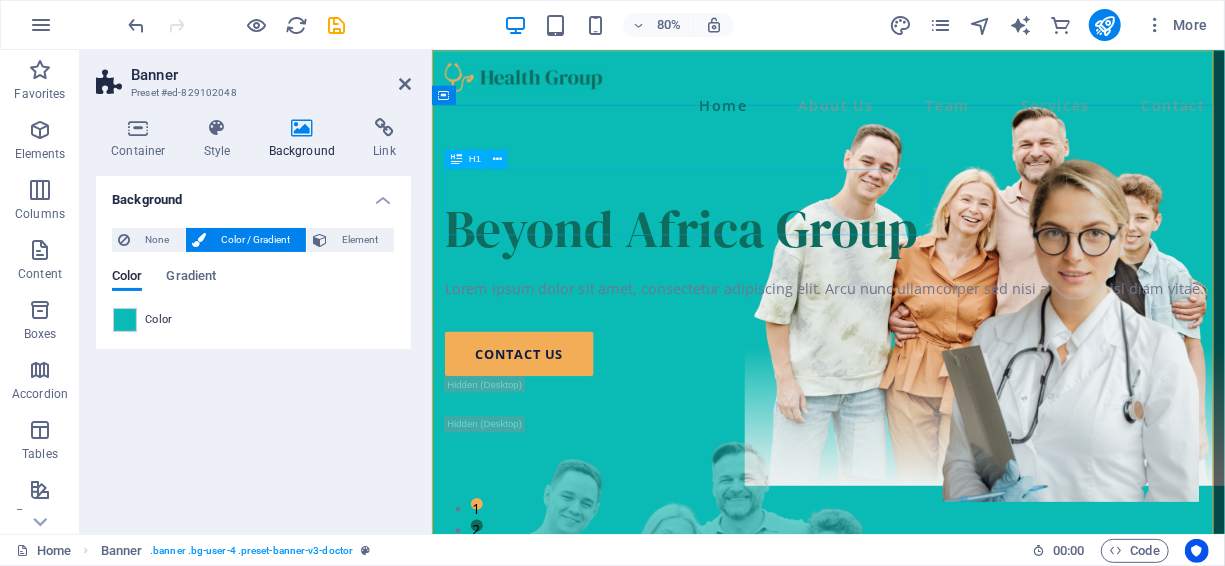 click on "Beyond Africa Group" at bounding box center (926, 272) 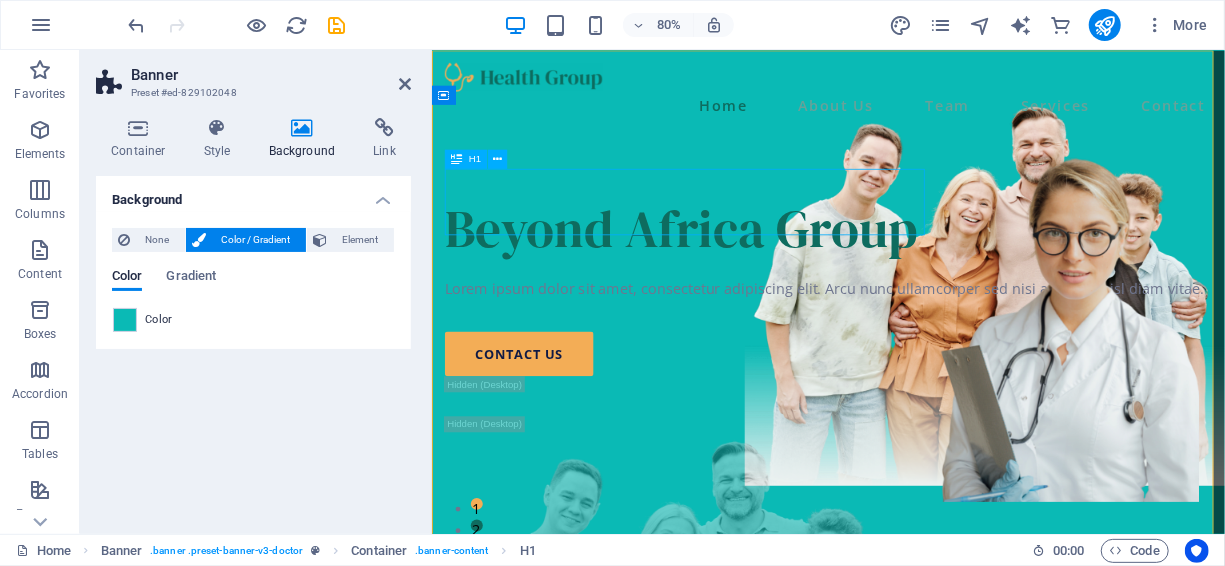 click on "Beyond Africa Group" at bounding box center [926, 272] 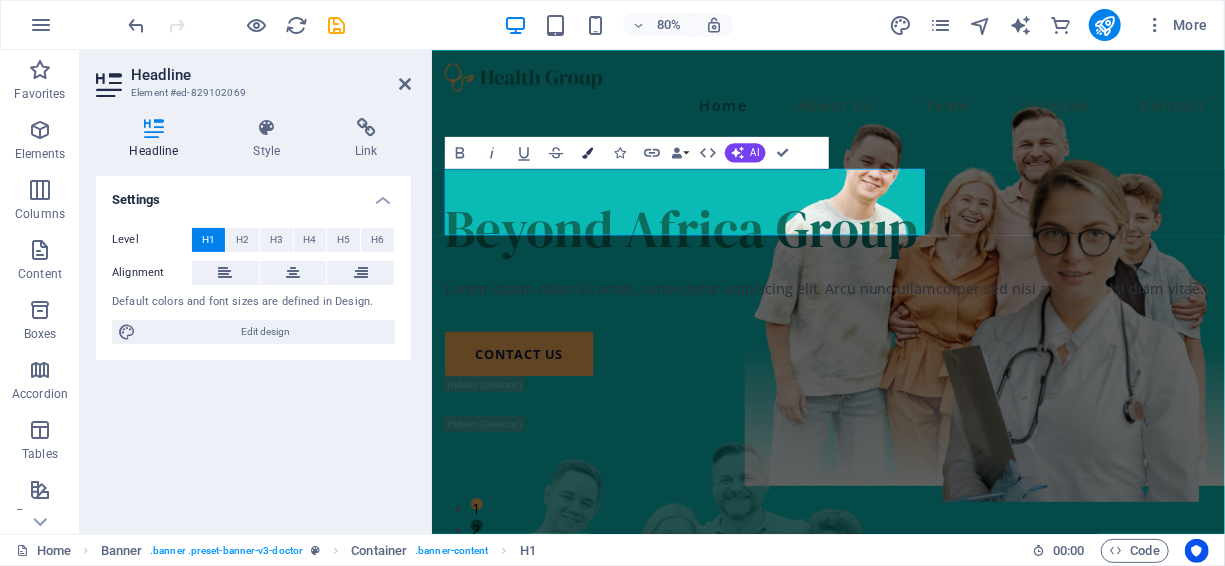 click at bounding box center [587, 152] 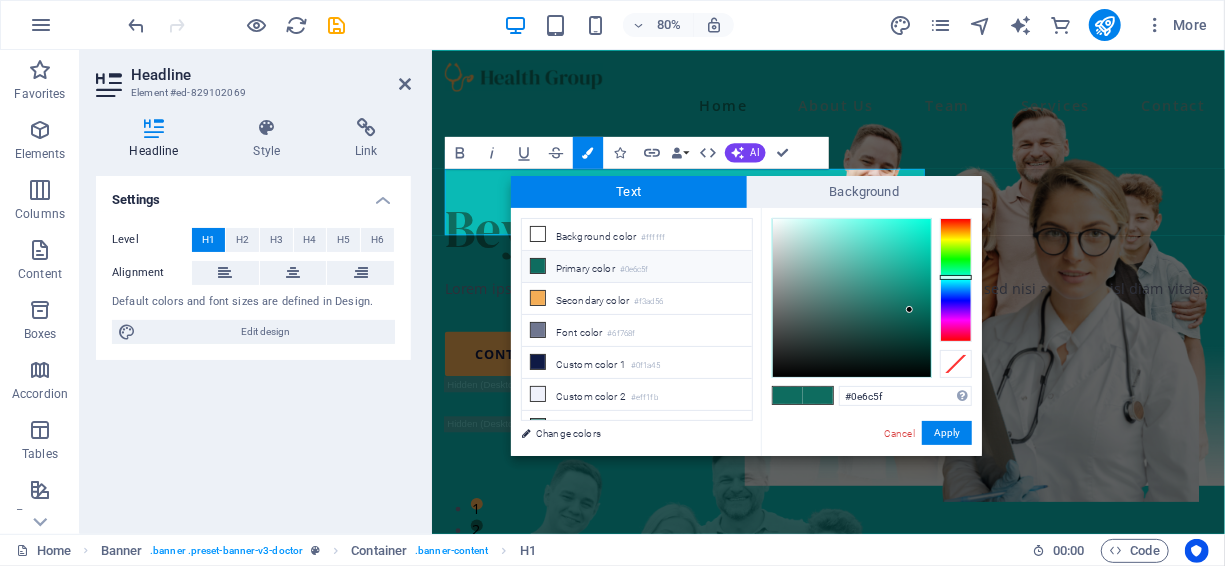 type on "#101313" 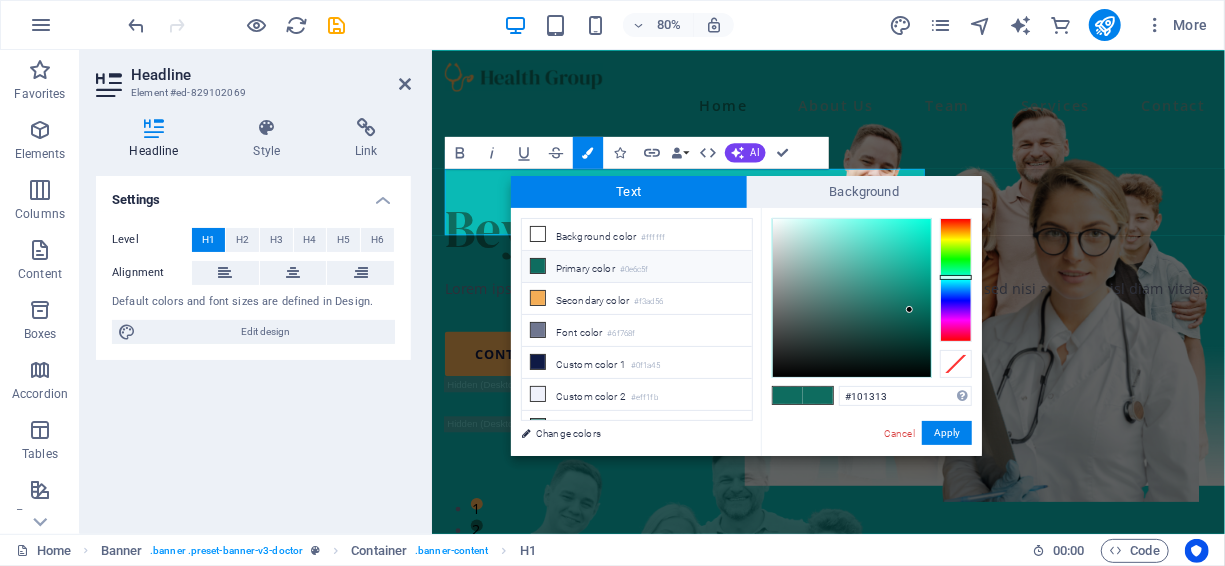 click at bounding box center (852, 298) 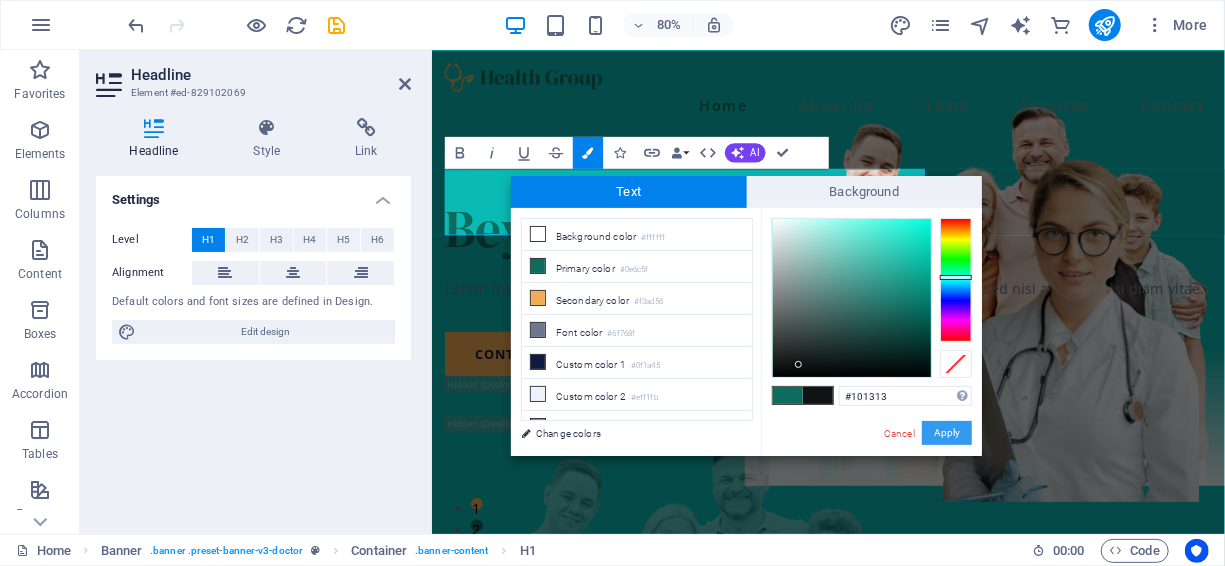 click on "Apply" at bounding box center (947, 433) 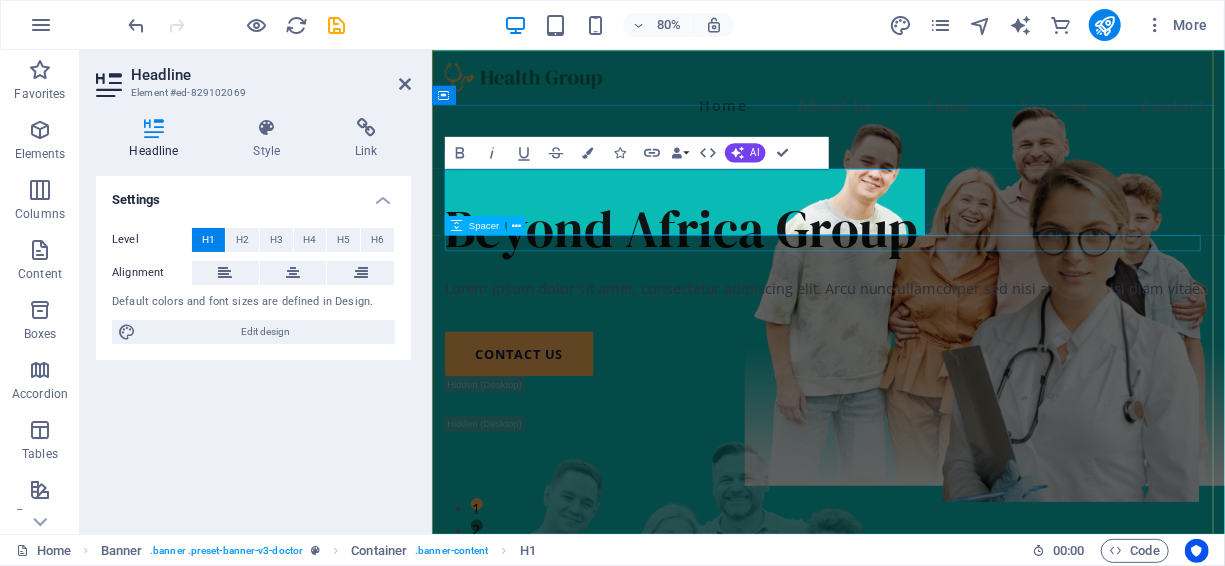 click at bounding box center [926, 324] 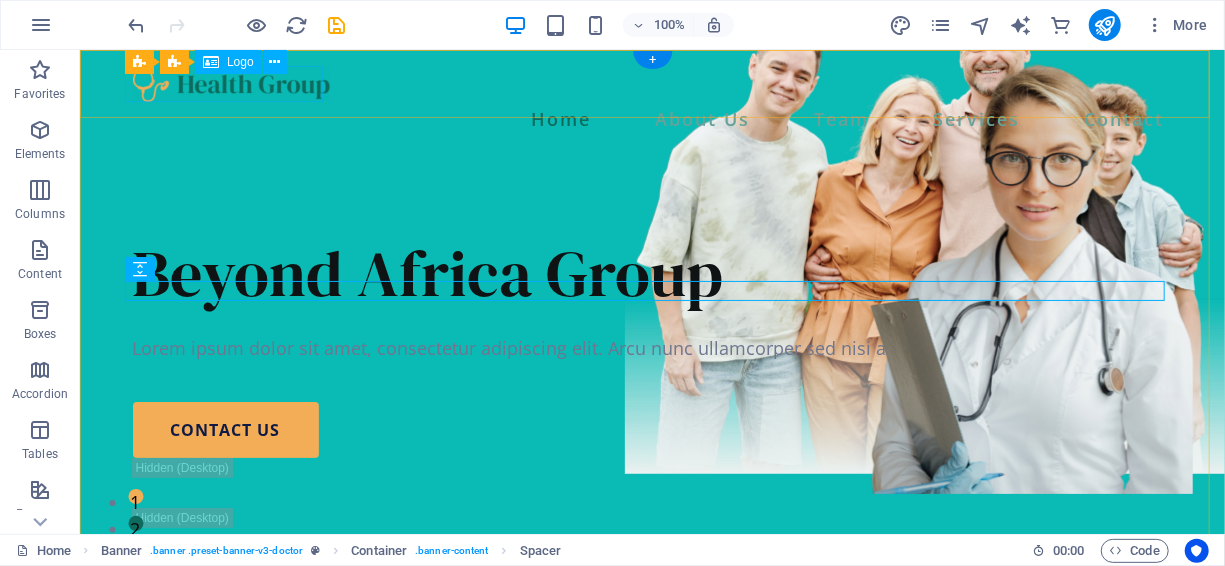 click at bounding box center (652, 83) 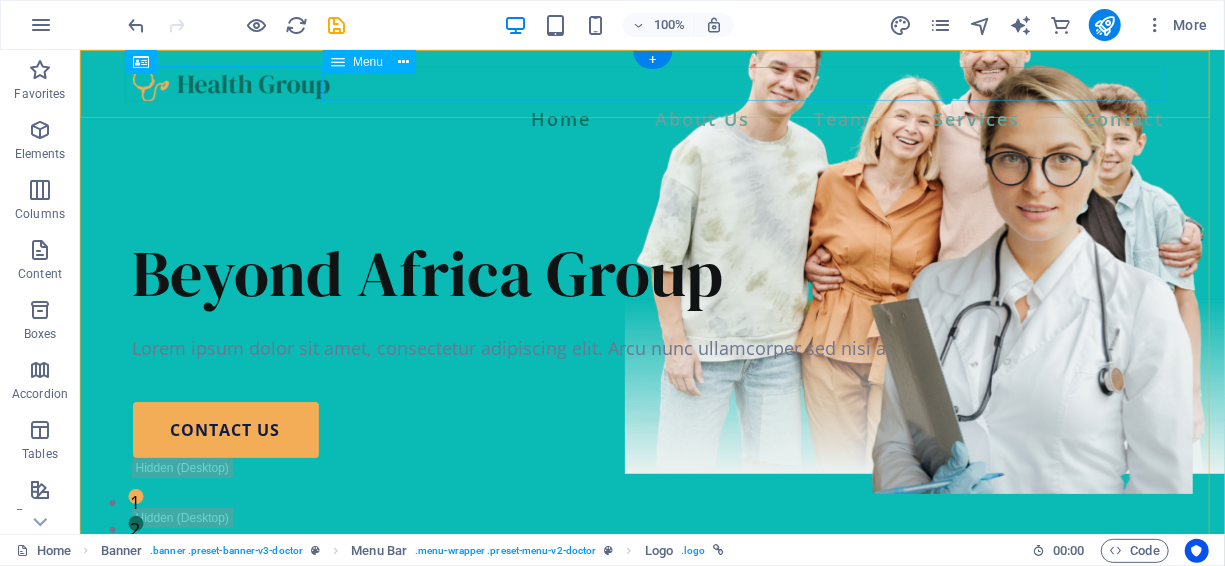 click on "Home About Us Team Services Contact" at bounding box center [652, 118] 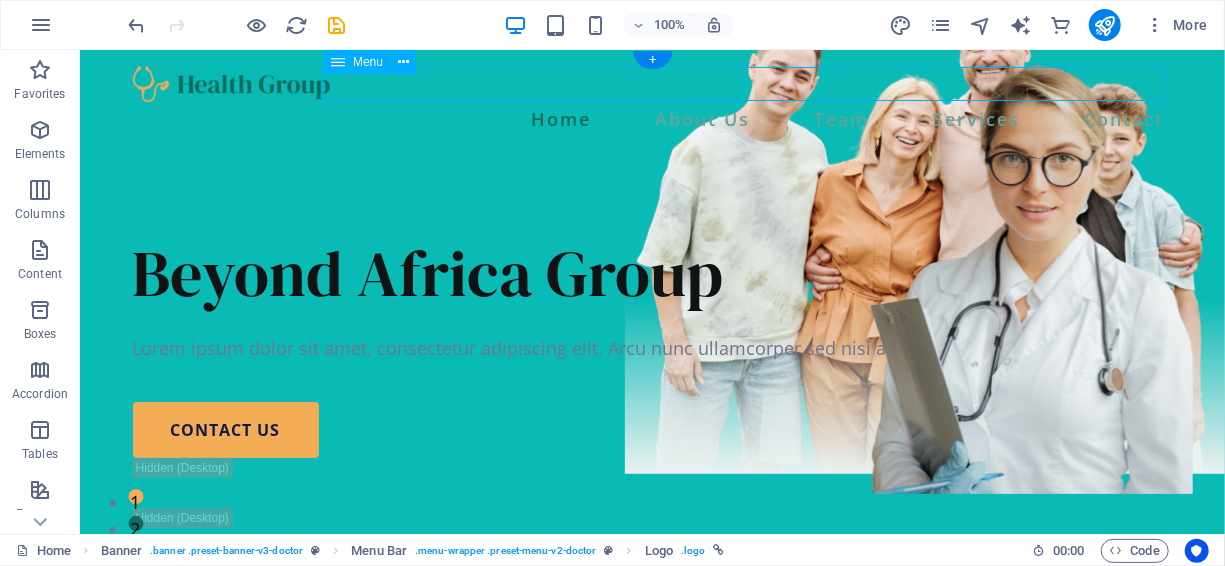 click on "Home About Us Team Services Contact" at bounding box center (652, 118) 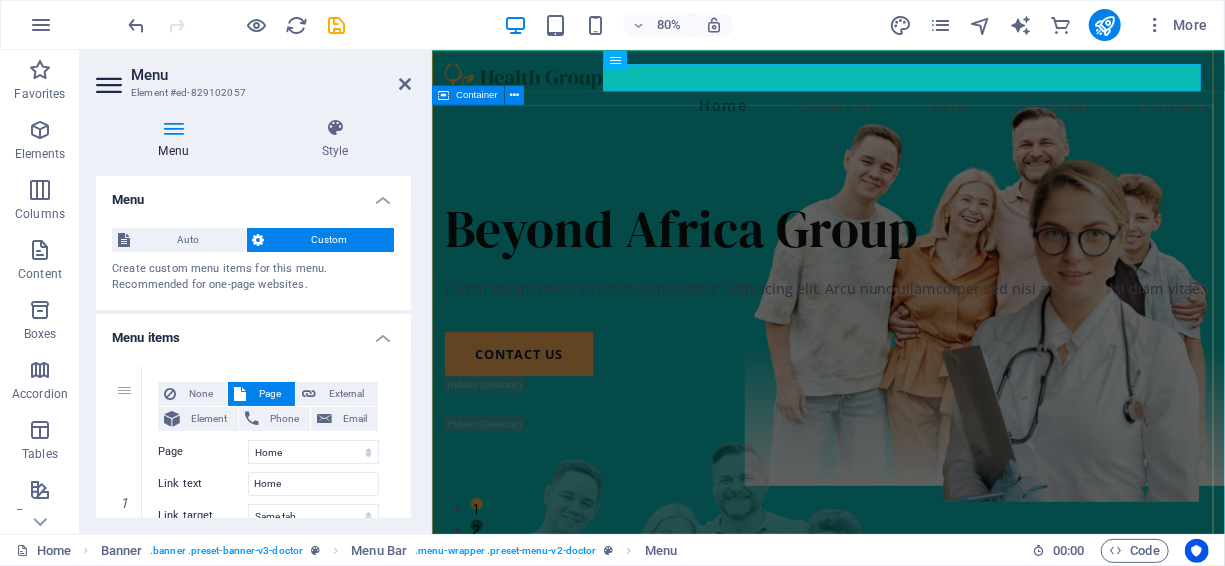click on "Beyond Africa Group Lorem ipsum dolor sit amet, consectetur adipiscing elit. Arcu nunc ullamcorper sed nisi ac amet, nisl diam vitae. contact us" at bounding box center [926, 622] 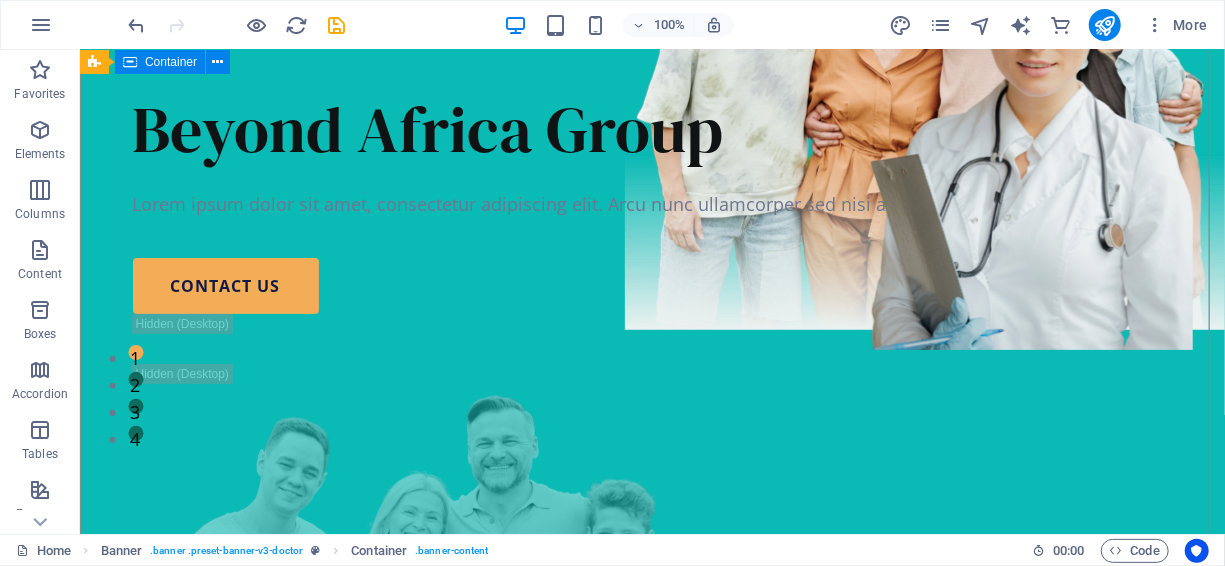 scroll, scrollTop: 32, scrollLeft: 0, axis: vertical 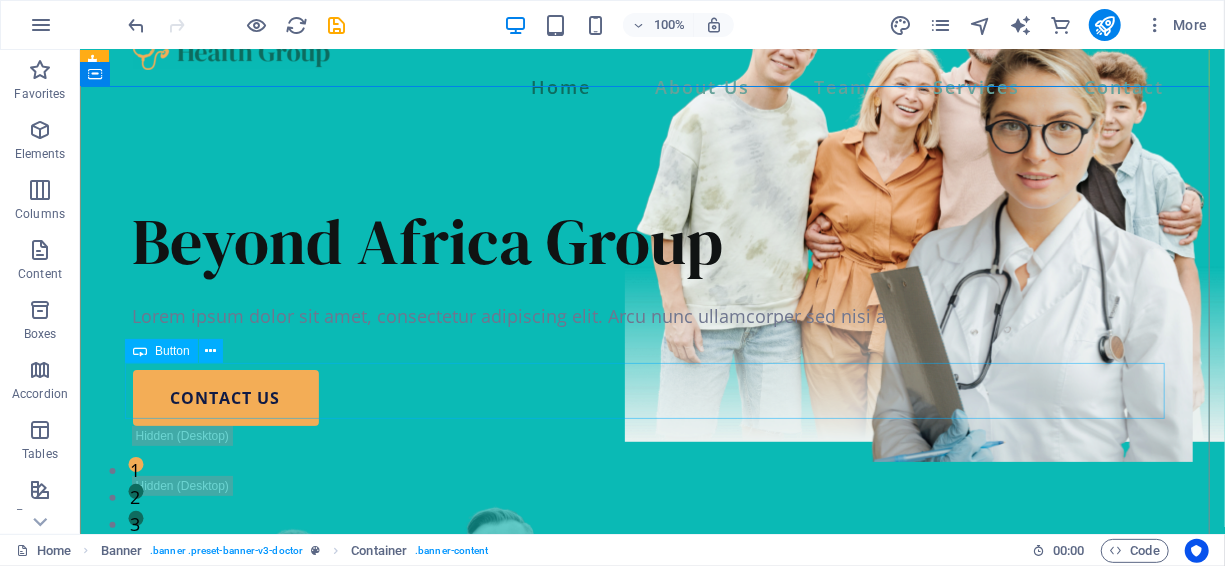 click on "contact us" at bounding box center (652, 397) 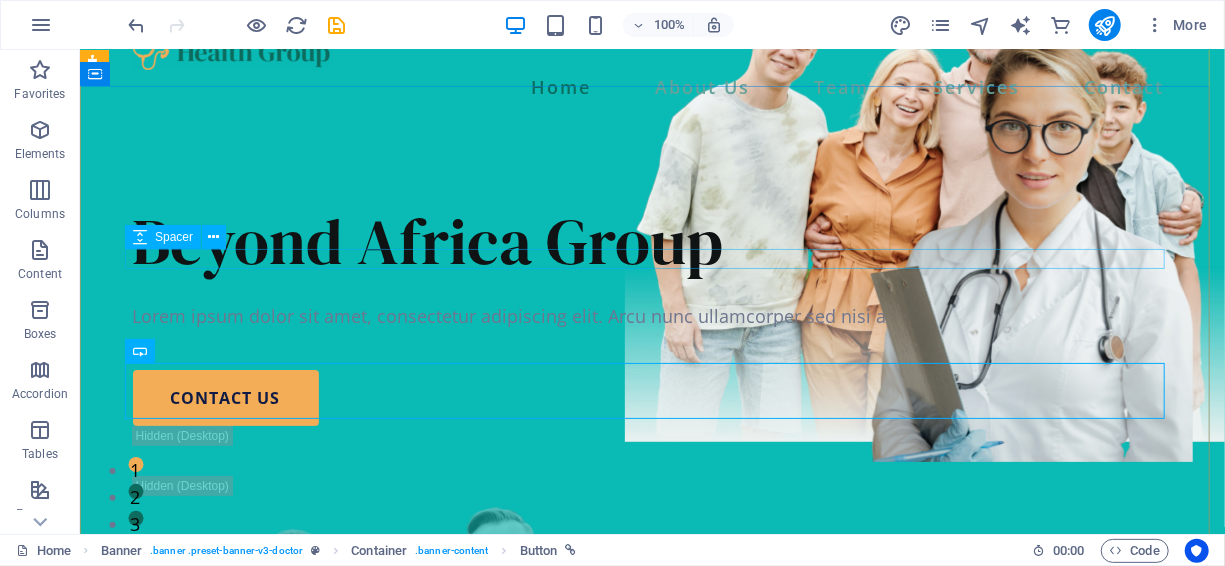 click at bounding box center (652, 292) 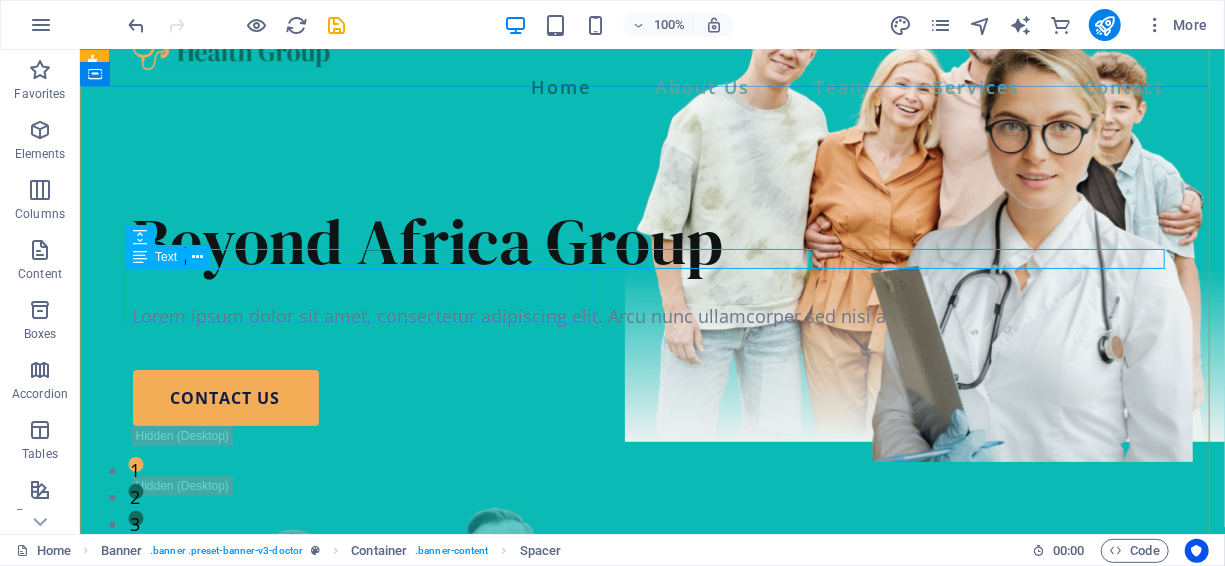 click on "Lorem ipsum dolor sit amet, consectetur adipiscing elit. Arcu nunc ullamcorper sed nisi ac amet, nisl diam vitae." at bounding box center [652, 315] 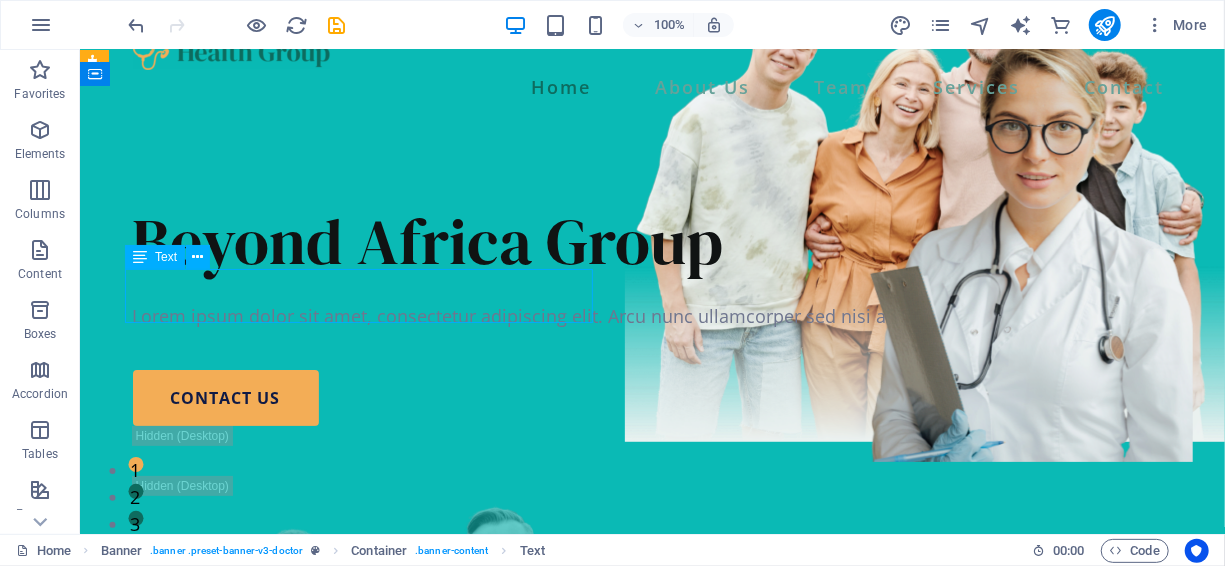 click on "Lorem ipsum dolor sit amet, consectetur adipiscing elit. Arcu nunc ullamcorper sed nisi ac amet, nisl diam vitae." at bounding box center [652, 315] 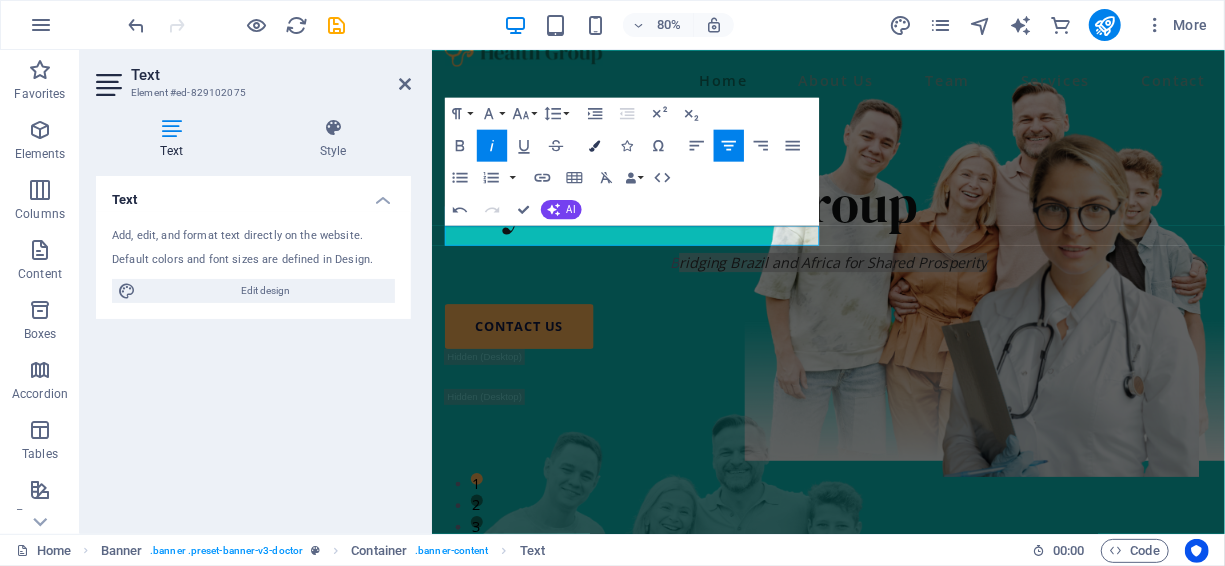 click at bounding box center [594, 145] 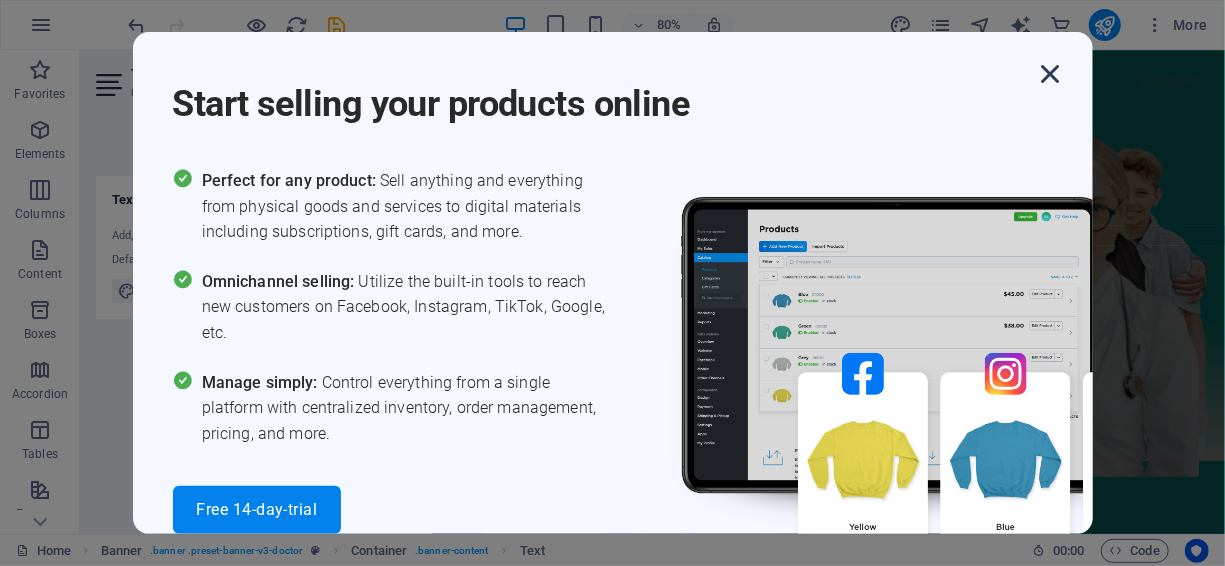 click at bounding box center [1051, 74] 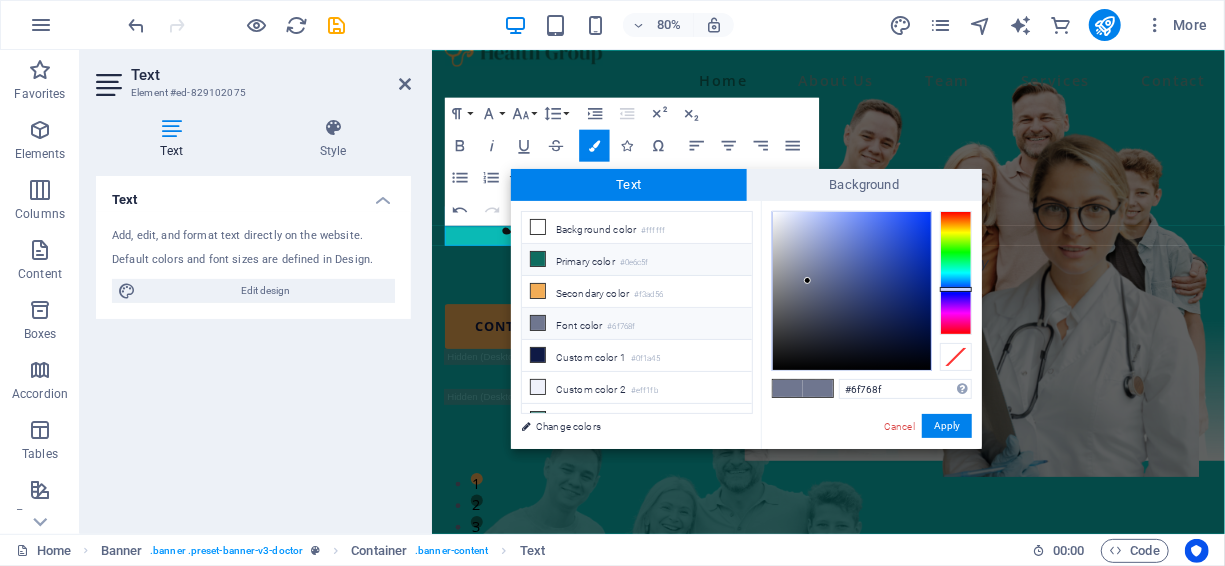 click at bounding box center (538, 259) 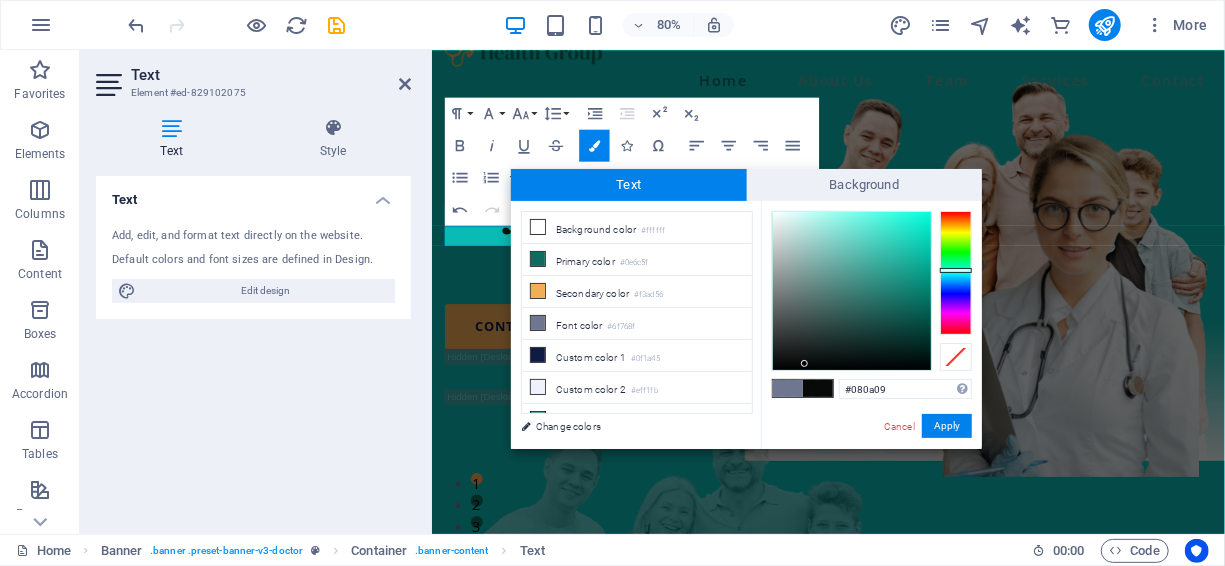 click at bounding box center [852, 291] 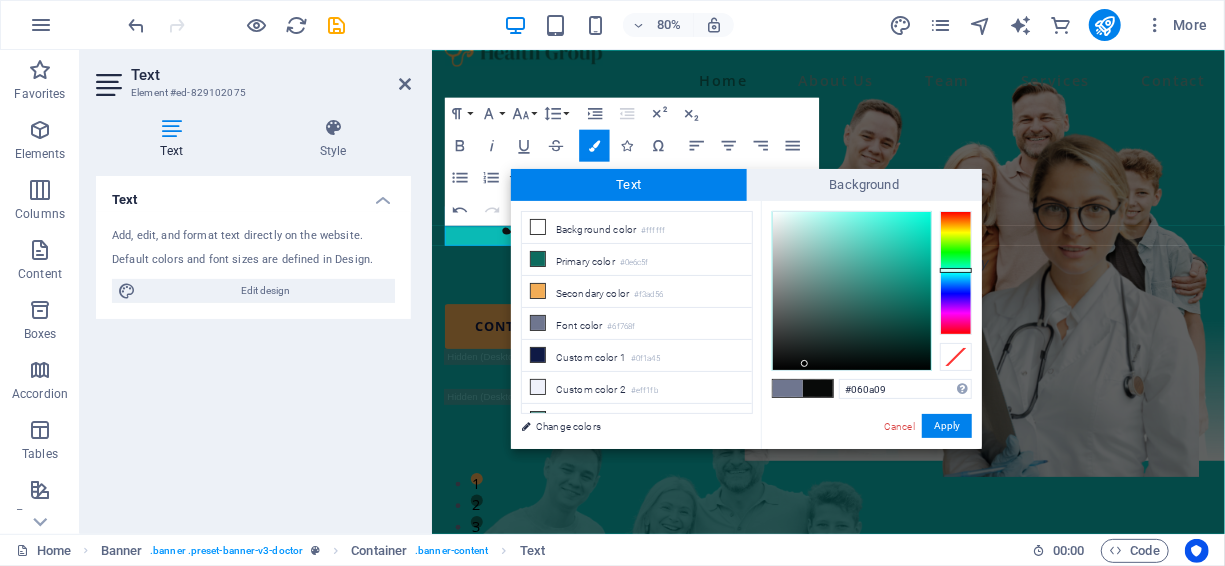 click at bounding box center (852, 291) 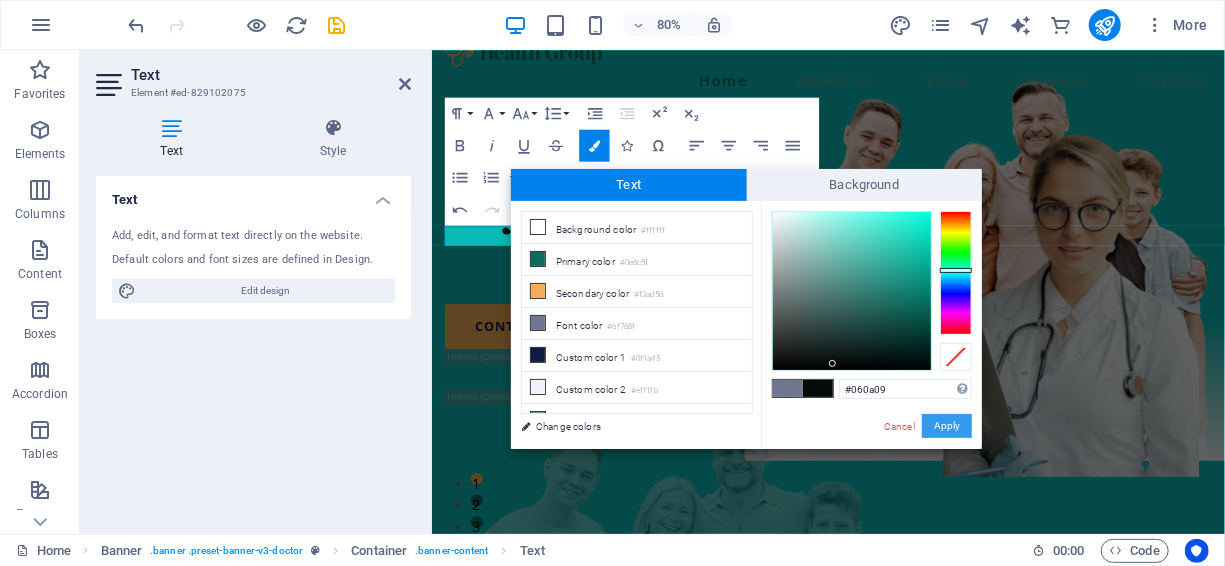 click on "Apply" at bounding box center [947, 426] 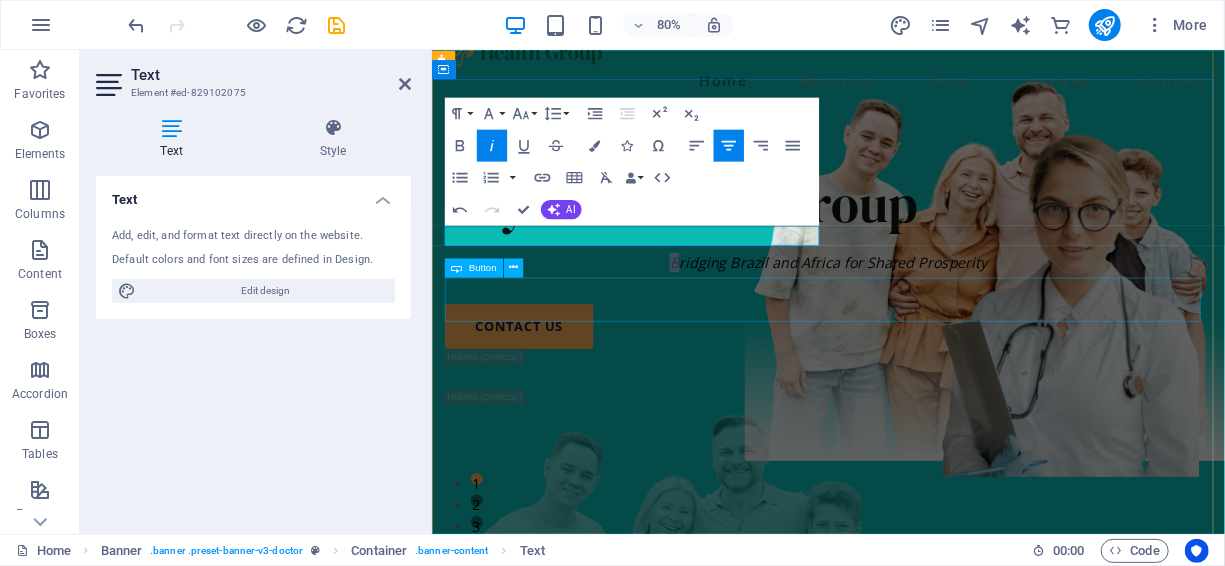 click on "contact us" at bounding box center [926, 394] 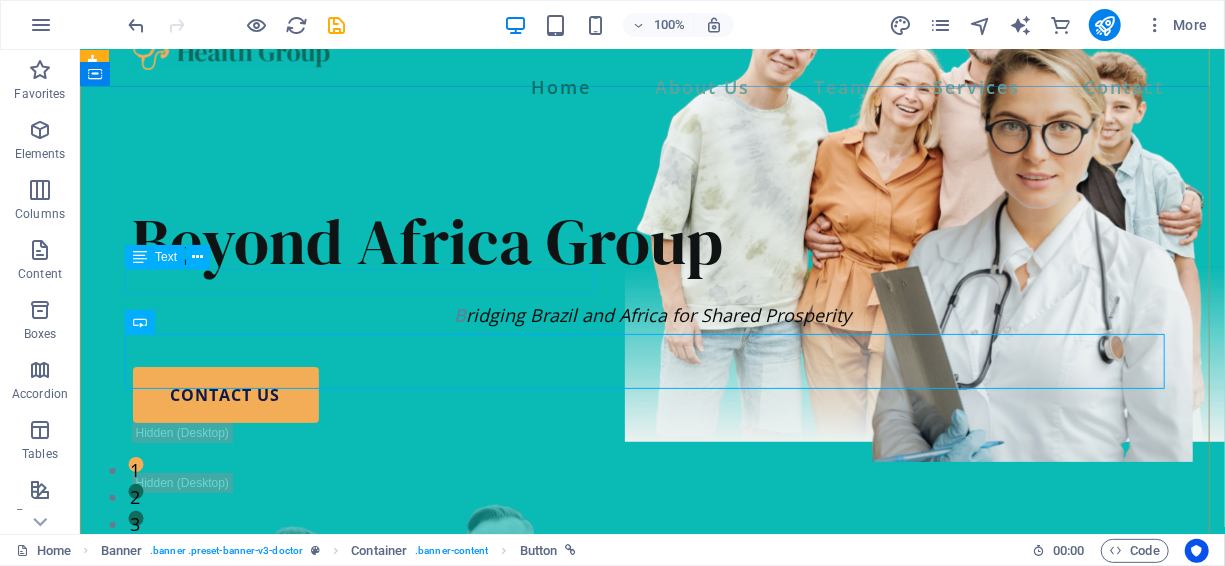 click on "B ridging Brazil and Africa for Shared Prosperity" at bounding box center [652, 314] 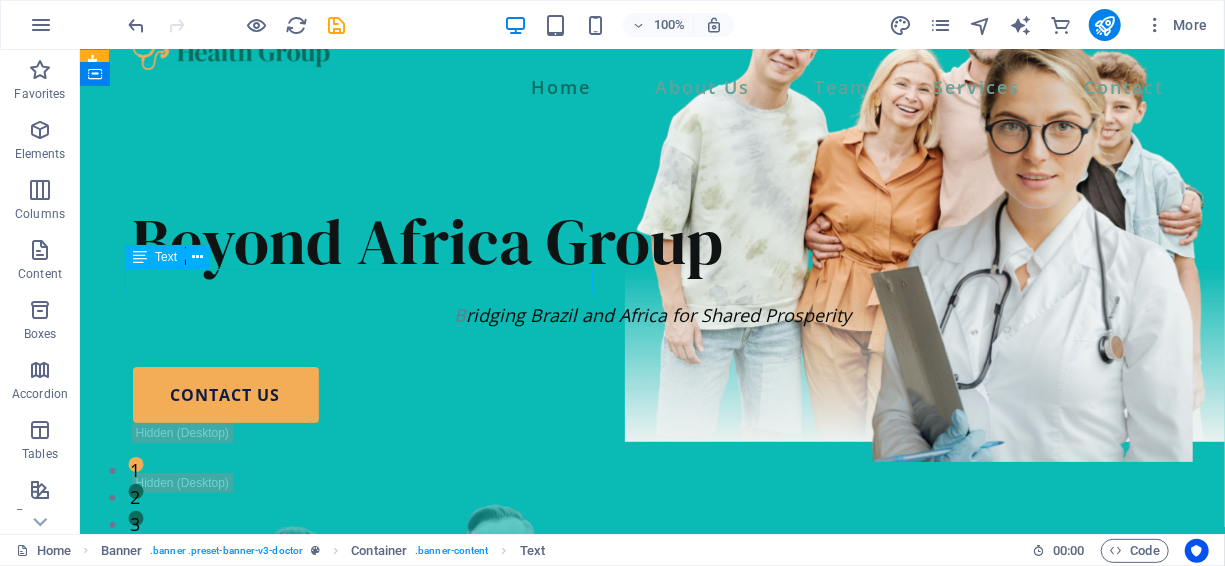 click on "B ridging Brazil and Africa for Shared Prosperity" at bounding box center [652, 314] 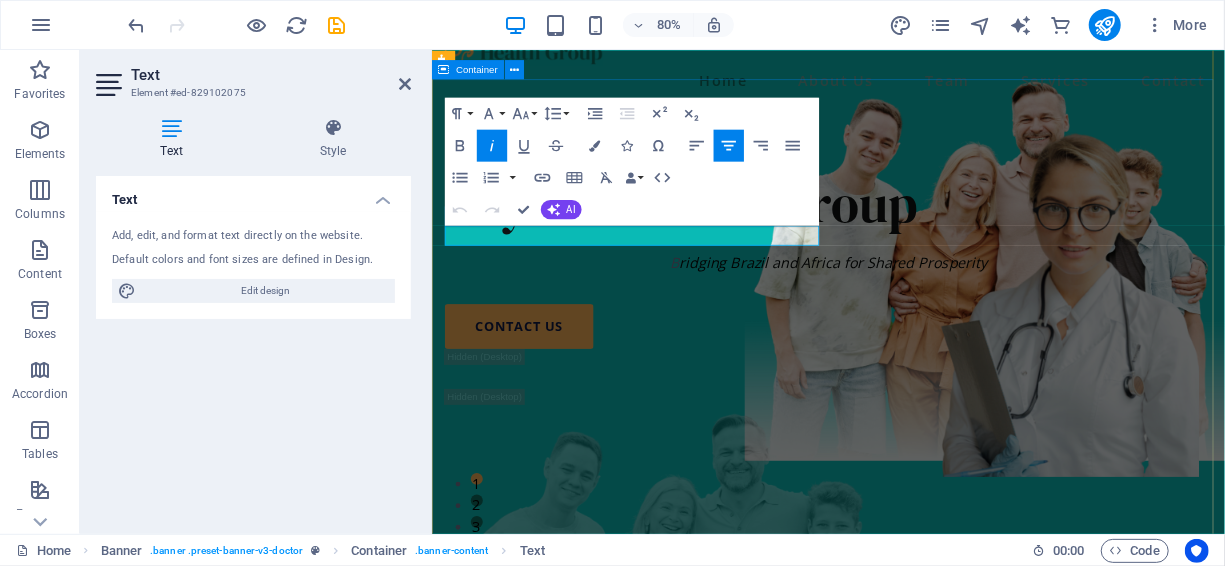 click on "Beyond Africa Group B ridging Brazil and Africa for Shared Prosperity contact us" at bounding box center (926, 589) 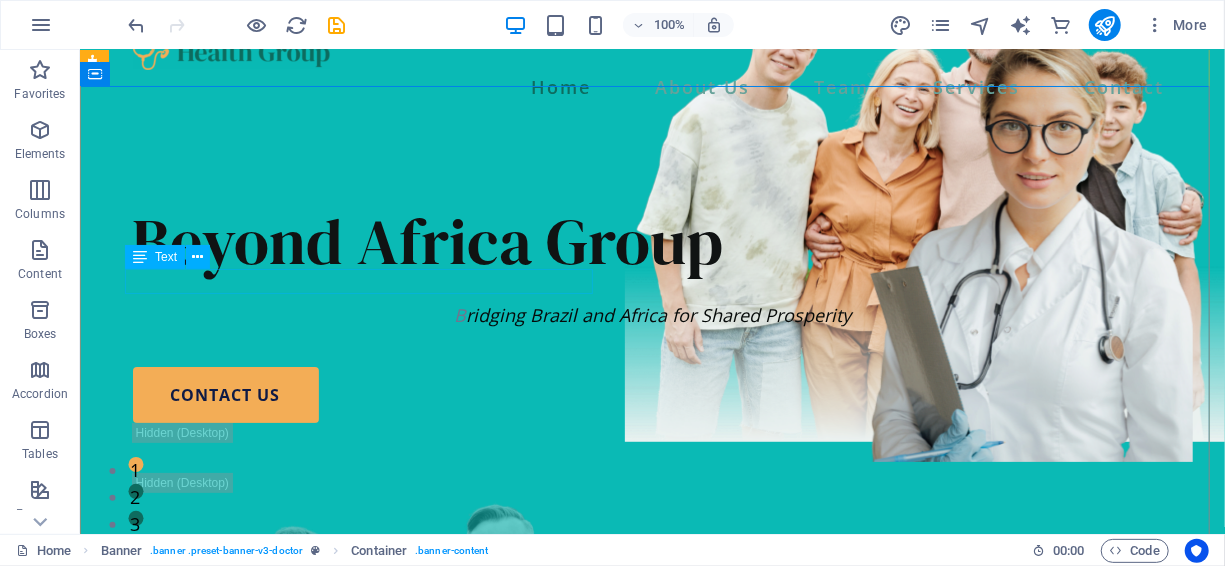click on "B ridging Brazil and Africa for Shared Prosperity" at bounding box center [652, 314] 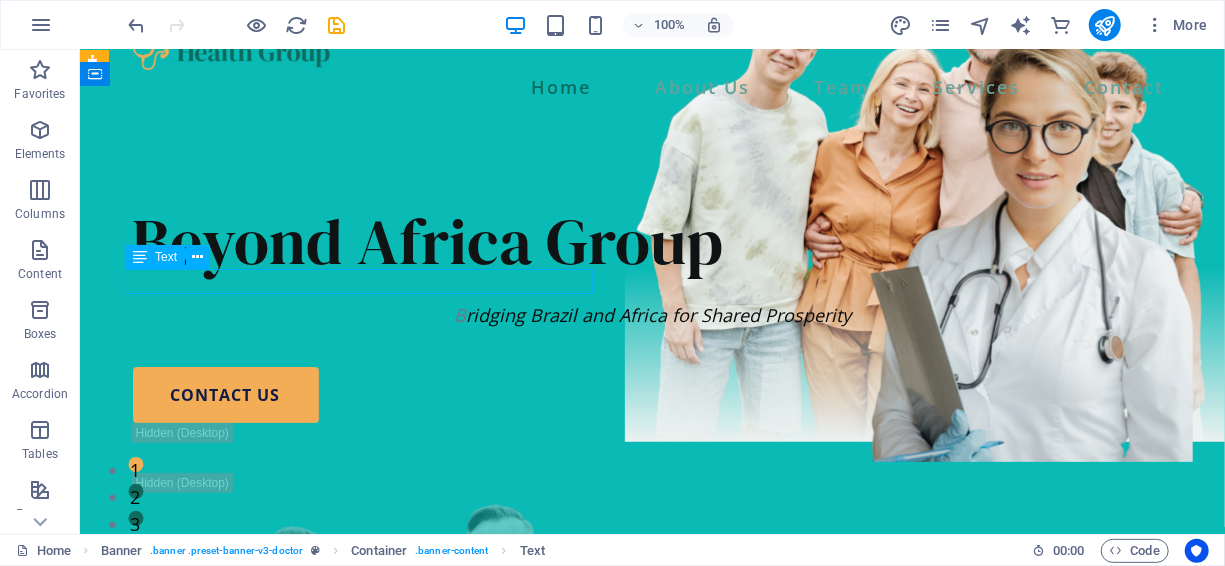 click on "B ridging Brazil and Africa for Shared Prosperity" at bounding box center [652, 314] 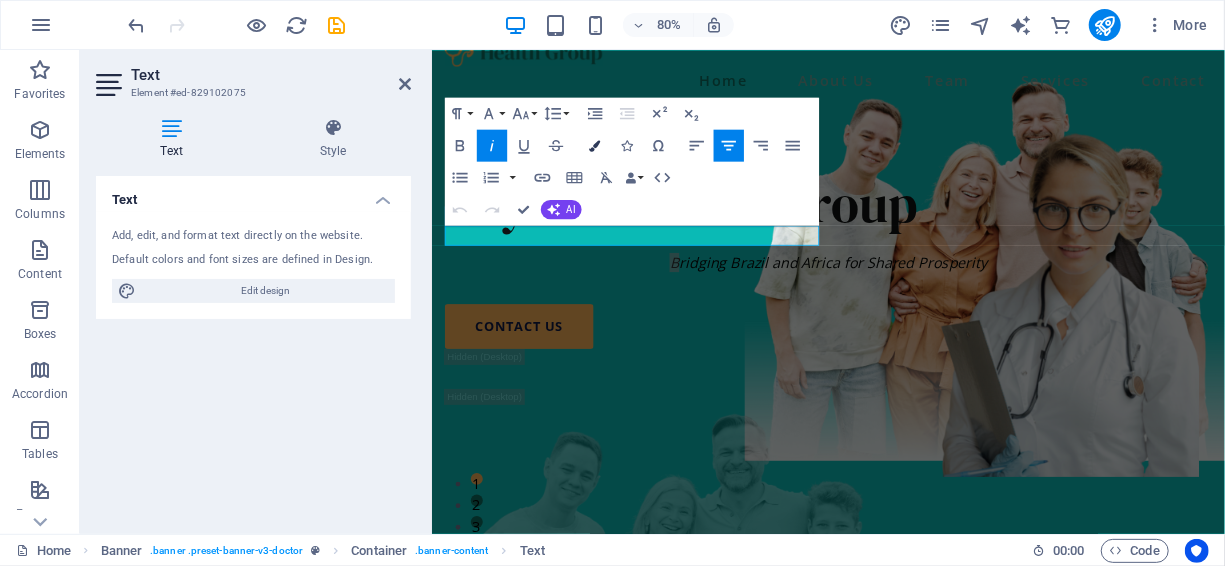 click at bounding box center [594, 145] 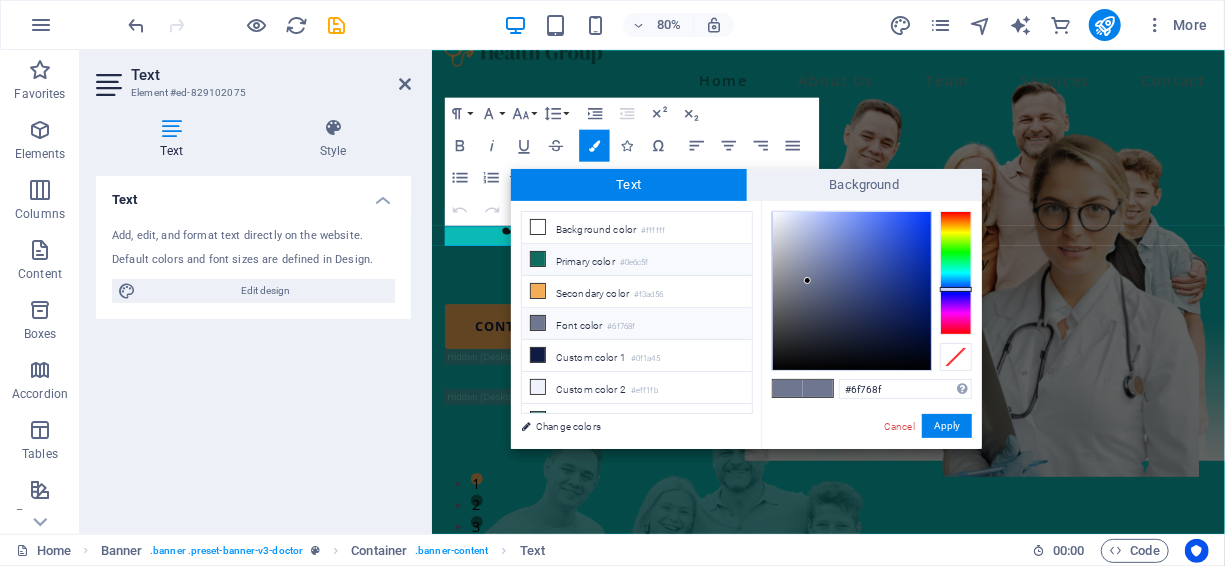 click on "Primary color
#0e6c5f" at bounding box center [637, 260] 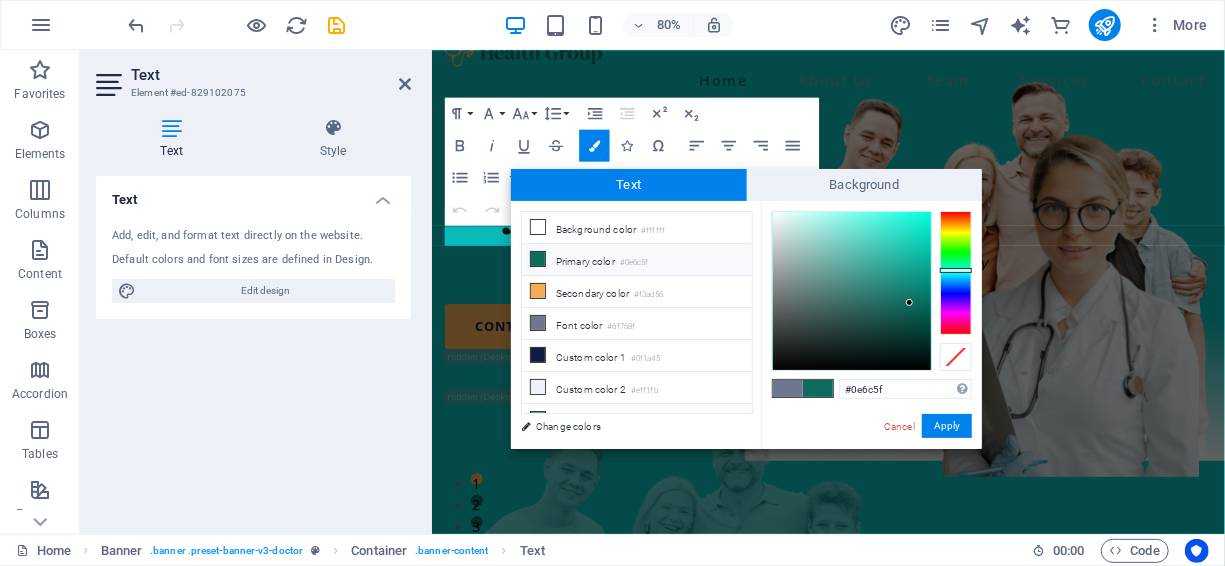 type on "#030d0b" 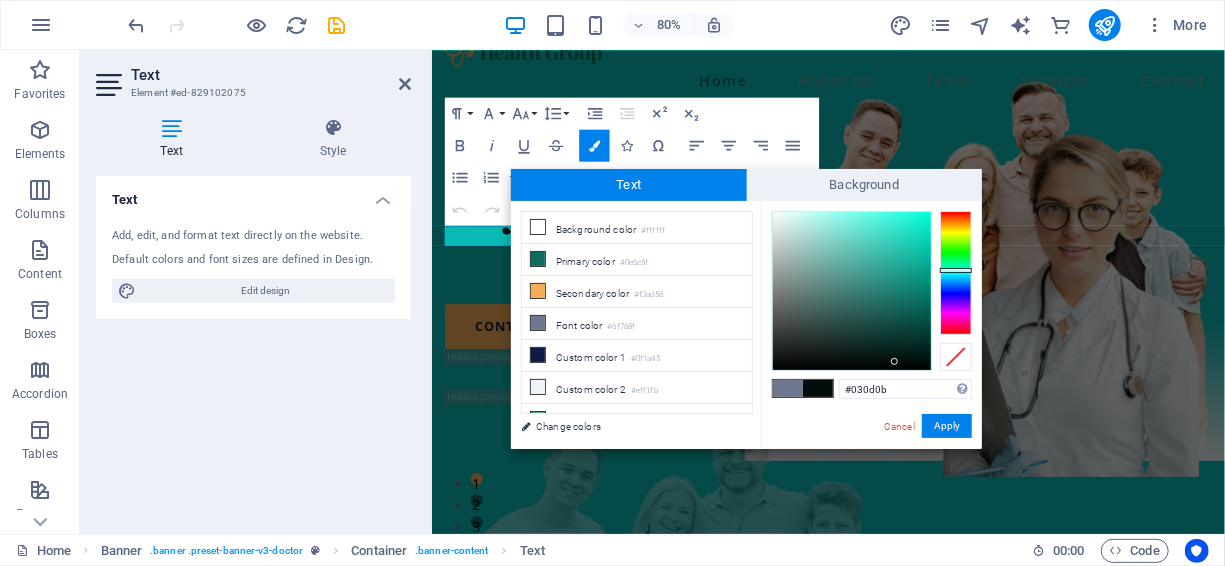 click at bounding box center (852, 291) 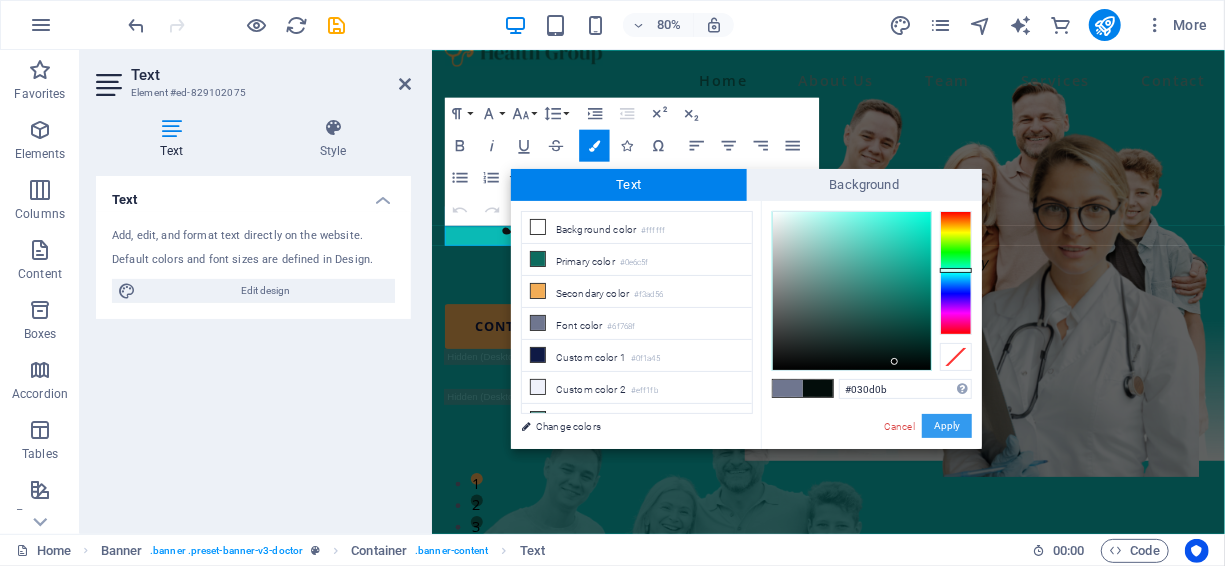 click on "Apply" at bounding box center (947, 426) 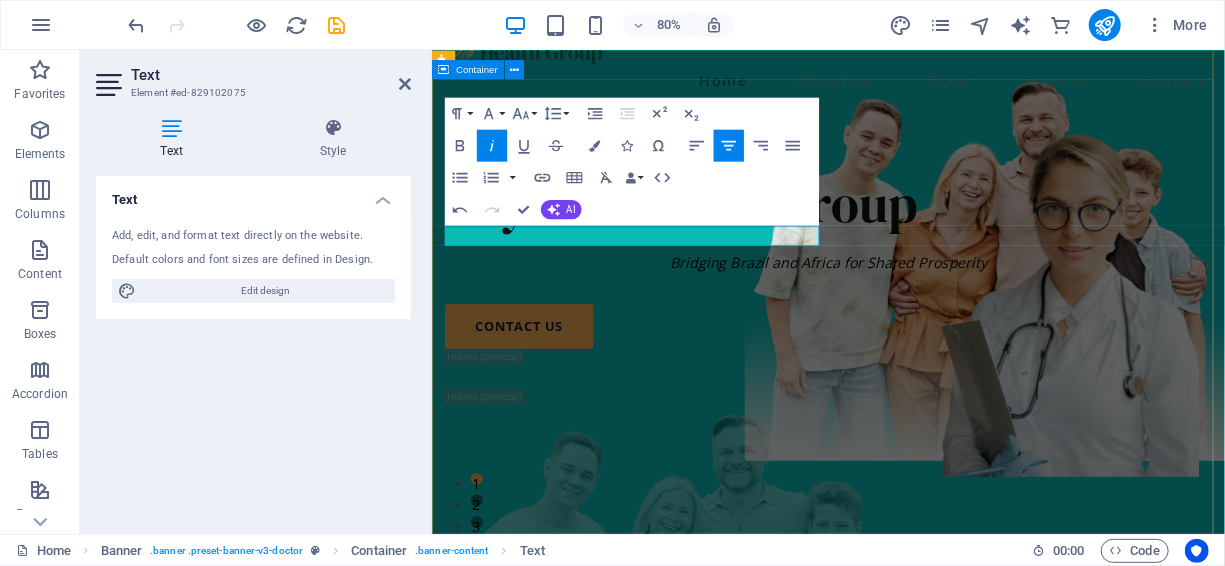 click on "Beyond Africa Group B ridging Brazil and Africa for Shared Prosperity contact us" at bounding box center (926, 589) 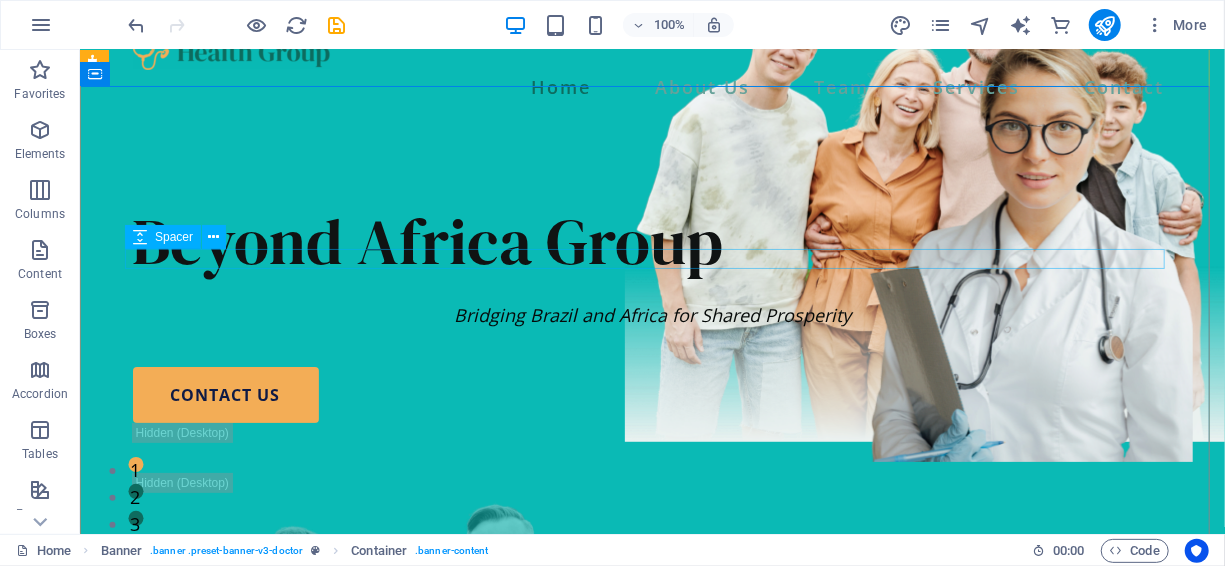 click at bounding box center [652, 292] 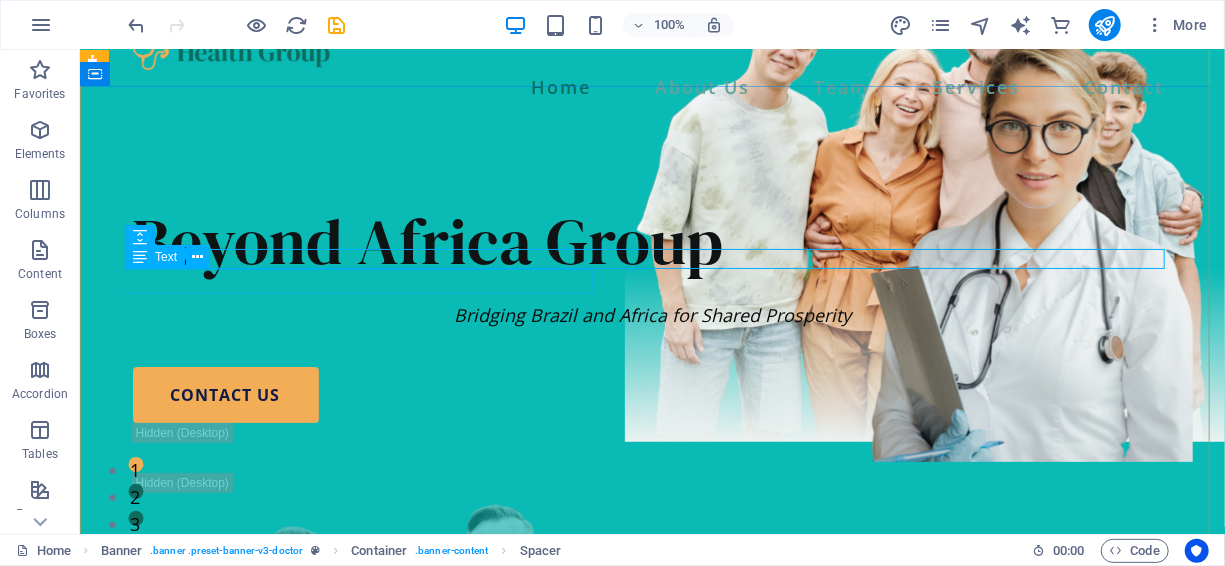 click on "B ridging Brazil and Africa for Shared Prosperity" at bounding box center [652, 314] 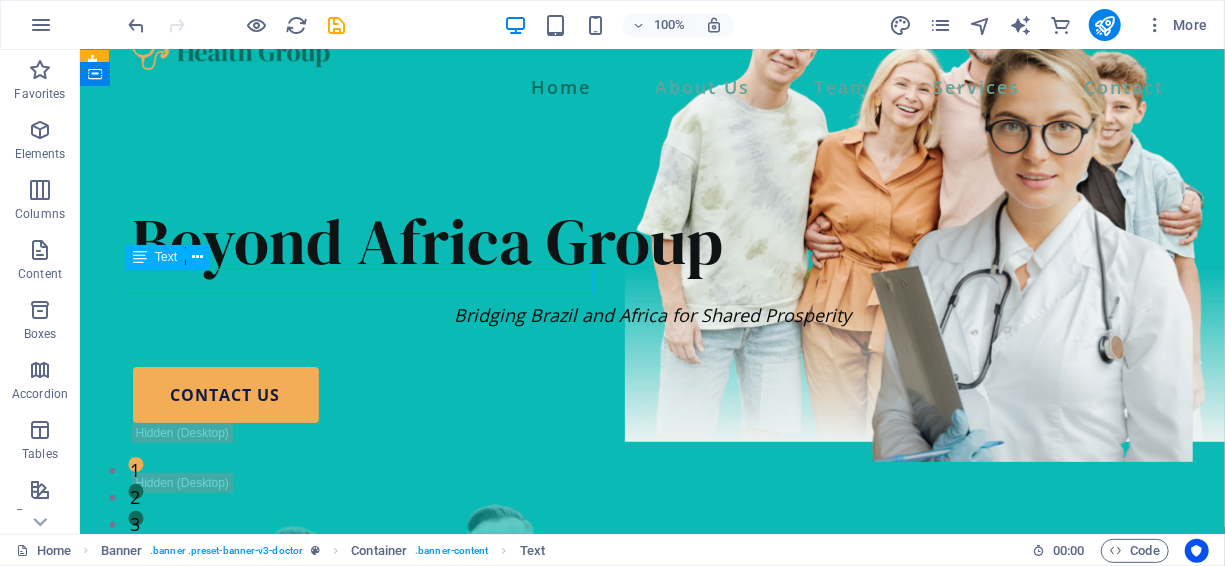click on "B ridging Brazil and Africa for Shared Prosperity" at bounding box center (652, 314) 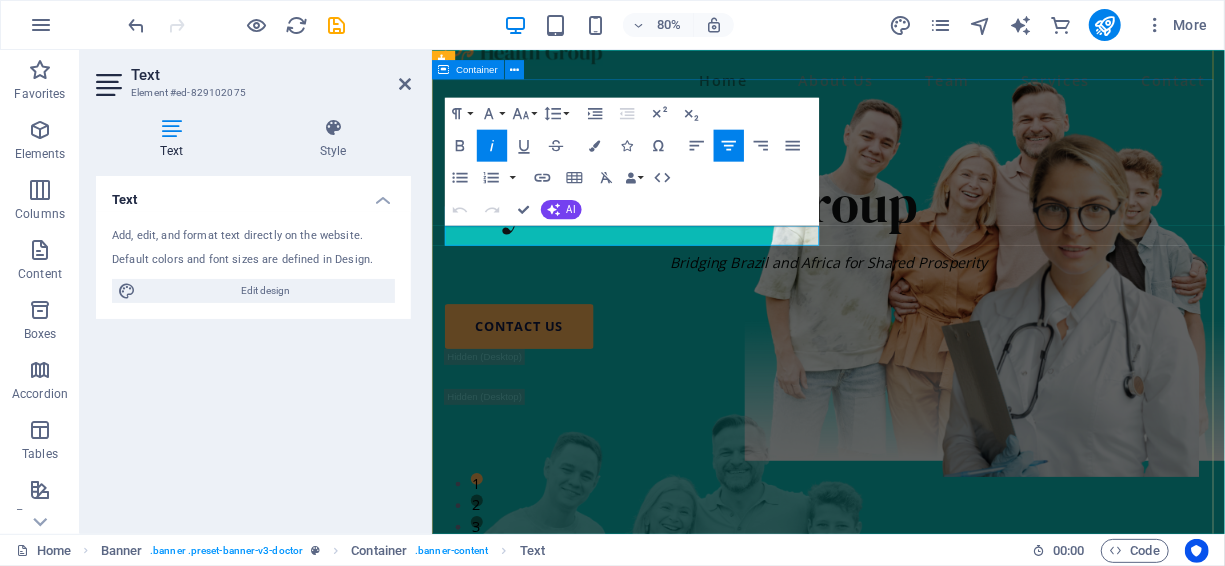click on "Beyond Africa Group B ridging Brazil and Africa for Shared Prosperity contact us" at bounding box center [926, 589] 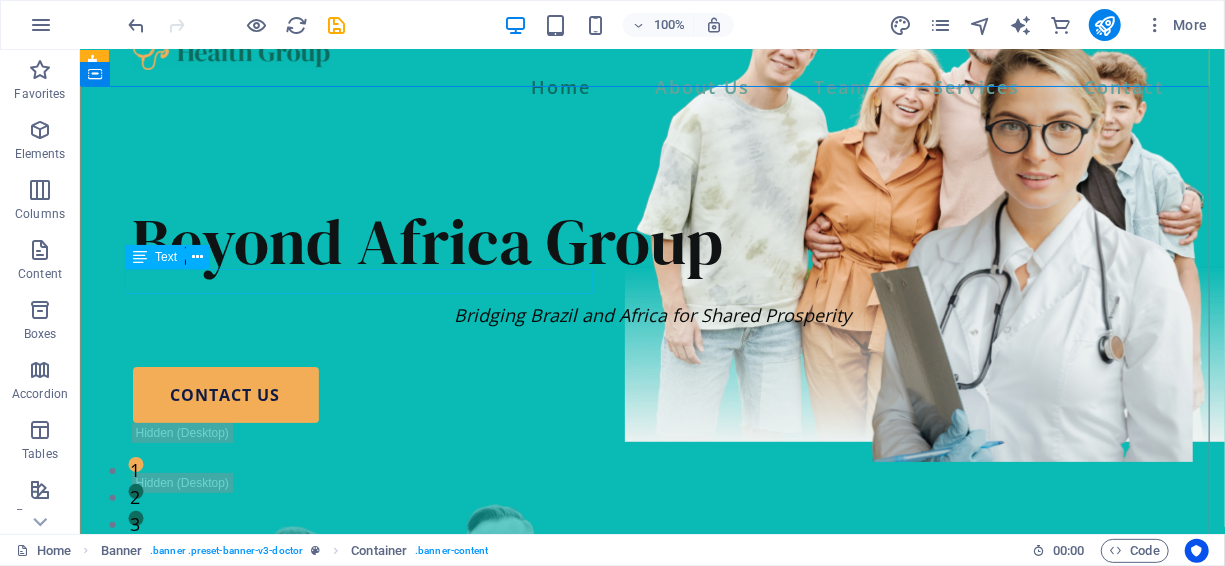 click on "B ridging Brazil and Africa for Shared Prosperity" at bounding box center [652, 314] 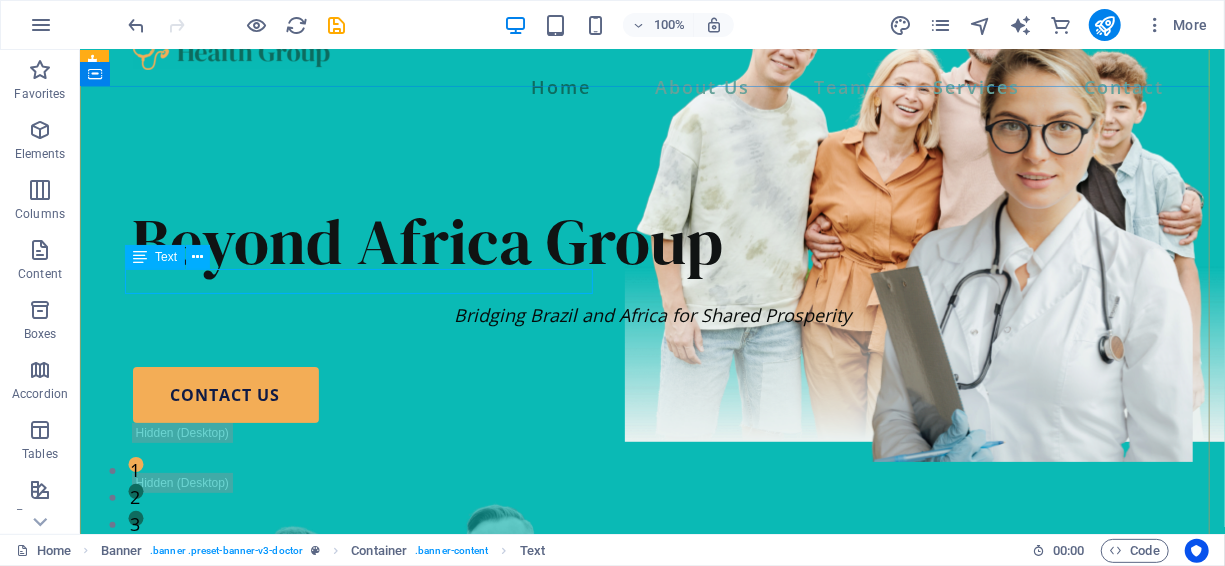 click at bounding box center [140, 257] 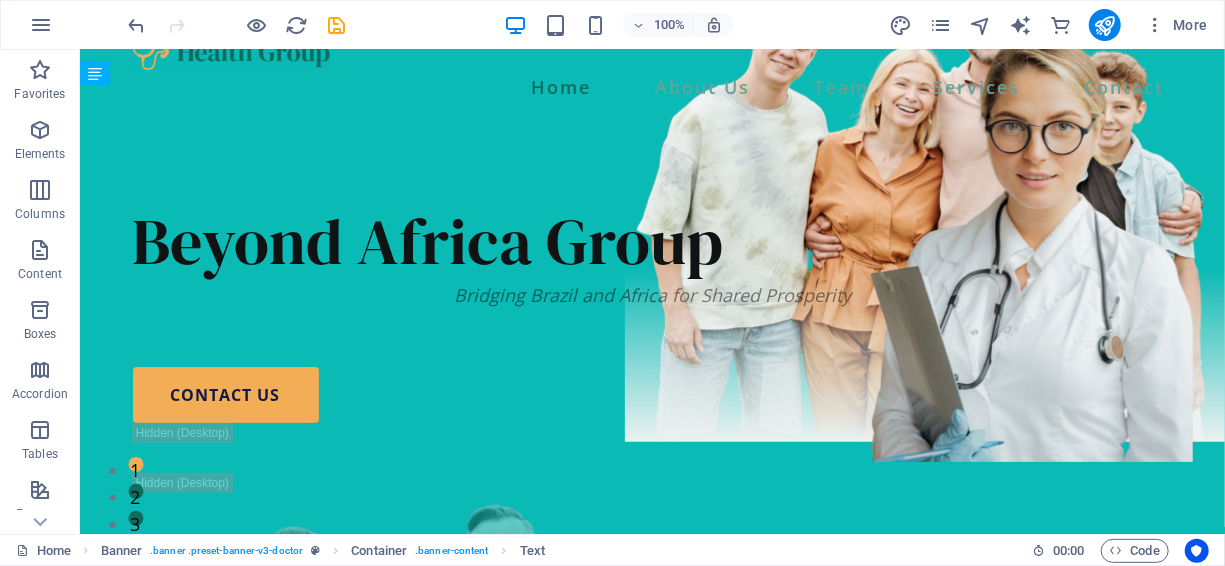 drag, startPoint x: 220, startPoint y: 308, endPoint x: 150, endPoint y: 253, distance: 89.02247 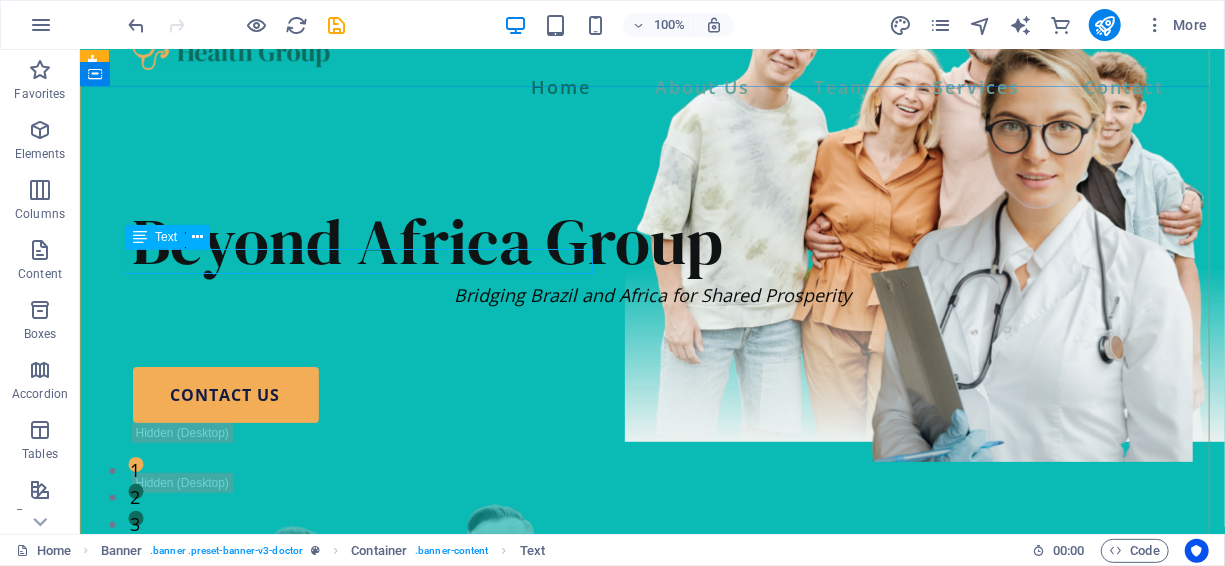 click on "B ridging Brazil and Africa for Shared Prosperity" at bounding box center (652, 294) 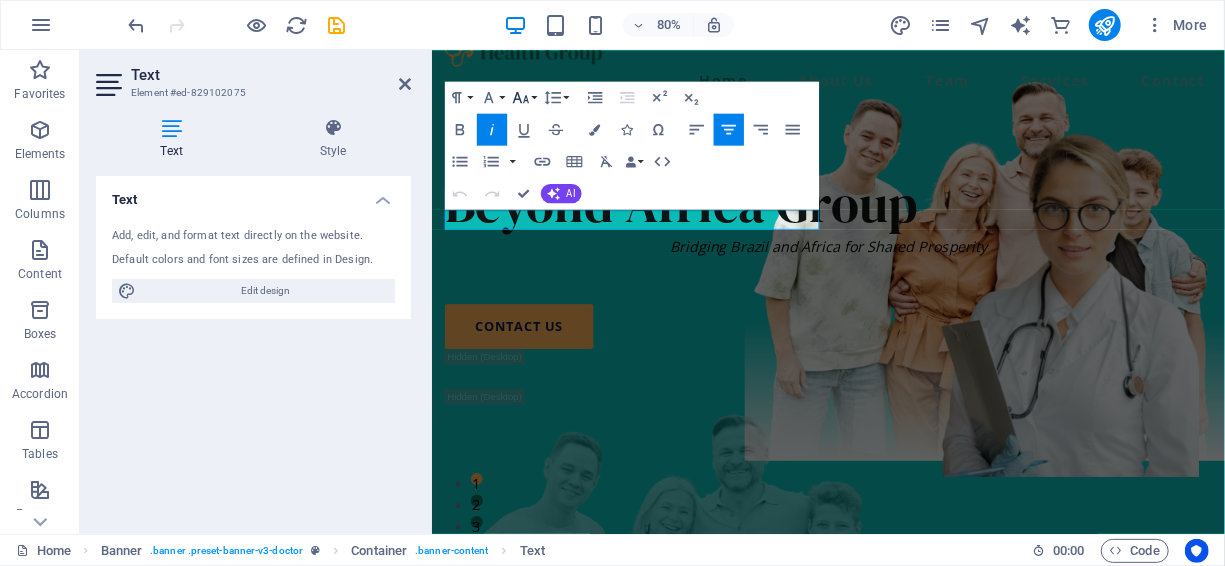 click 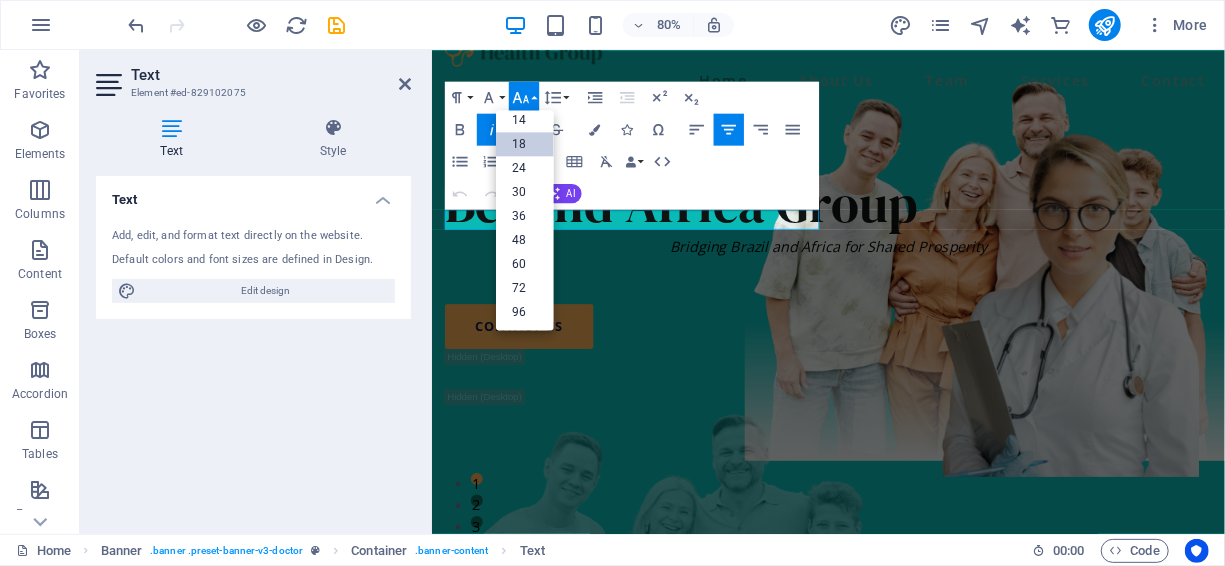 scroll, scrollTop: 160, scrollLeft: 0, axis: vertical 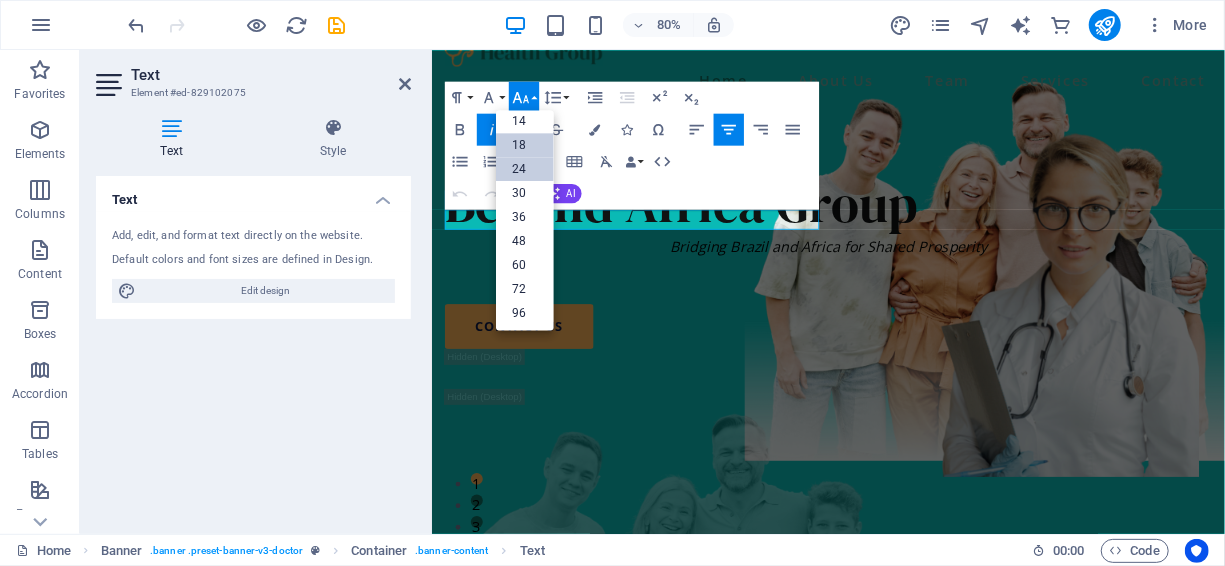 click on "24" at bounding box center (525, 169) 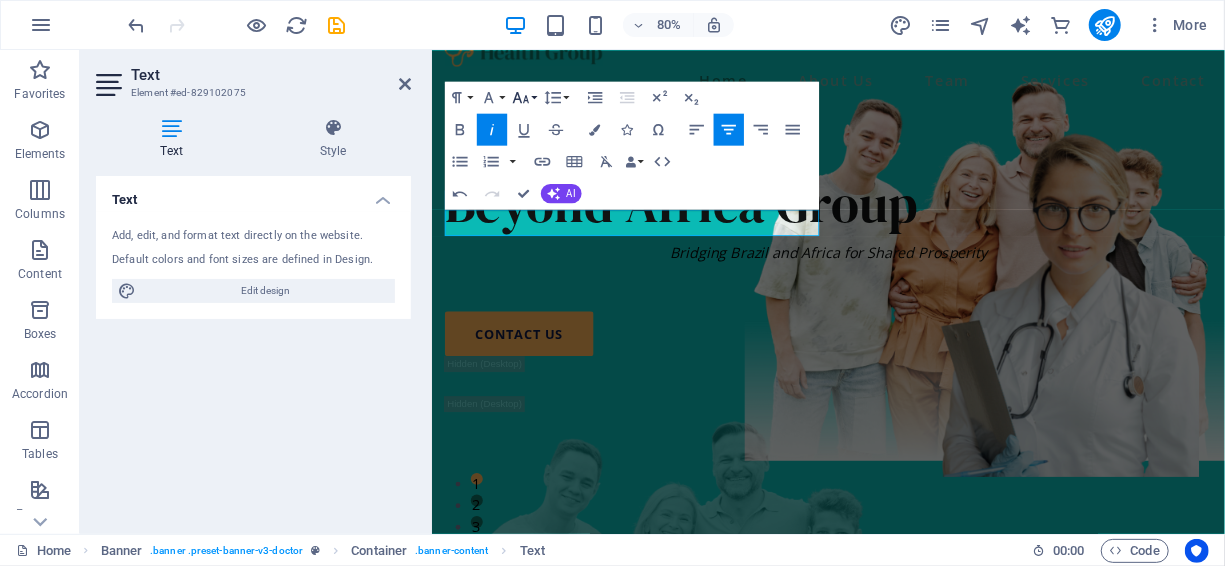 click on "Font Size" at bounding box center (524, 97) 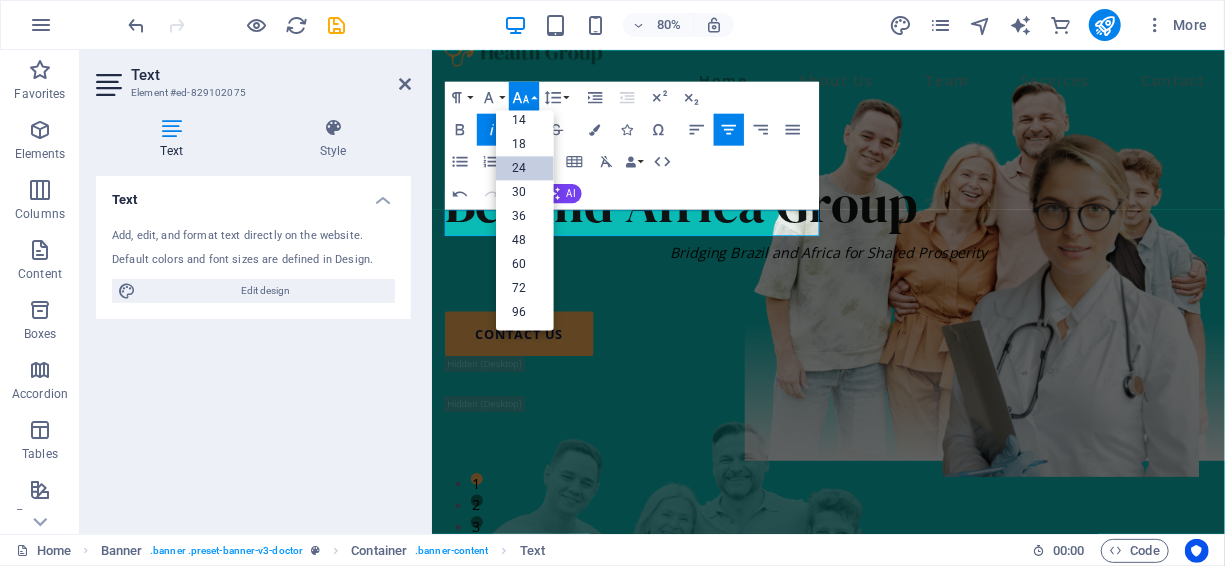 scroll, scrollTop: 160, scrollLeft: 0, axis: vertical 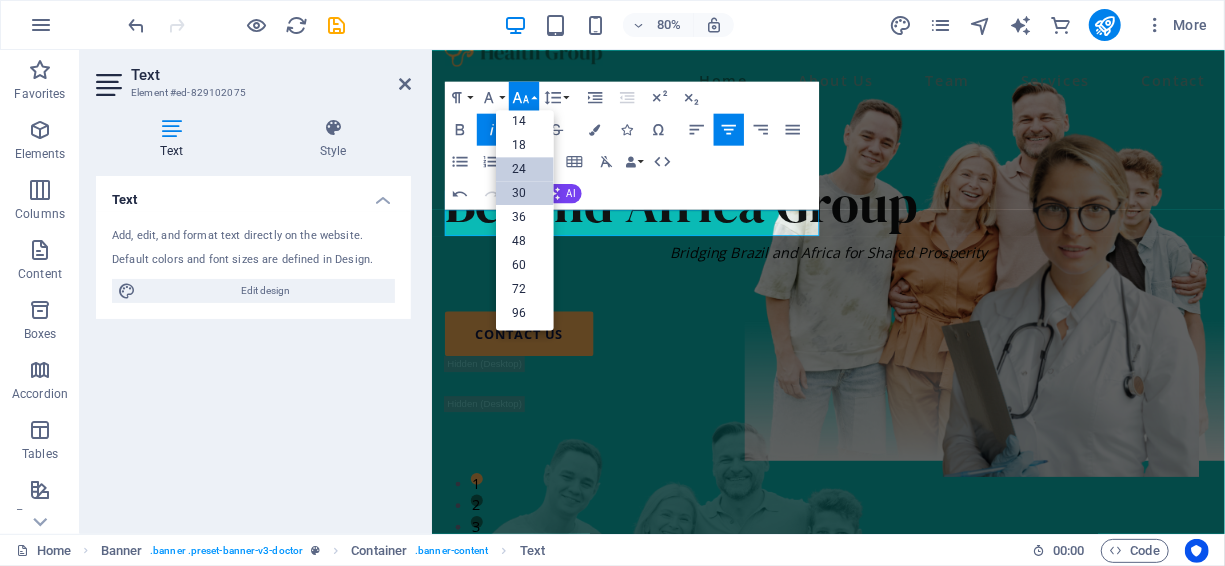click on "30" at bounding box center (525, 193) 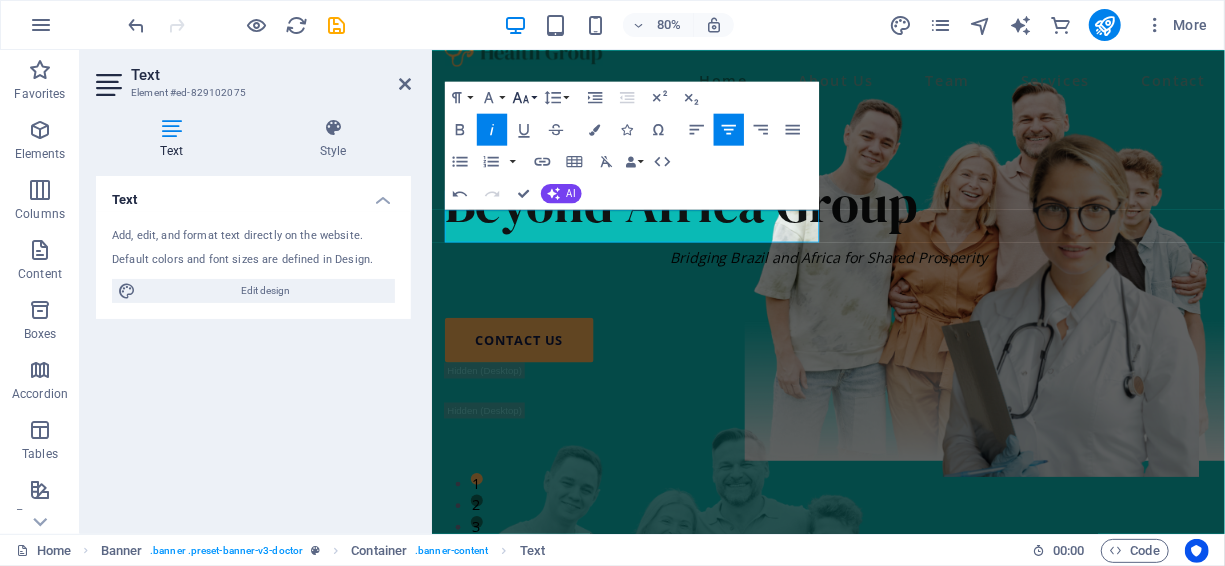click on "Font Size" at bounding box center (524, 97) 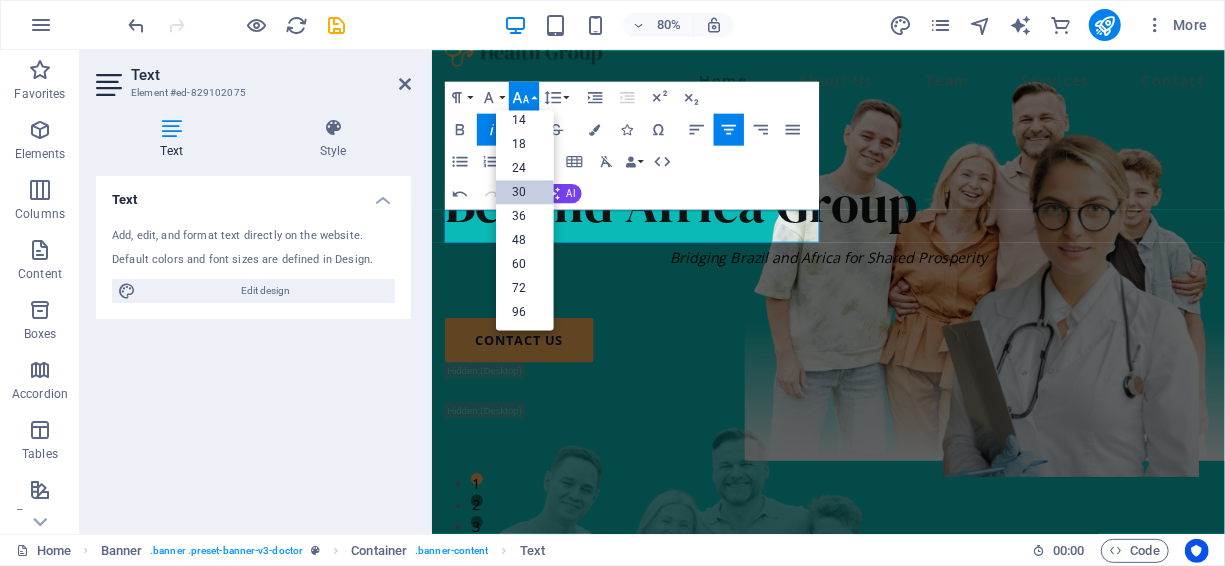 scroll, scrollTop: 160, scrollLeft: 0, axis: vertical 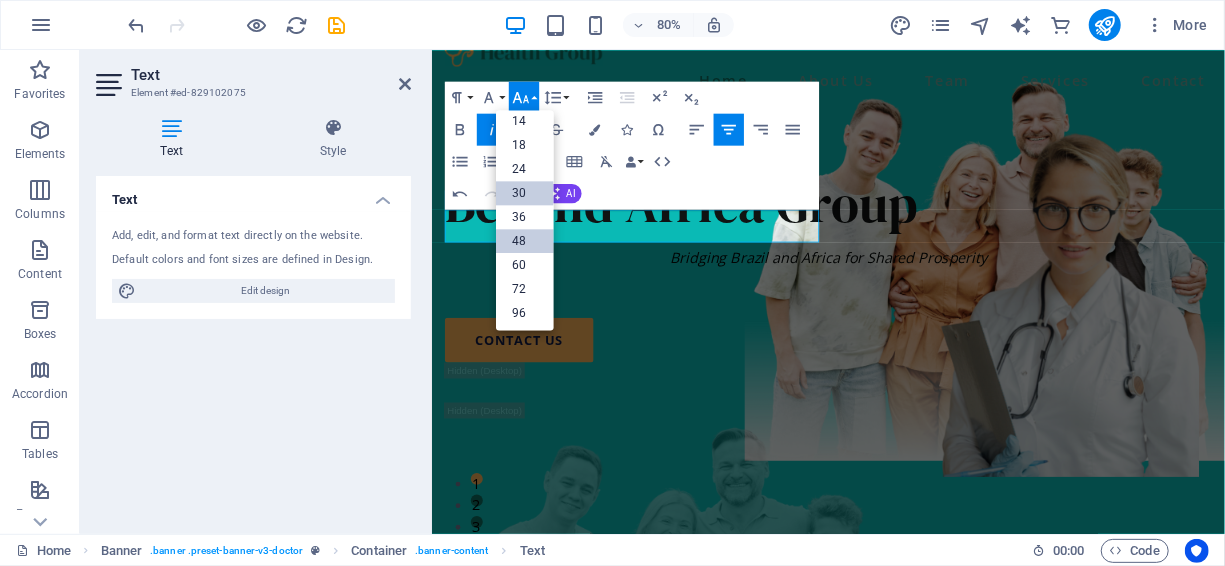 click on "48" at bounding box center (525, 241) 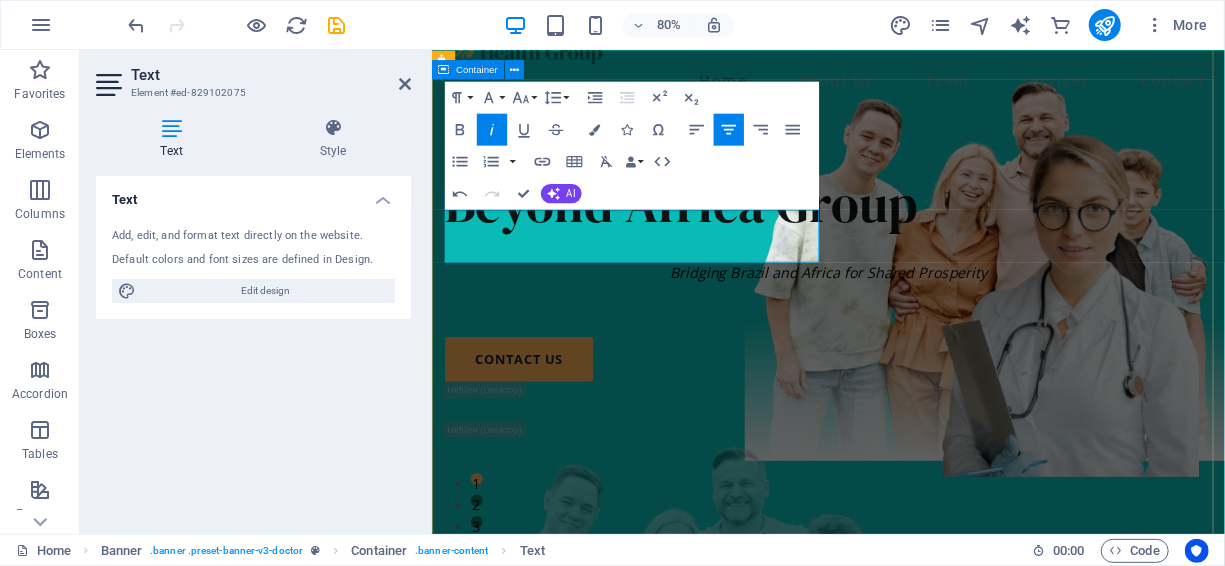 click on "Beyond Africa Group ​ B ridging Brazil and Africa for Shared Prosperity contact us" at bounding box center (926, 609) 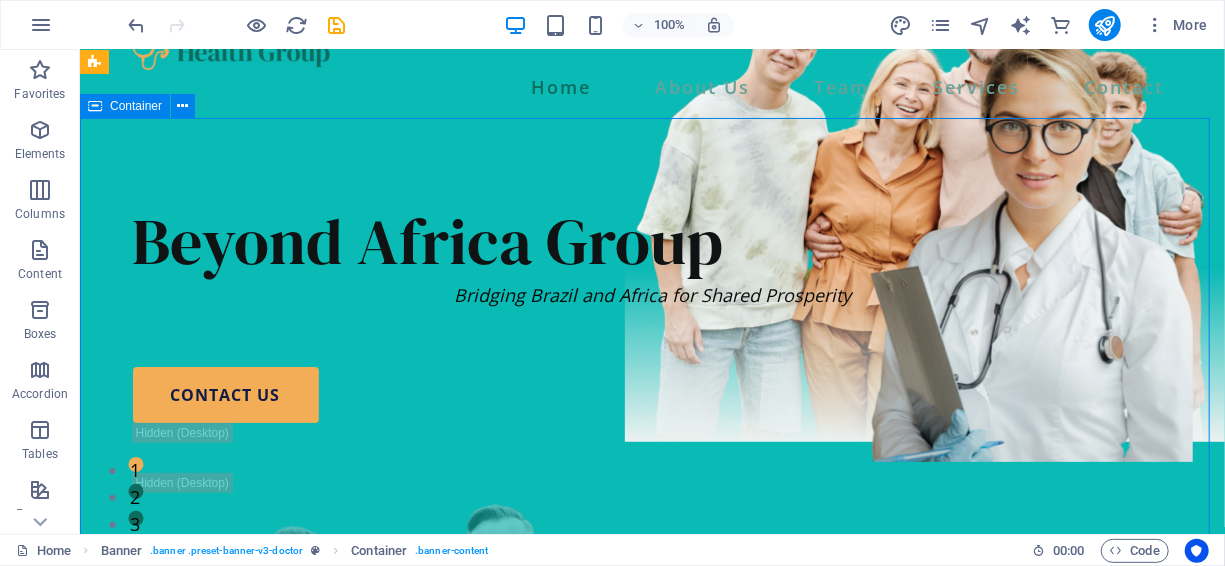 scroll, scrollTop: 0, scrollLeft: 0, axis: both 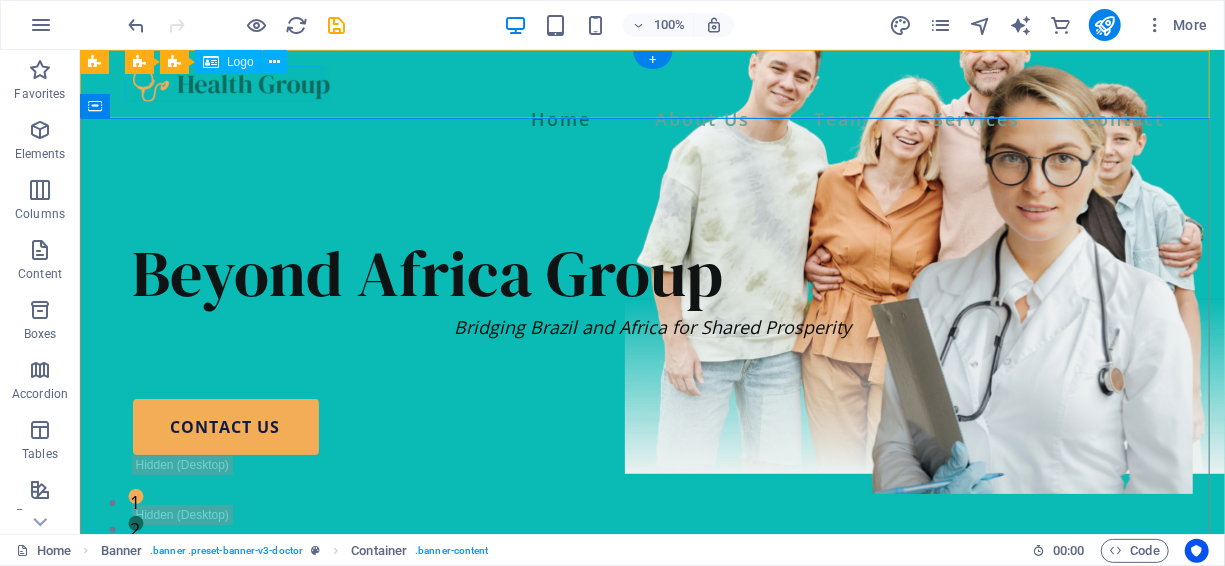 click at bounding box center (652, 83) 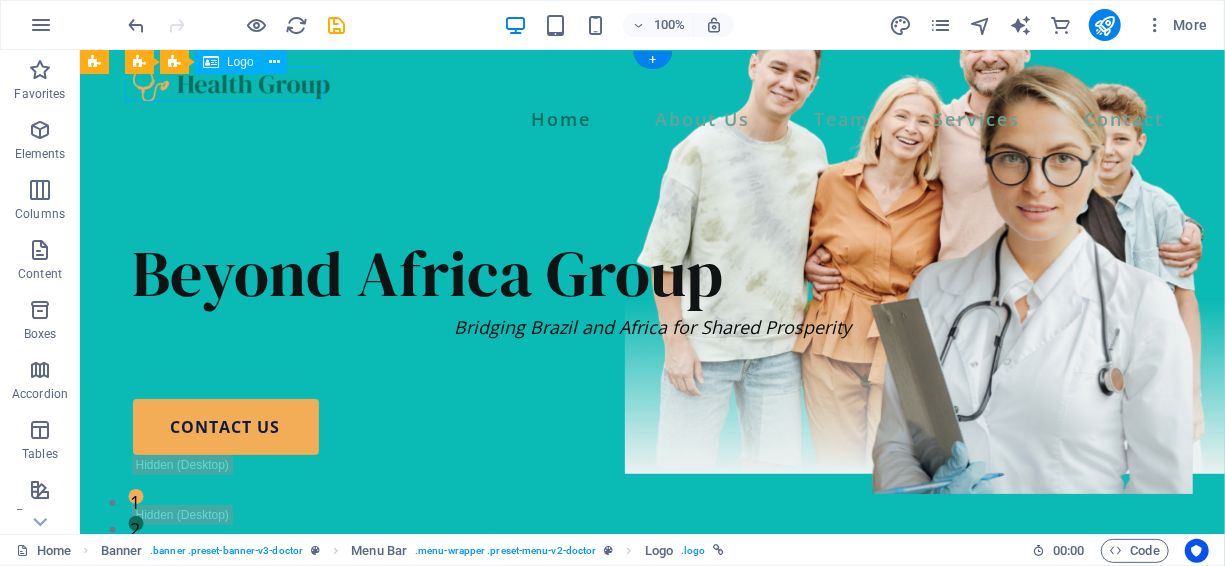 click at bounding box center [652, 83] 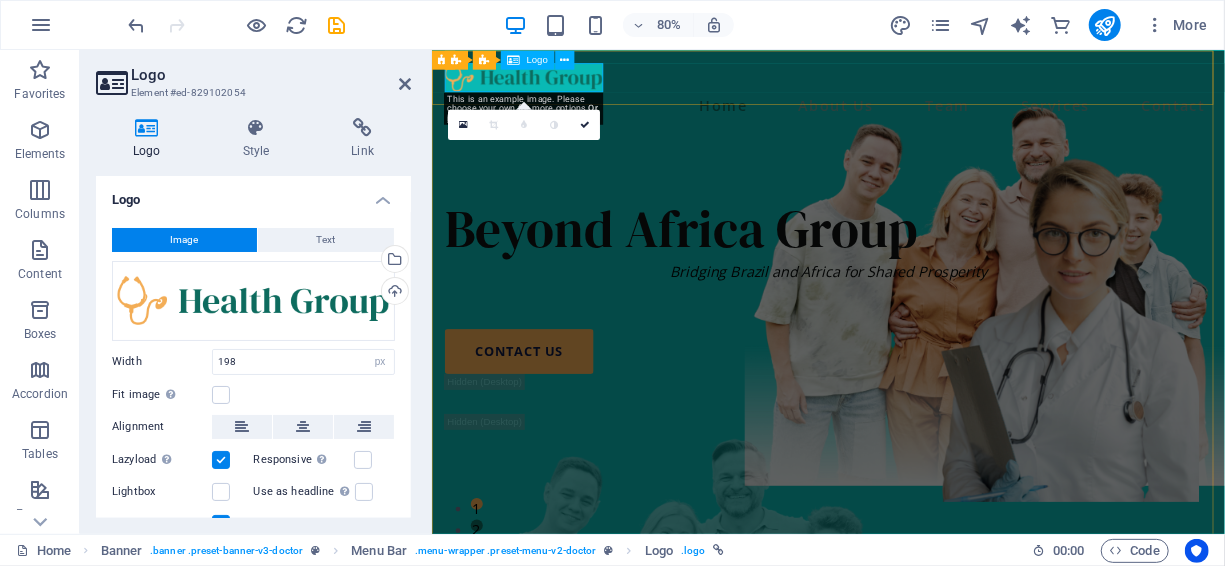 click at bounding box center (926, 83) 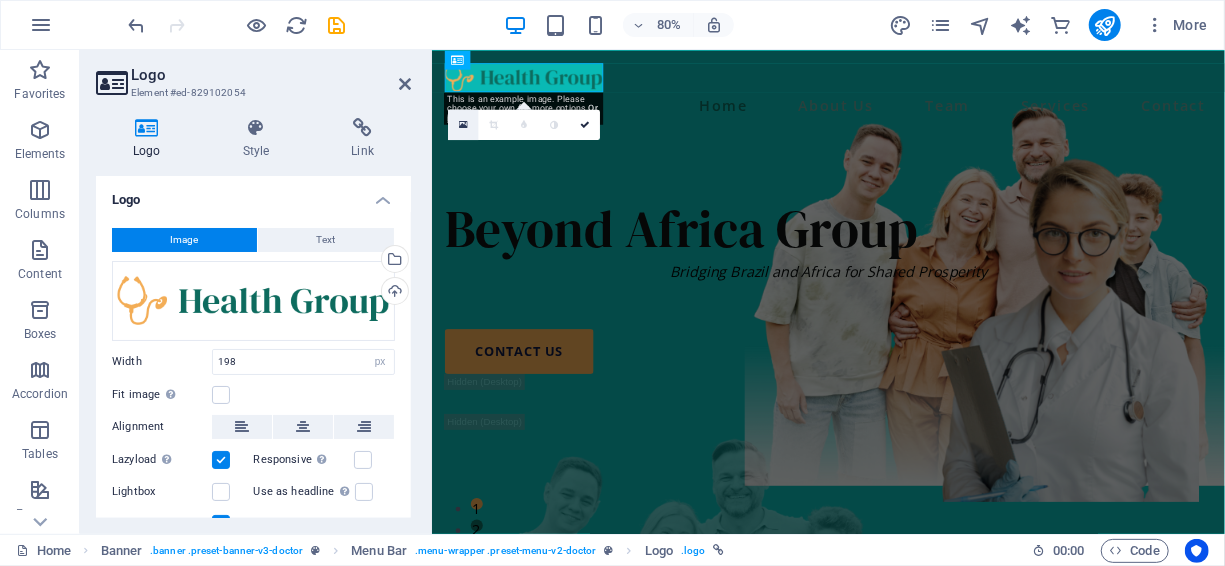 click at bounding box center (463, 124) 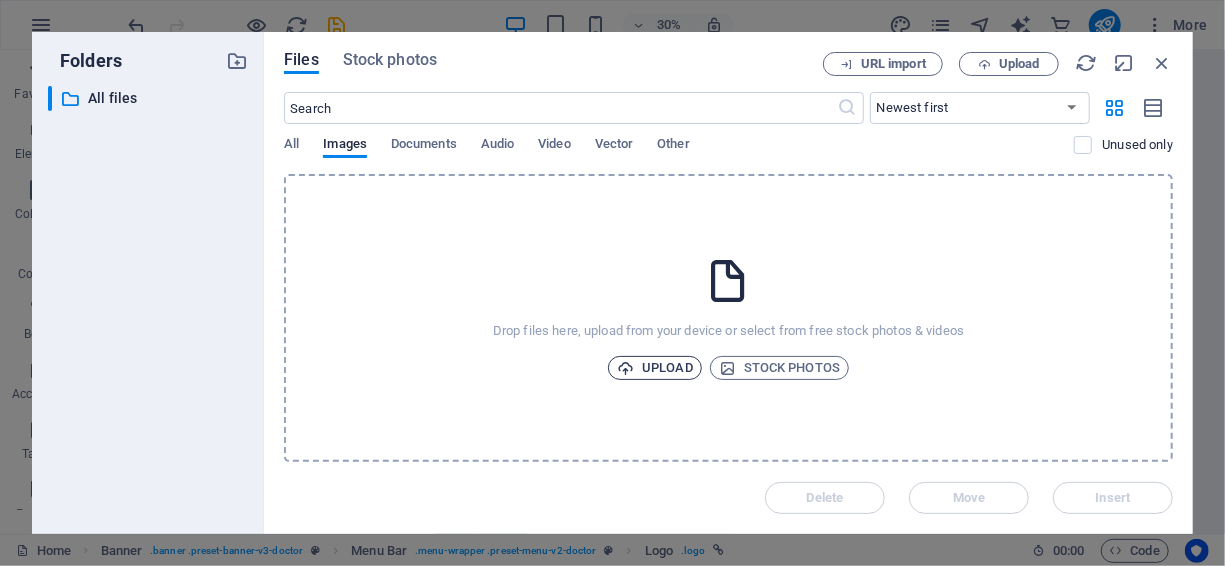 click on "Upload" at bounding box center [655, 368] 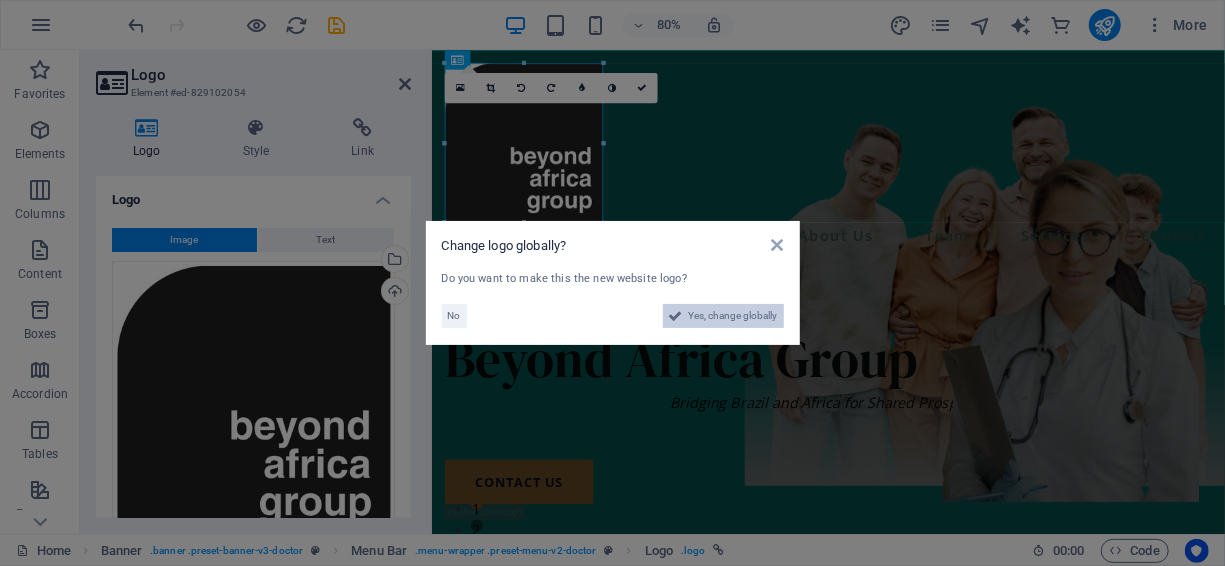 click on "Yes, change globally" at bounding box center [733, 316] 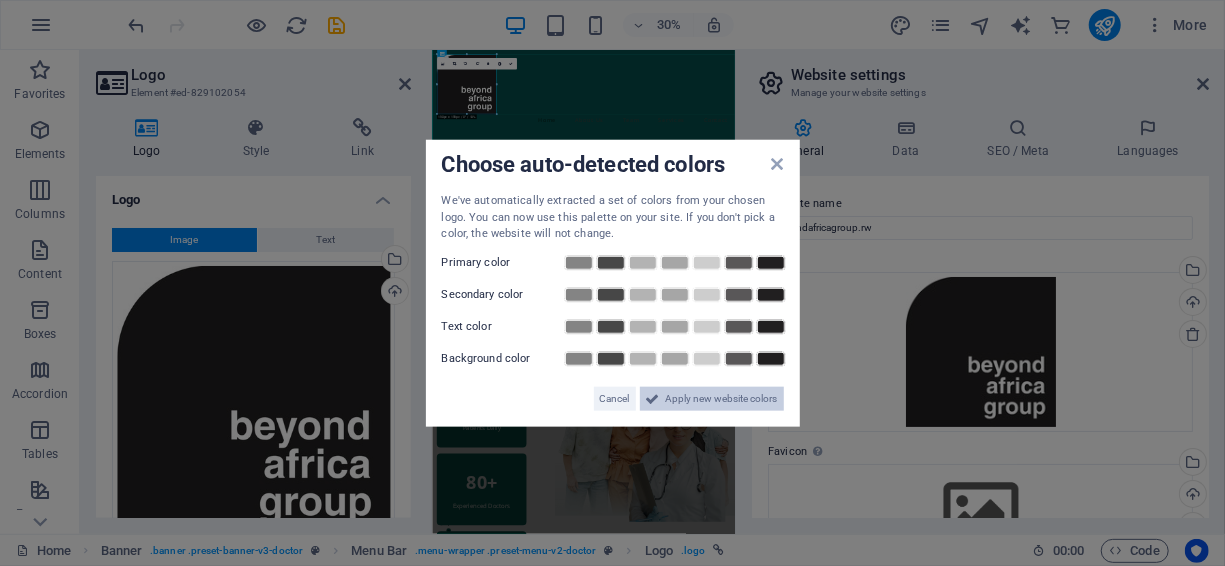 click on "Apply new website colors" at bounding box center [722, 398] 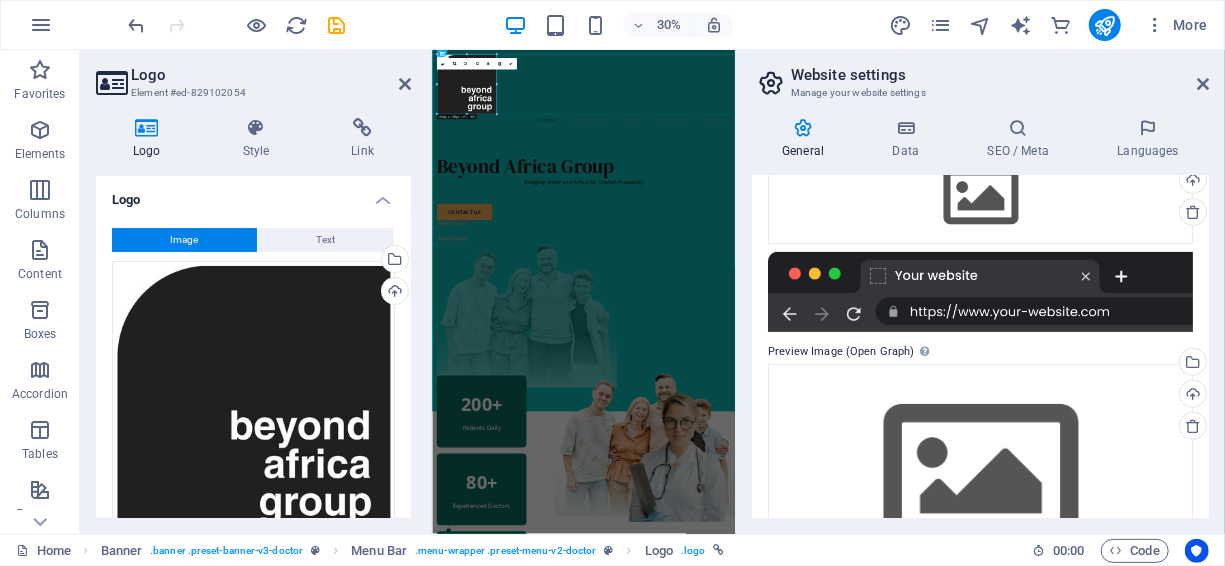 scroll, scrollTop: 405, scrollLeft: 0, axis: vertical 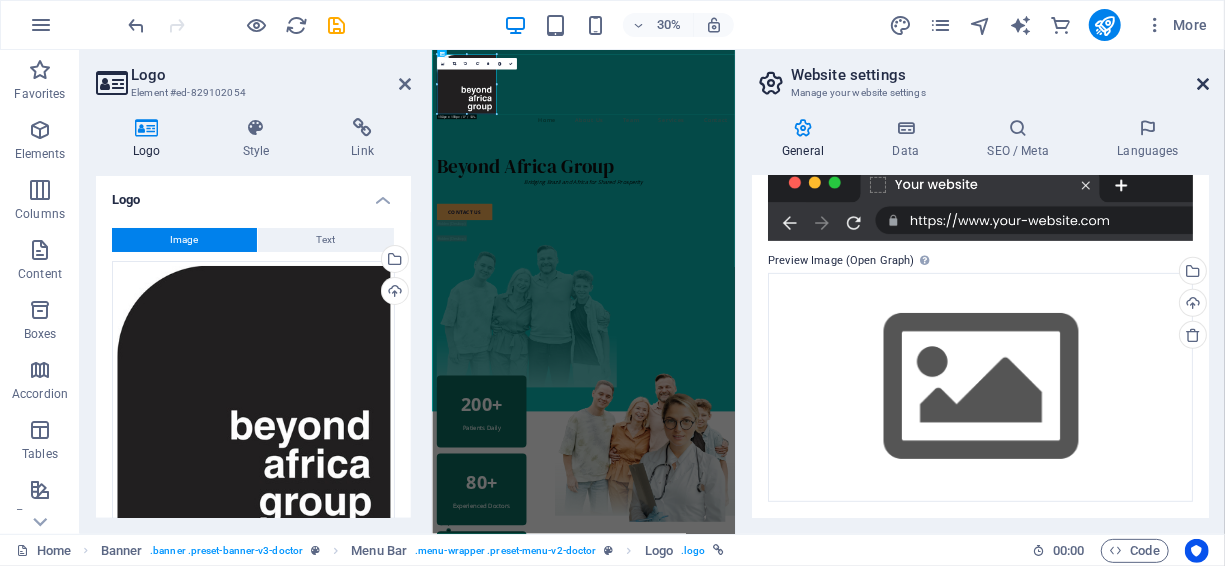click at bounding box center [1203, 84] 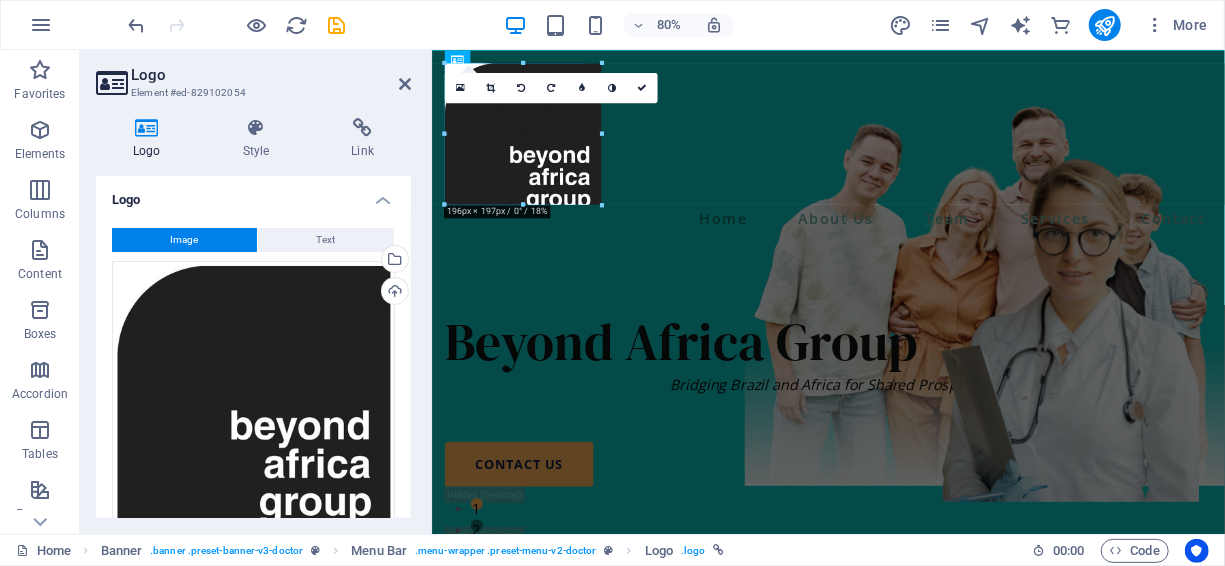 drag, startPoint x: 605, startPoint y: 217, endPoint x: 583, endPoint y: 130, distance: 89.73851 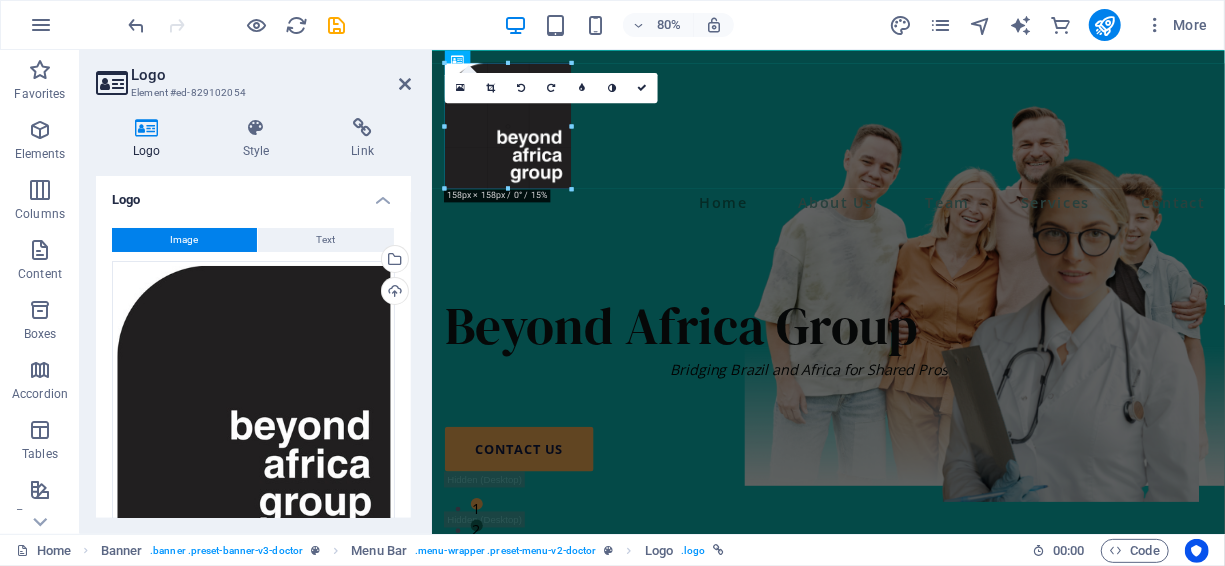 drag, startPoint x: 585, startPoint y: 202, endPoint x: 566, endPoint y: 113, distance: 91.00549 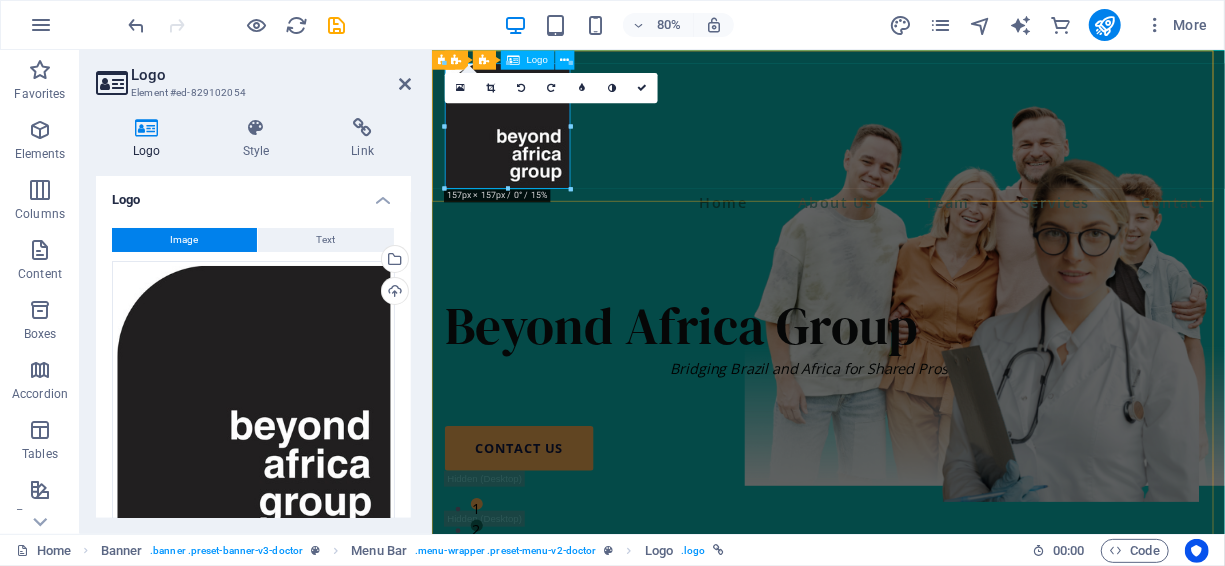 drag, startPoint x: 879, startPoint y: 234, endPoint x: 472, endPoint y: 144, distance: 416.8321 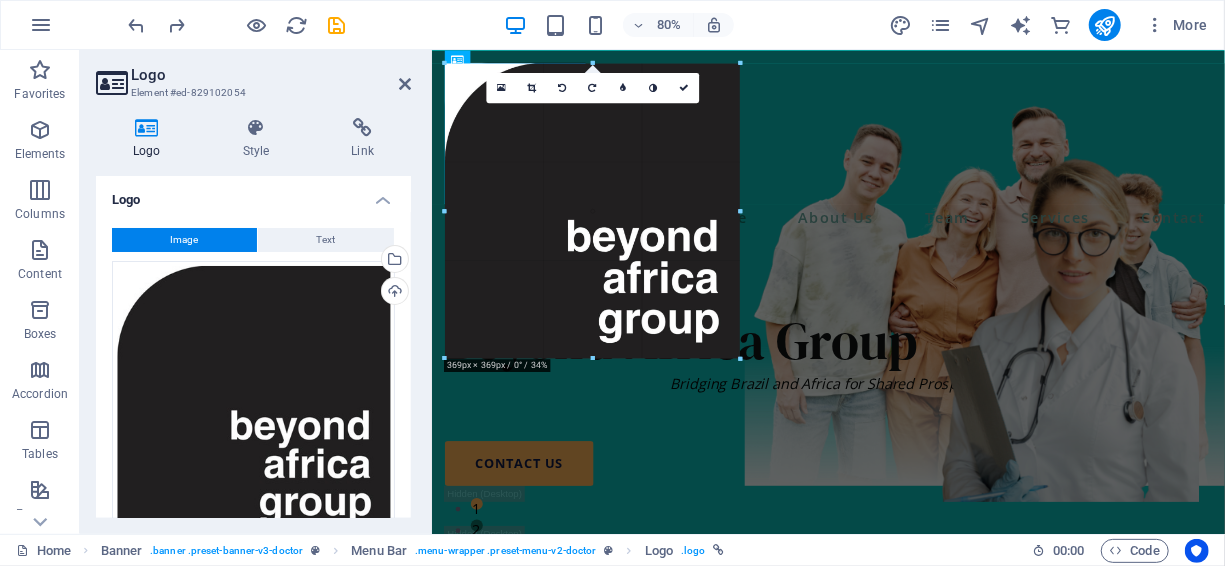 type on "198" 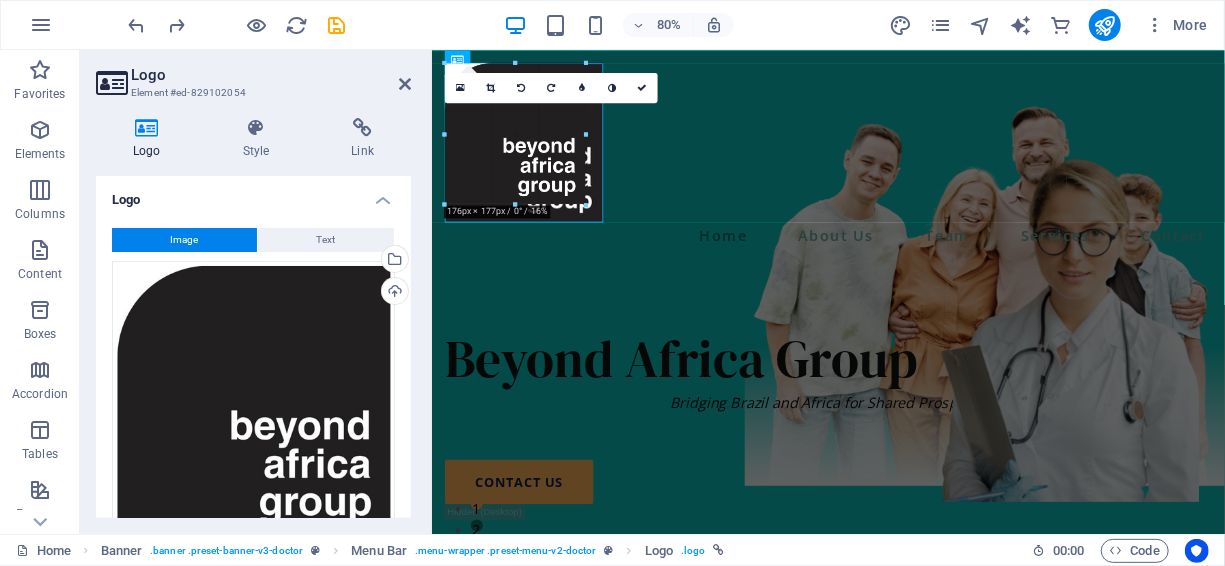click at bounding box center (822, 142) 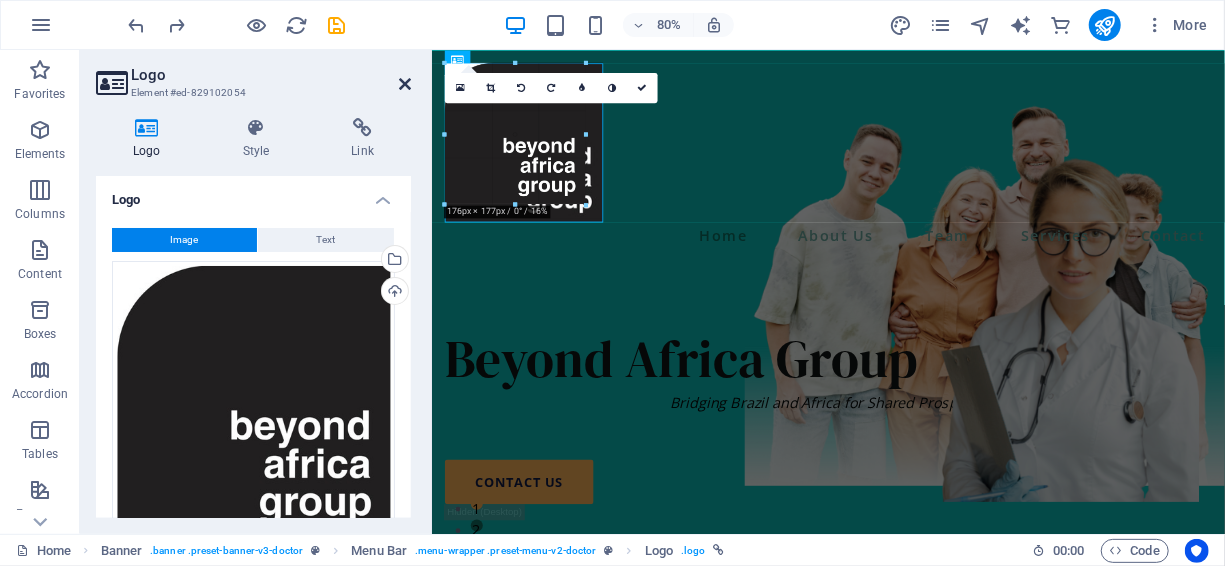 click at bounding box center [405, 84] 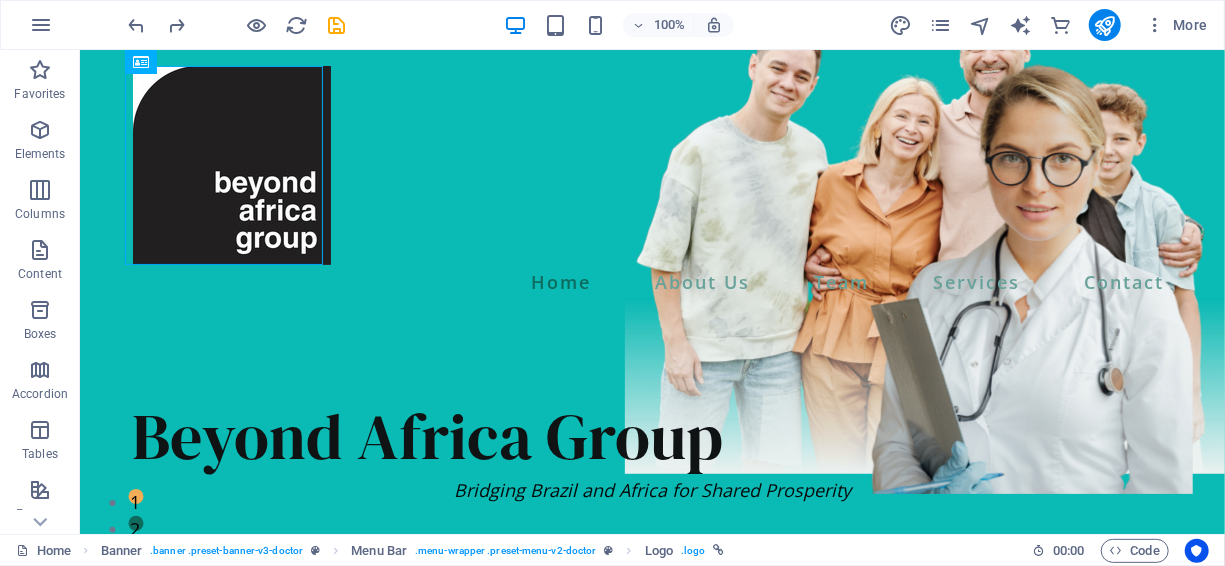 click at bounding box center (224, 165) 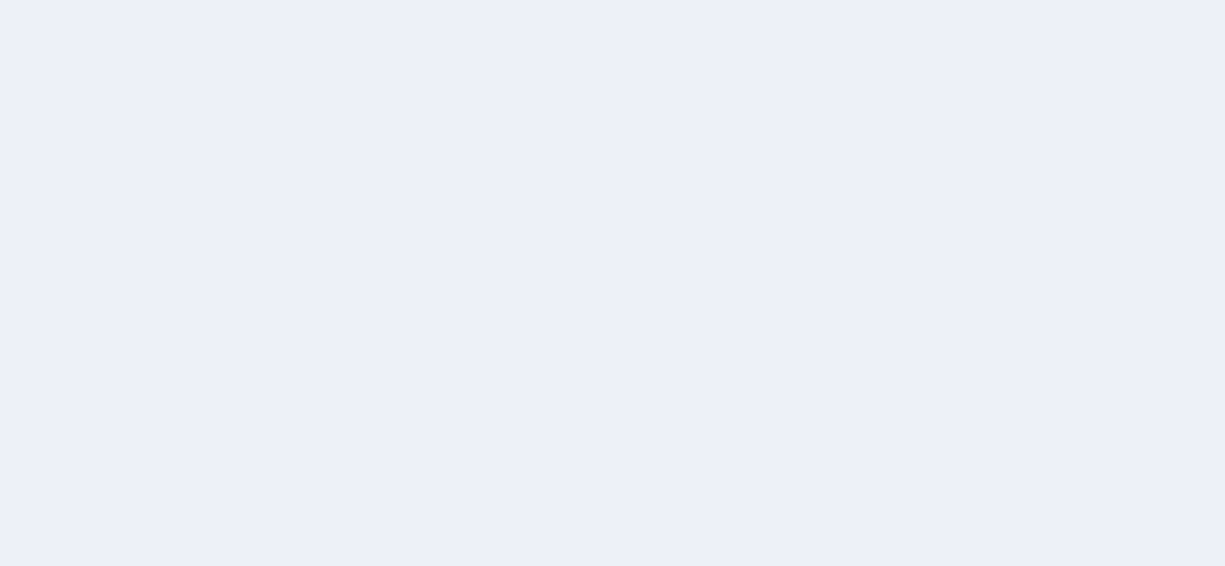 scroll, scrollTop: 0, scrollLeft: 0, axis: both 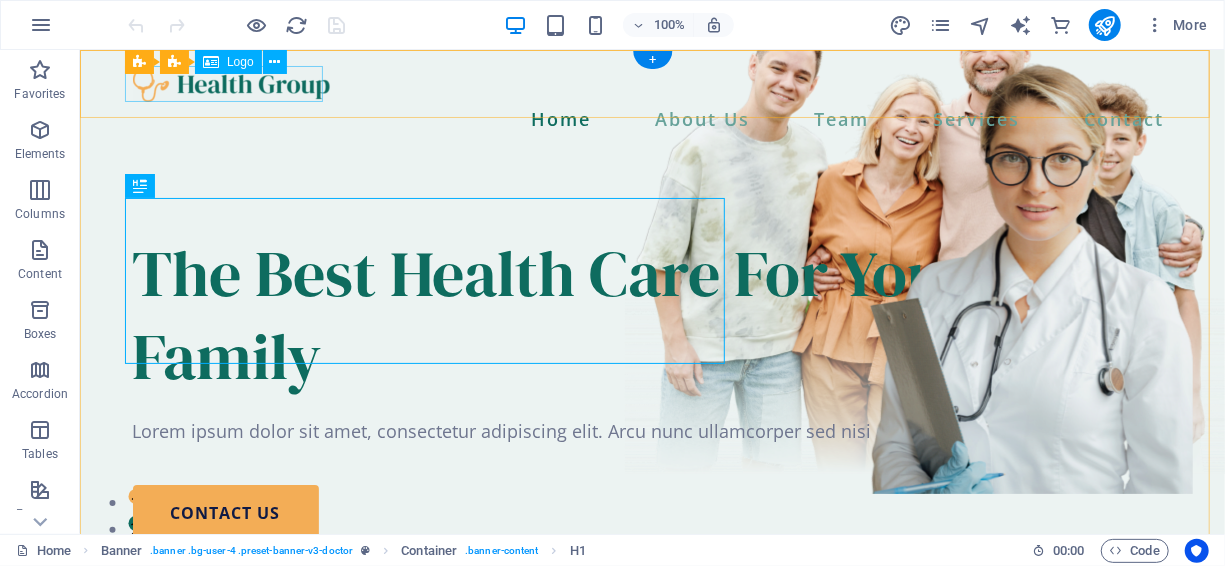 click at bounding box center (652, 83) 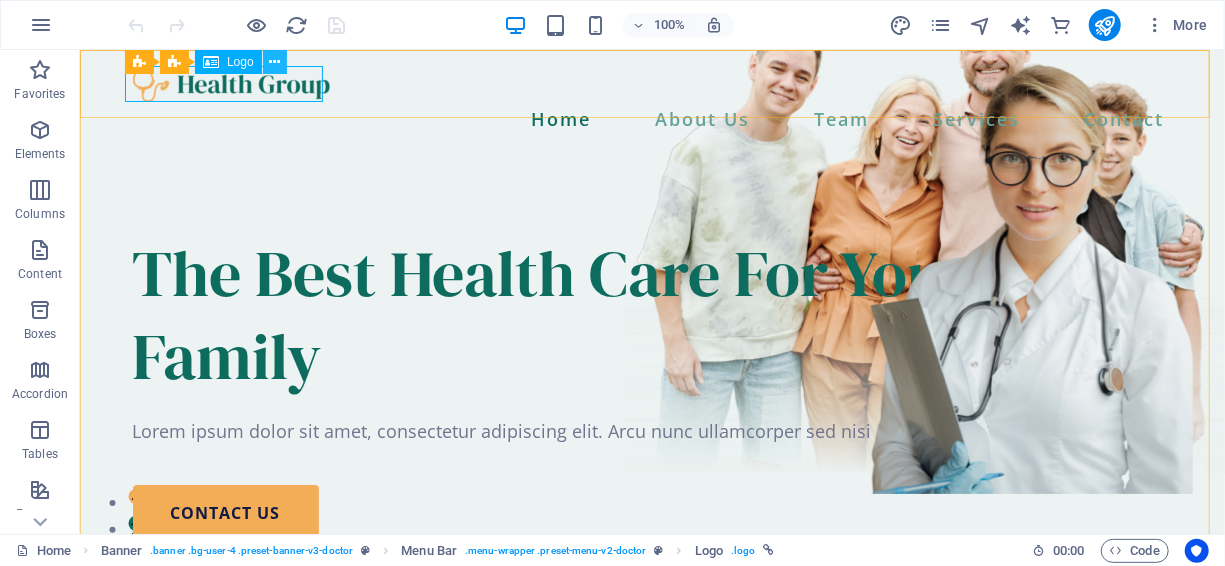 click at bounding box center [274, 62] 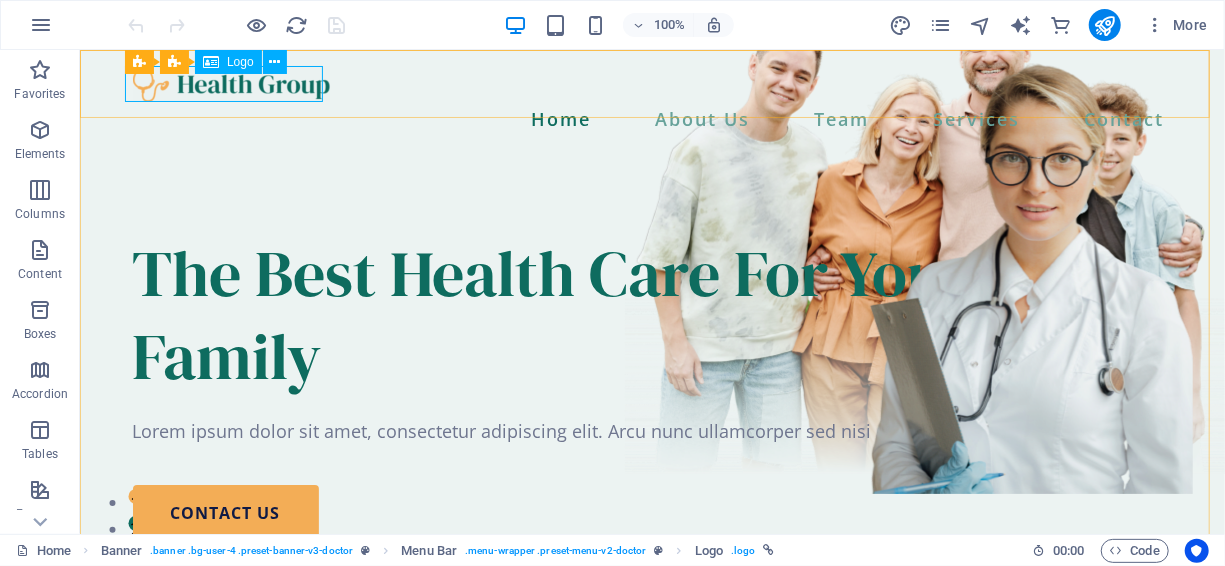 click on "Logo" at bounding box center [240, 62] 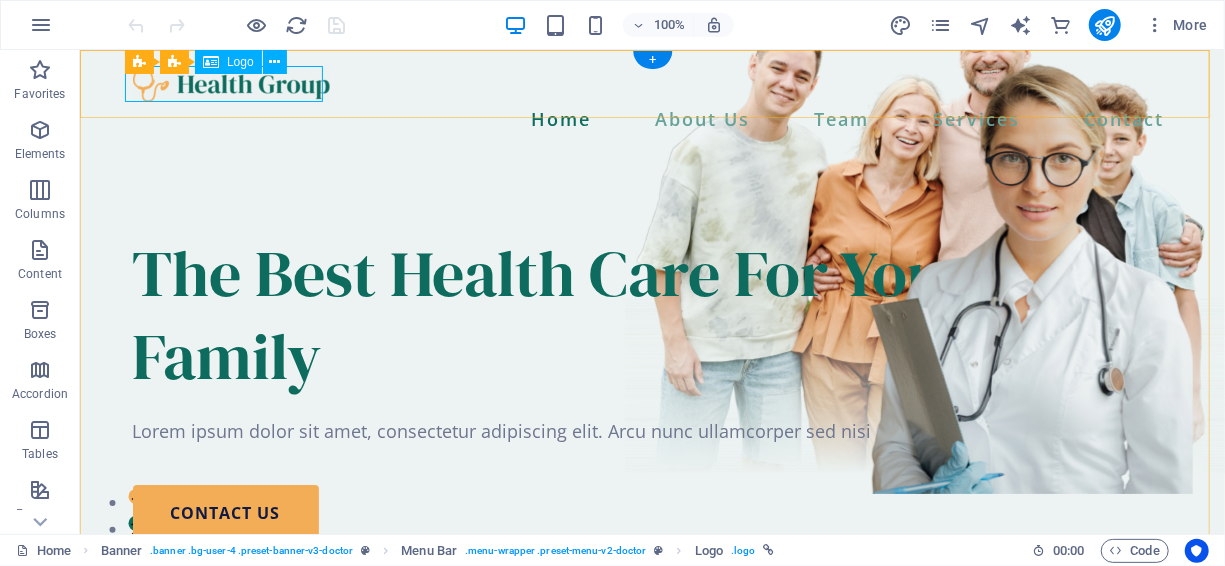 click at bounding box center [652, 83] 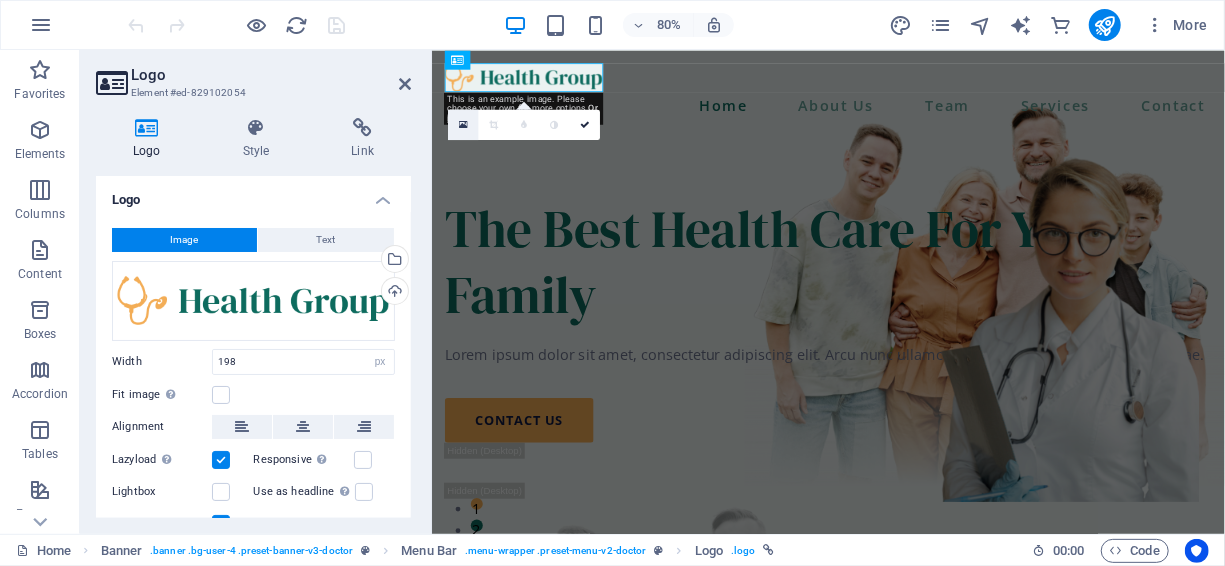 click at bounding box center (463, 124) 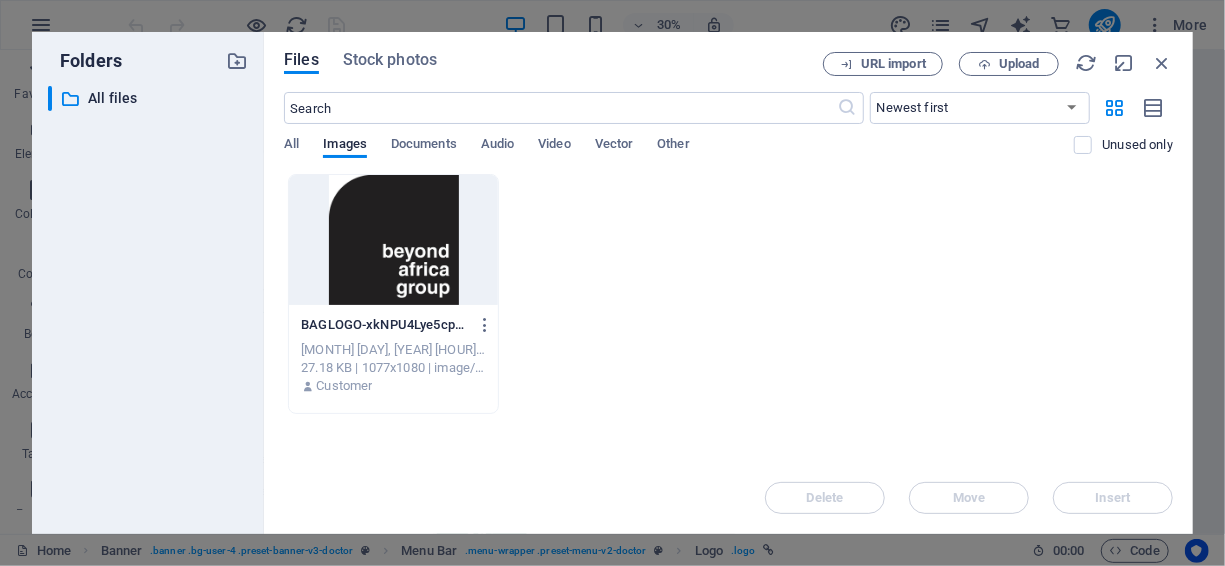 click at bounding box center (393, 240) 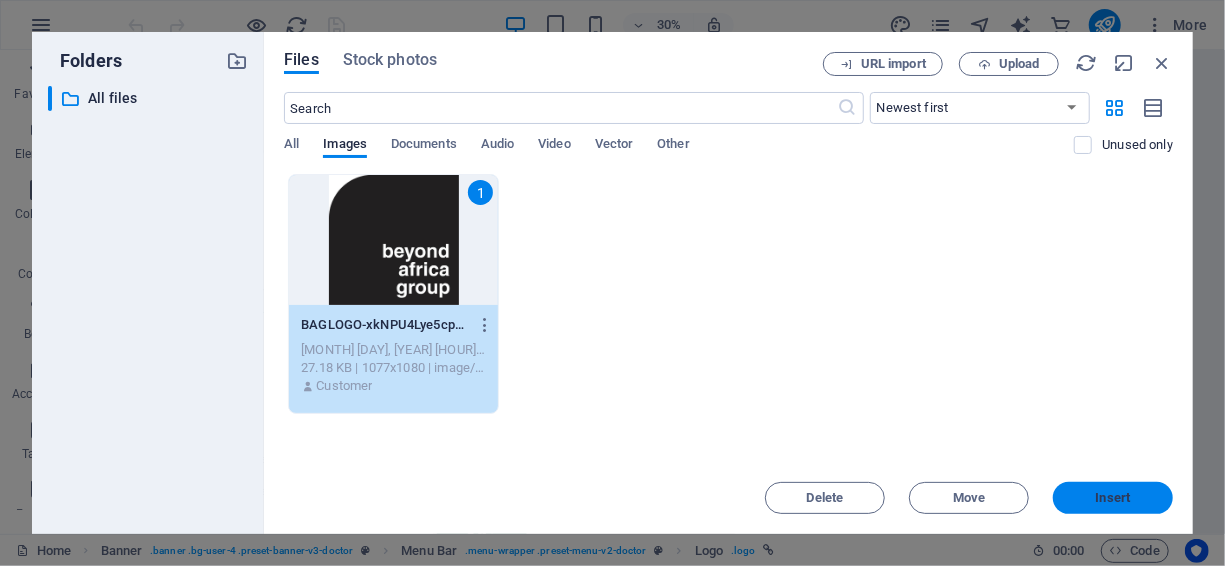 click on "Insert" at bounding box center [1113, 498] 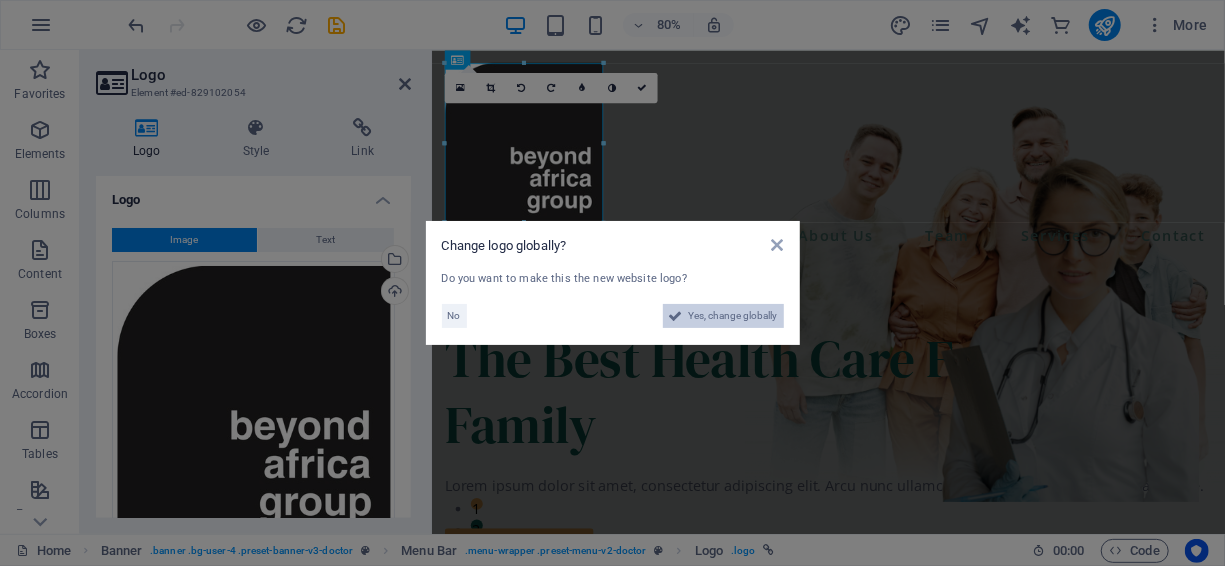 click on "Yes, change globally" at bounding box center [733, 316] 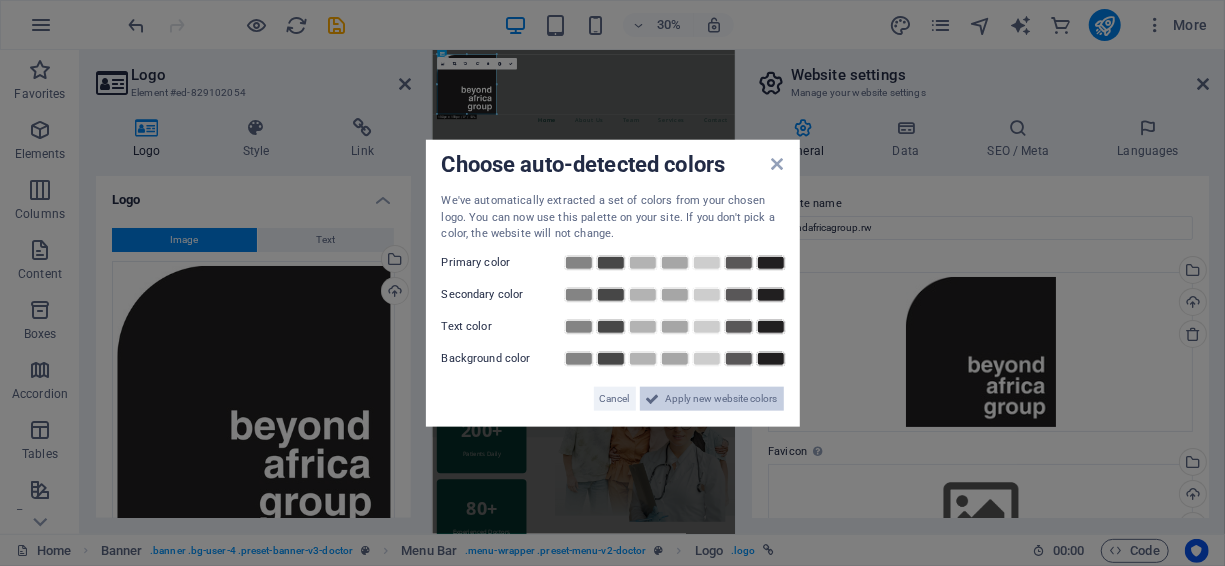 click on "Apply new website colors" at bounding box center (722, 398) 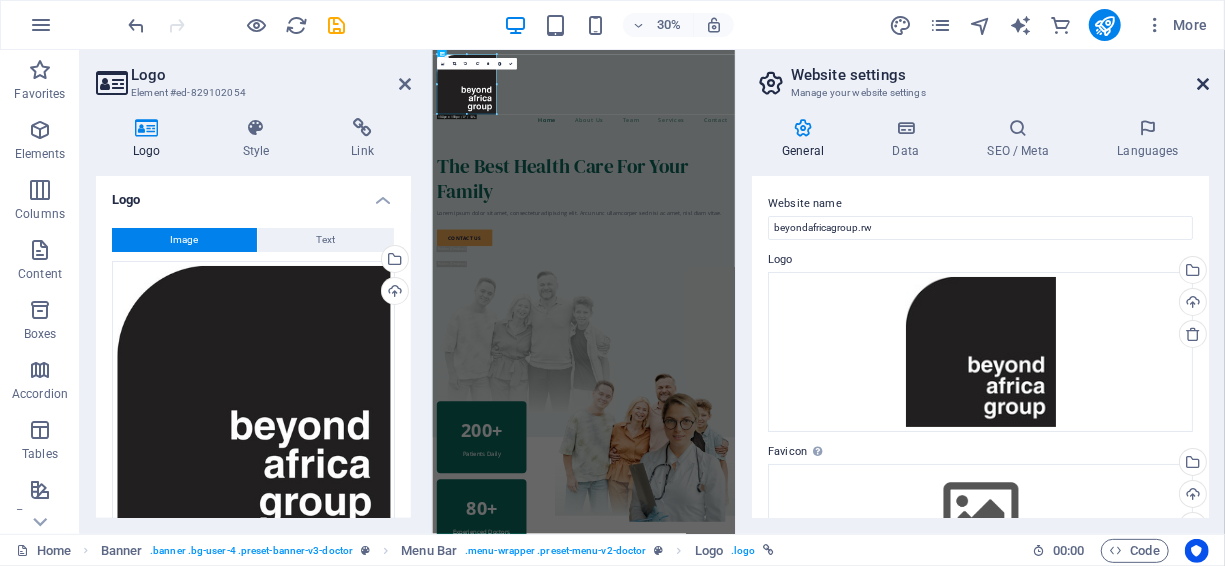 click at bounding box center [1203, 84] 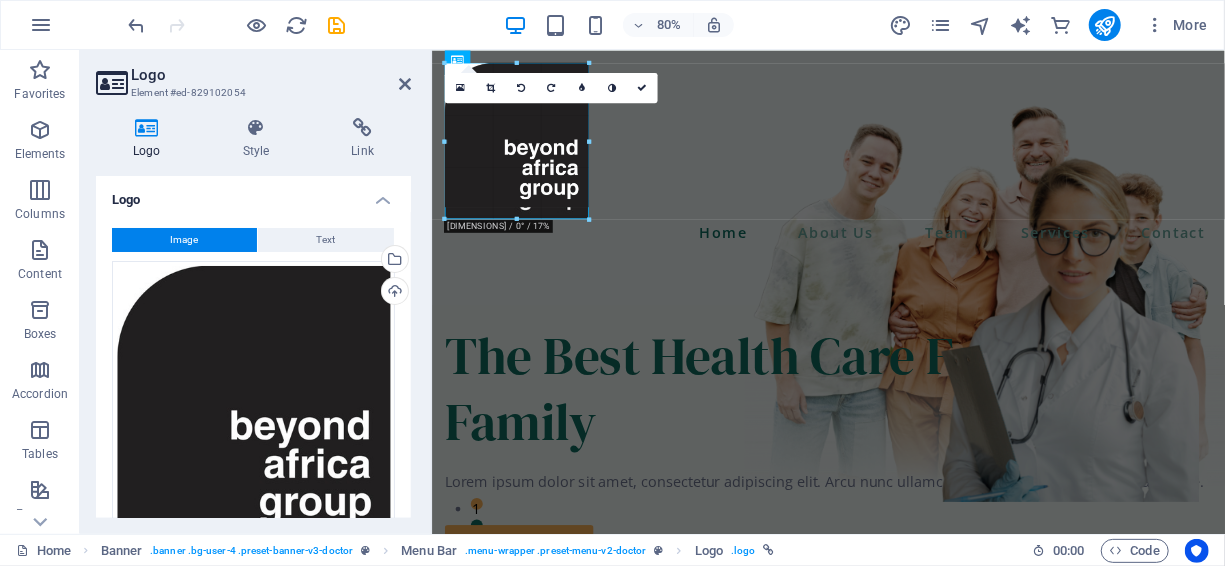 drag, startPoint x: 604, startPoint y: 219, endPoint x: 583, endPoint y: 181, distance: 43.416588 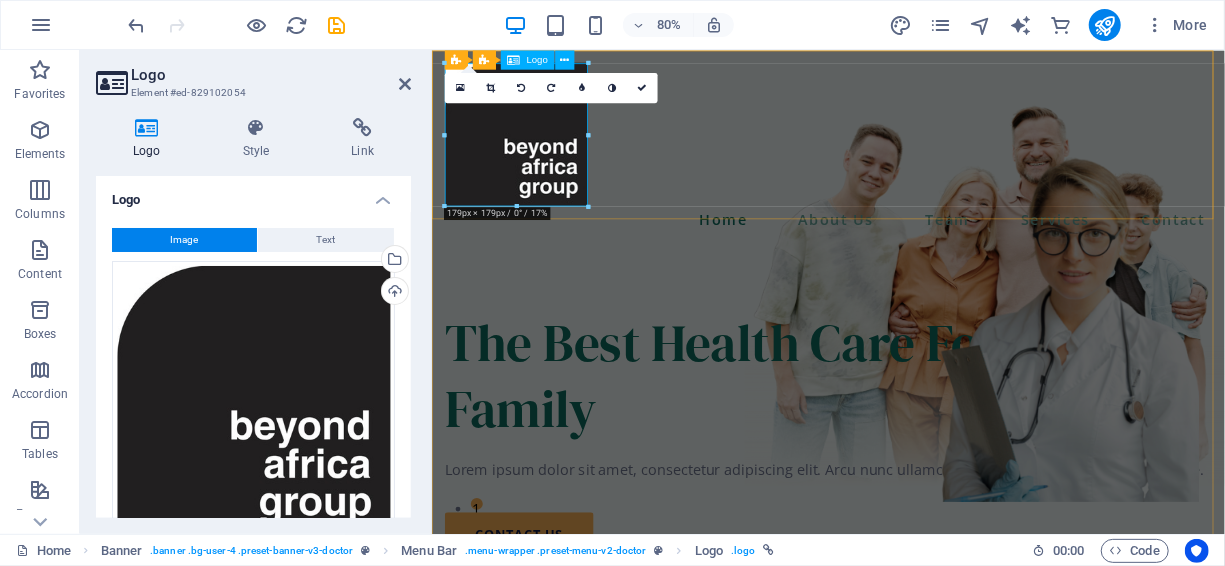drag, startPoint x: 948, startPoint y: 253, endPoint x: 533, endPoint y: 189, distance: 419.90594 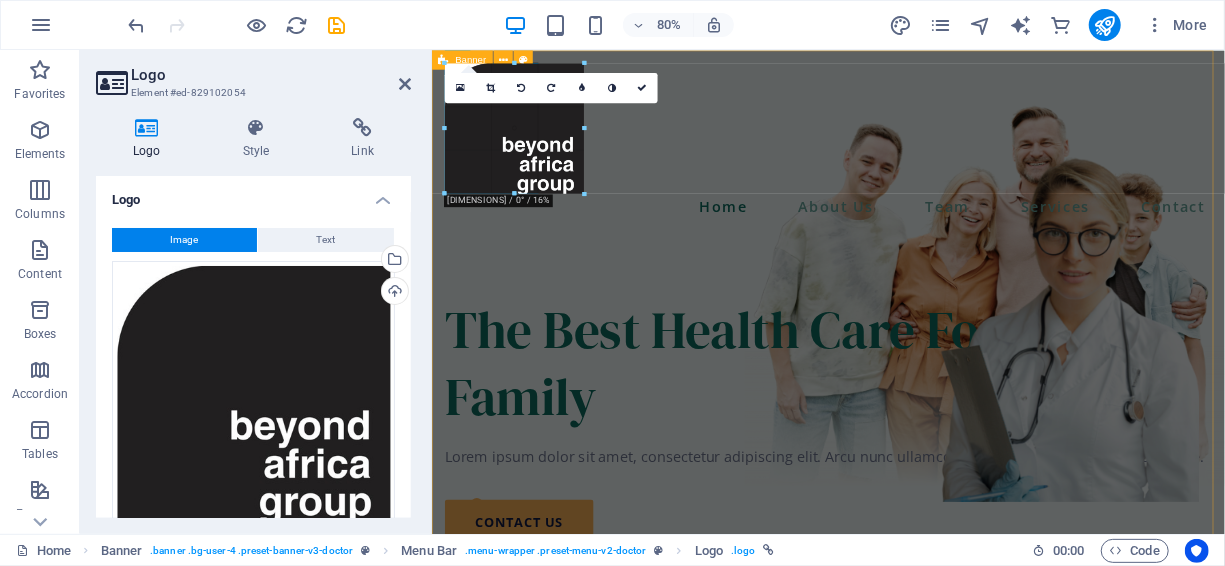 click on "Banner" at bounding box center [462, 59] 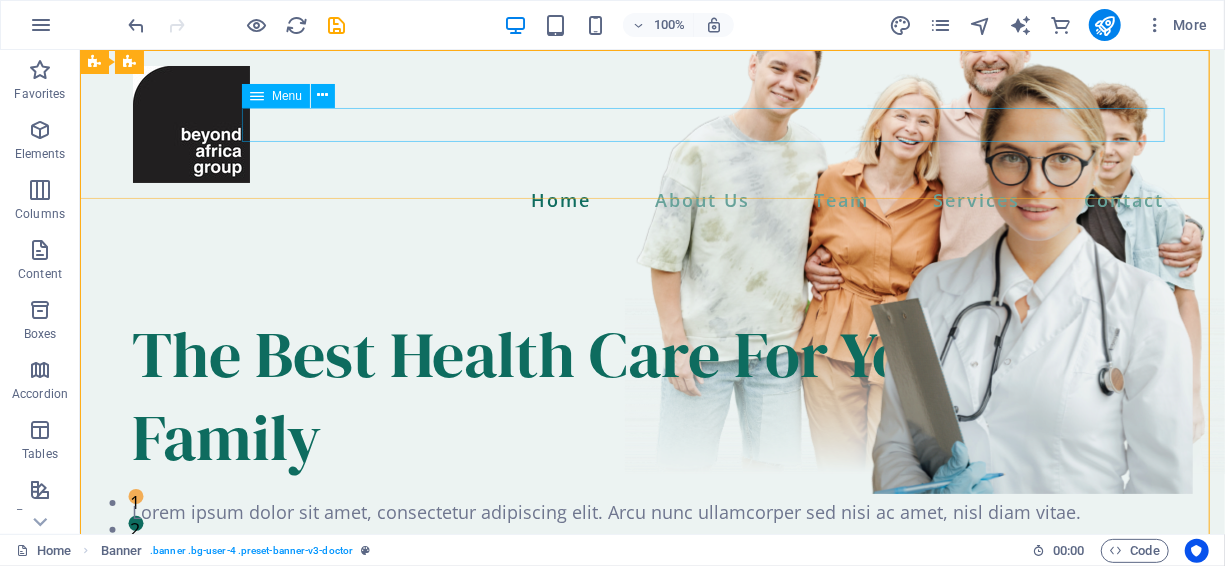 click at bounding box center (257, 96) 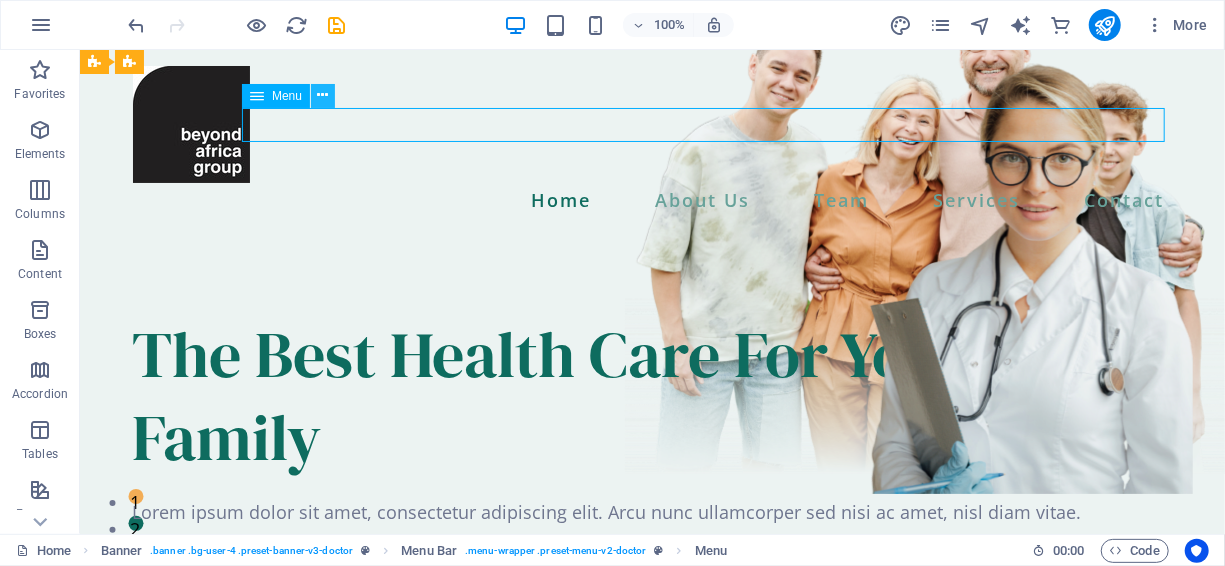 click at bounding box center (323, 95) 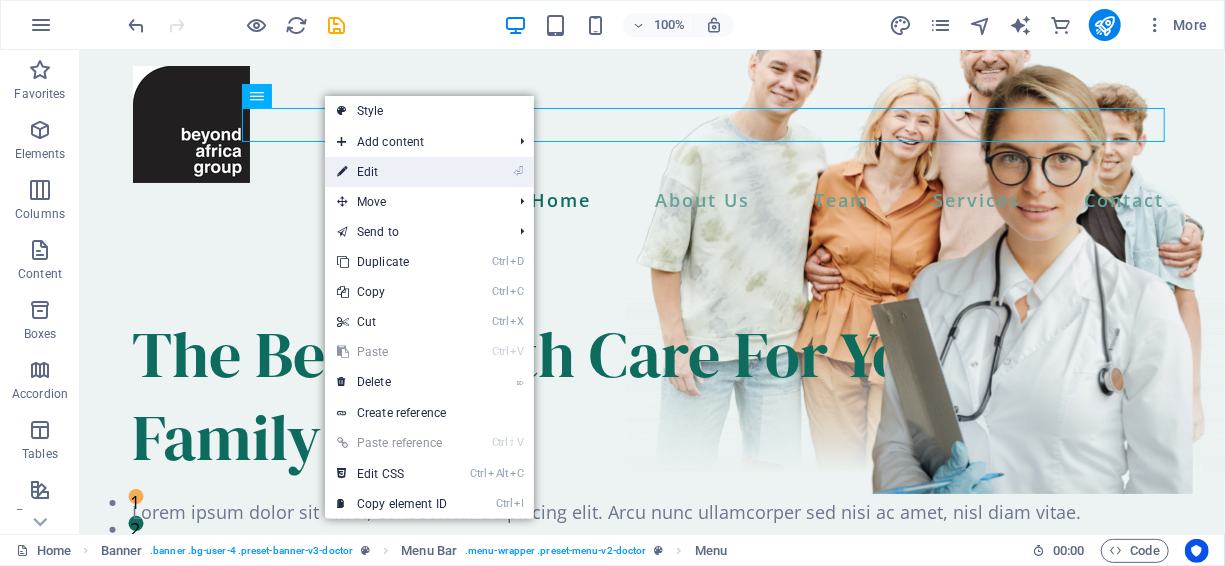 click on "⏎  Edit" at bounding box center [392, 172] 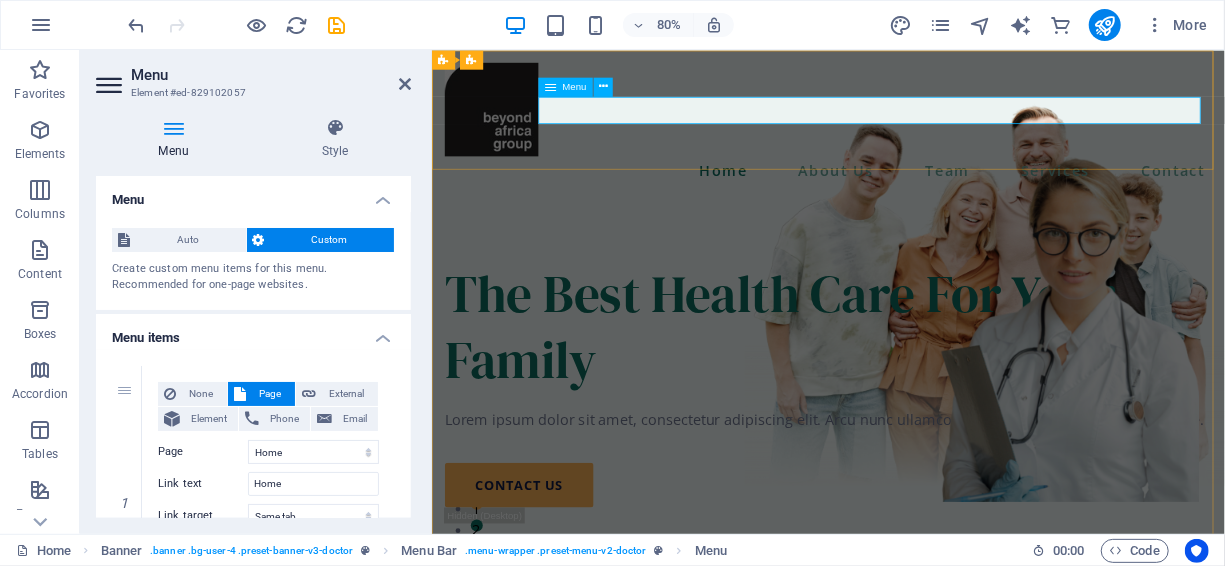 click on "Home About Us Team Services Contact" at bounding box center [926, 199] 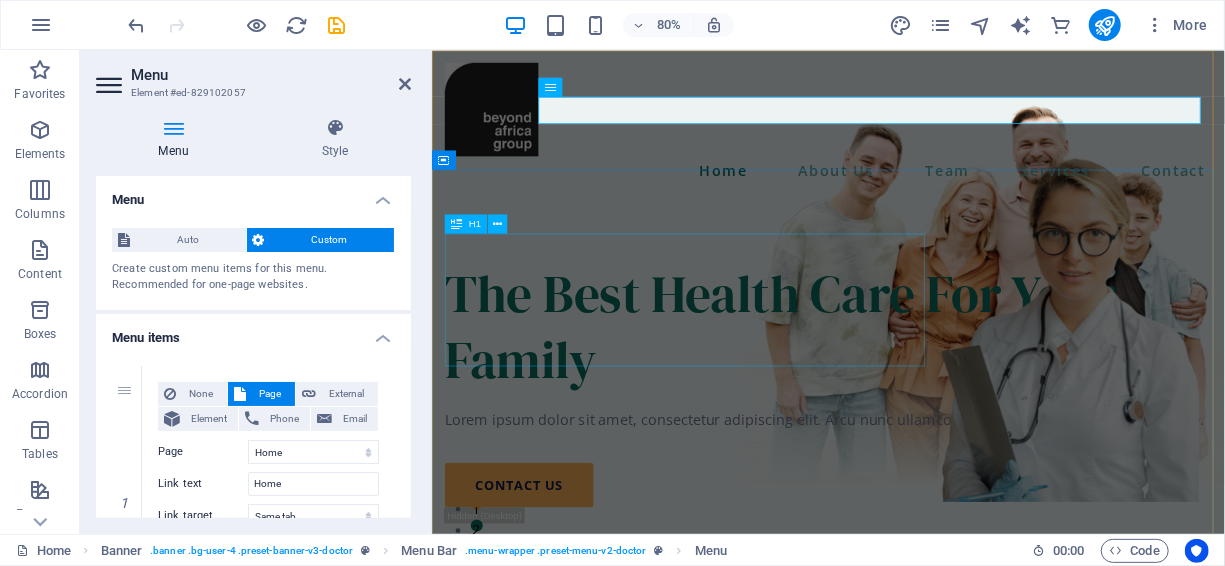 click on "The Best Health Care For Your Family" at bounding box center [926, 395] 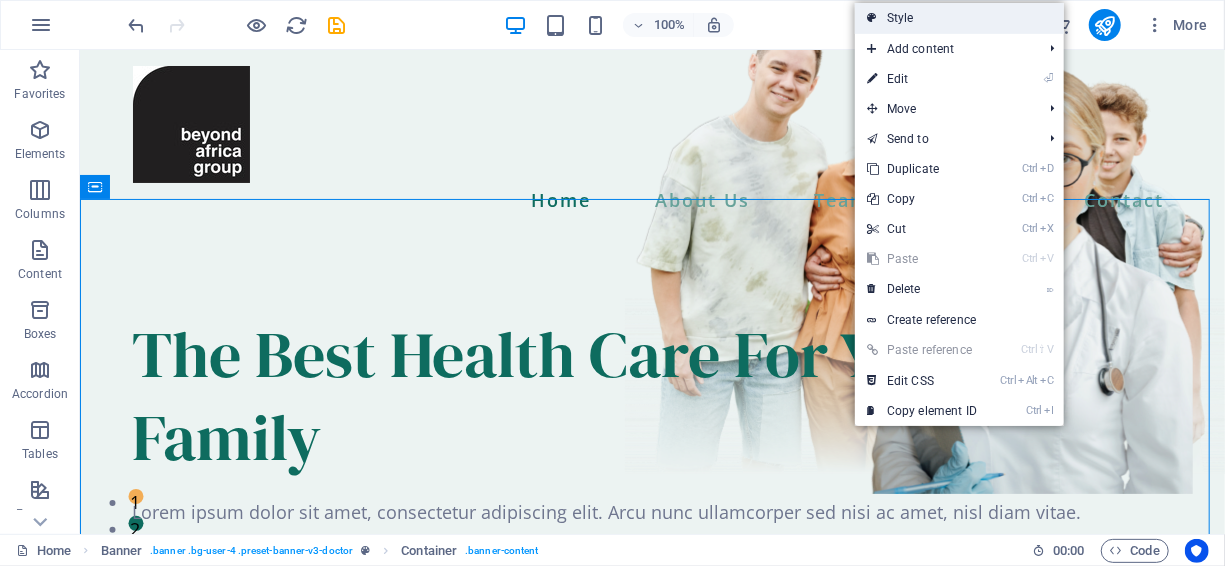 click on "Style" at bounding box center (959, 18) 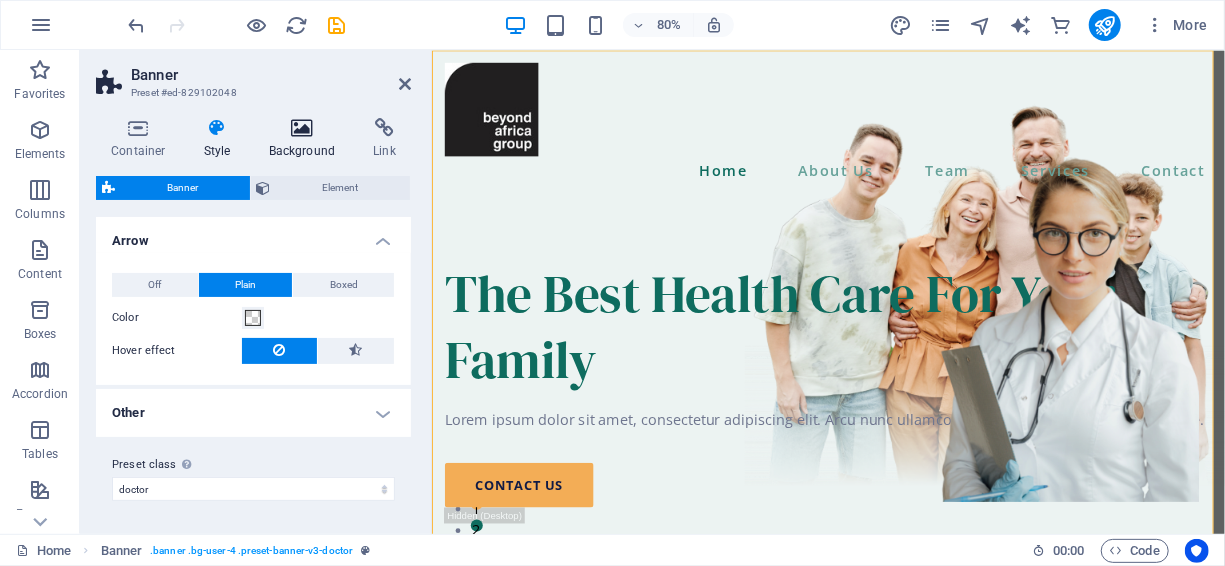 click at bounding box center (302, 128) 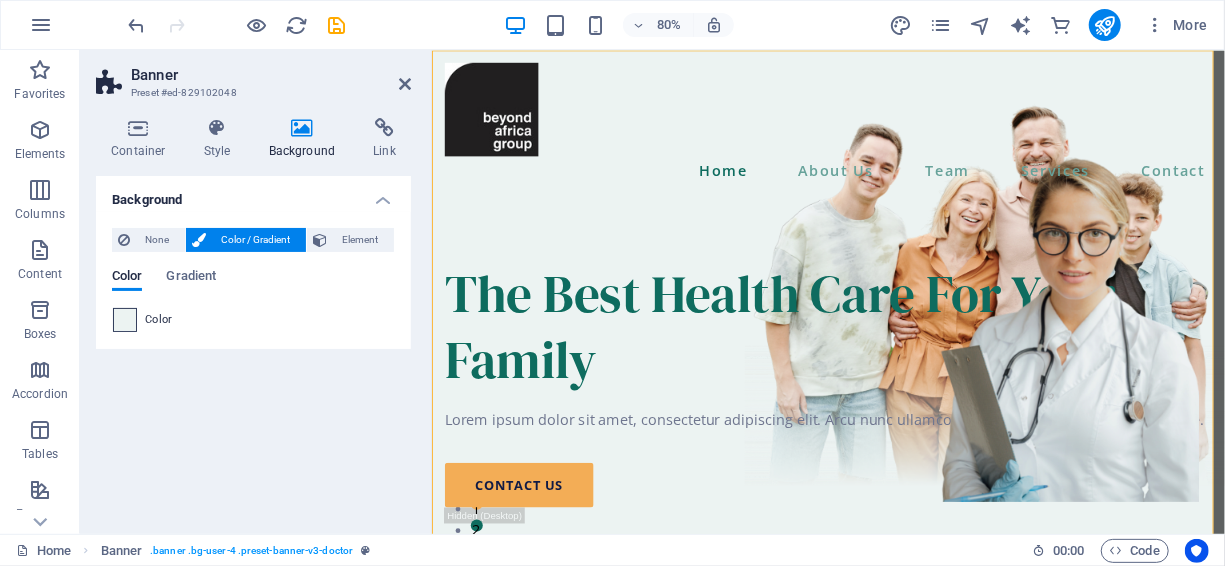 click at bounding box center [125, 320] 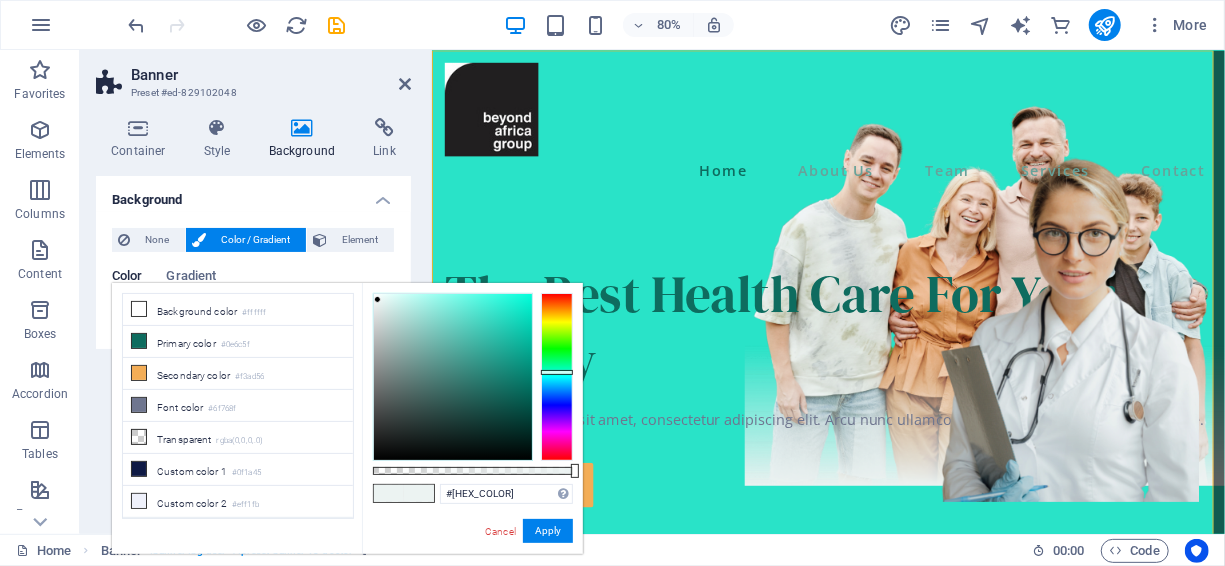 click at bounding box center (453, 377) 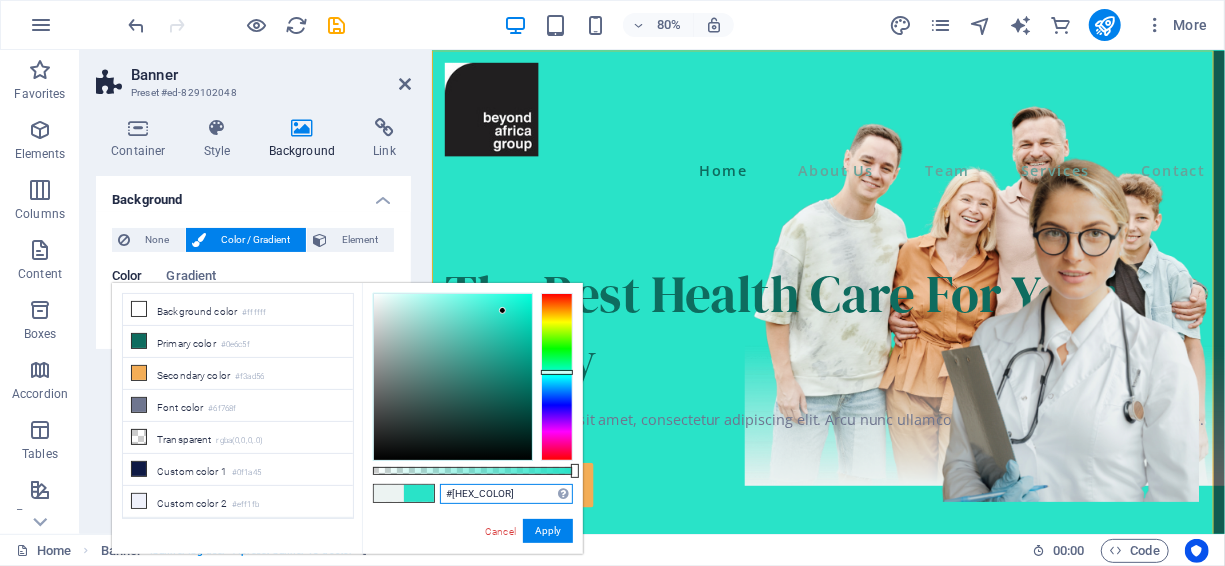 click on "#[HEX_COLOR]" at bounding box center (506, 494) 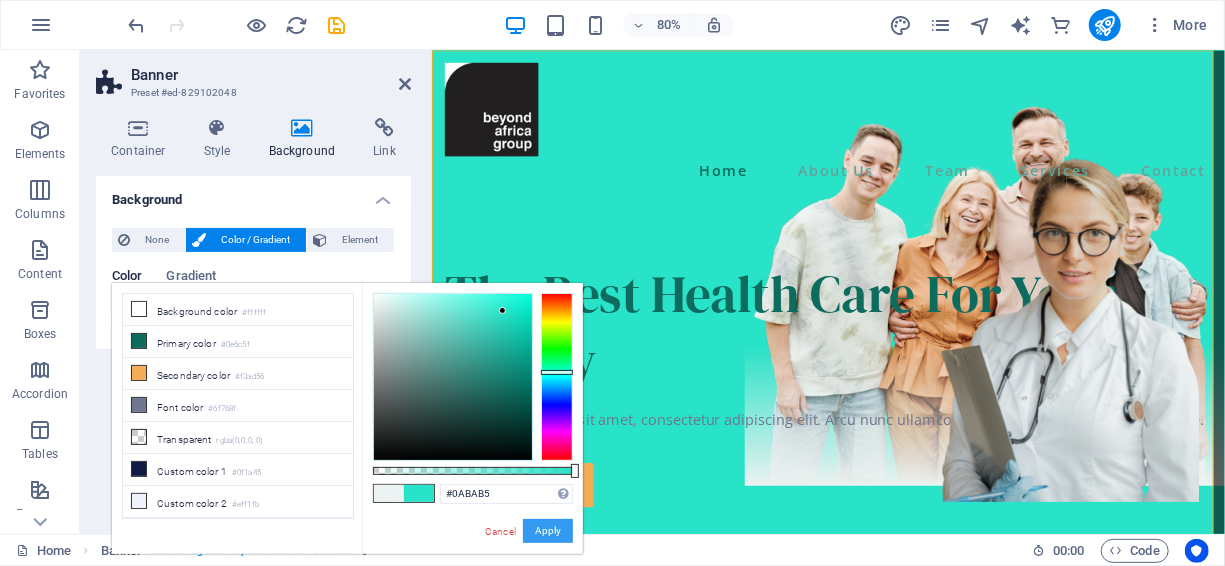 type on "#0abab5" 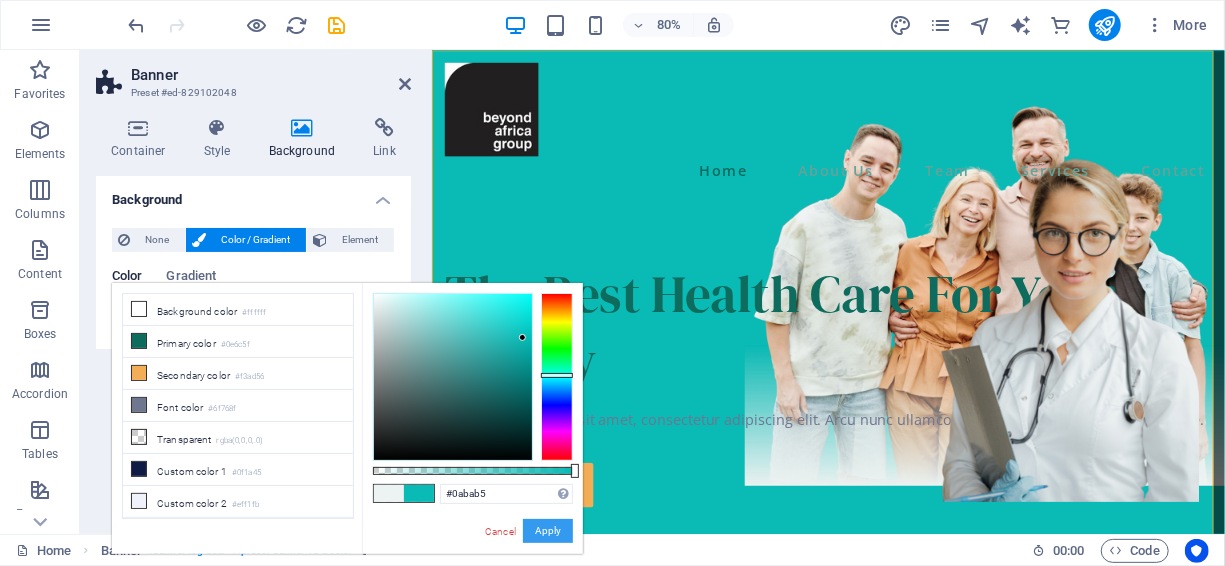 click on "Apply" at bounding box center [548, 531] 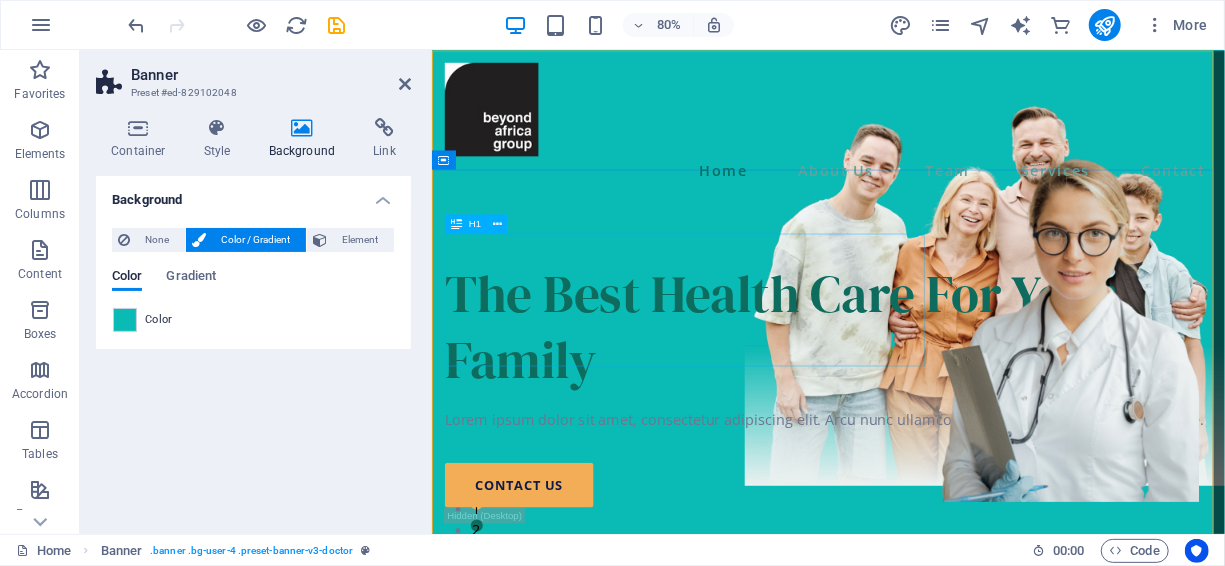 click on "The Best Health Care For Your Family" at bounding box center (926, 395) 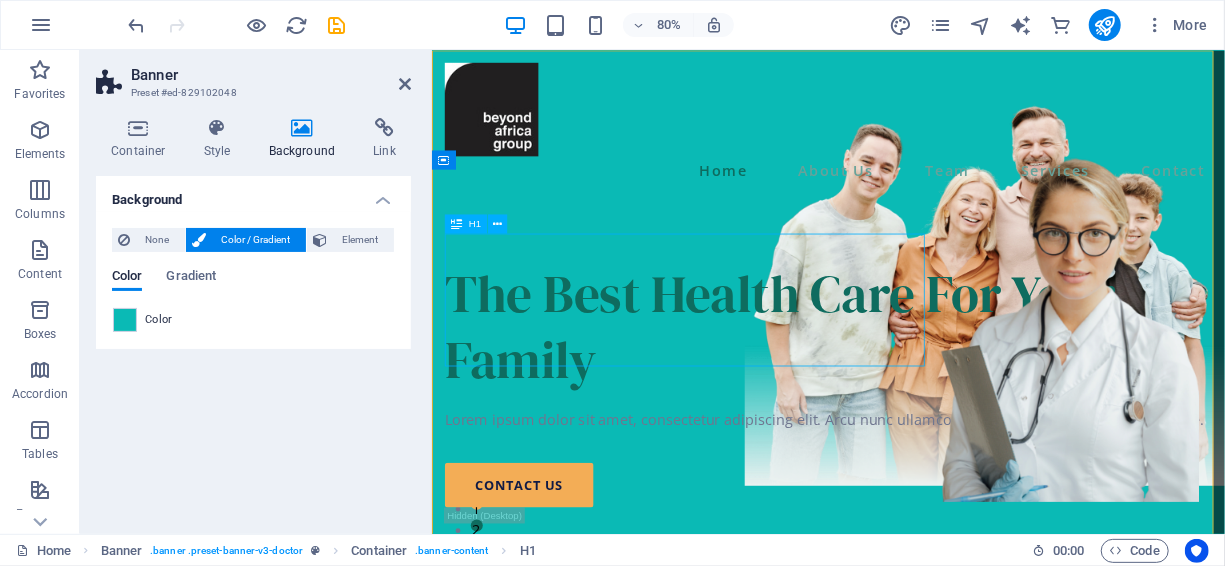 click on "The Best Health Care For Your Family" at bounding box center (926, 395) 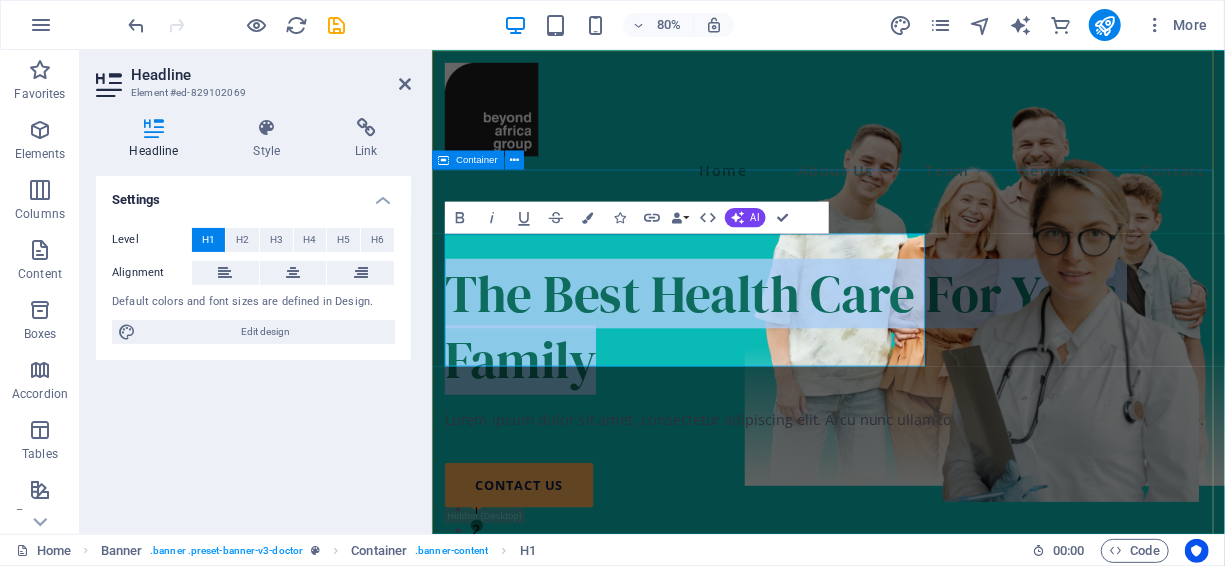 click on "The Best Health Care For Your Family Lorem ipsum dolor sit amet, consectetur adipiscing elit. Arcu nunc ullamcorper sed nisi ac amet, nisl diam vitae. contact us" at bounding box center (926, 745) 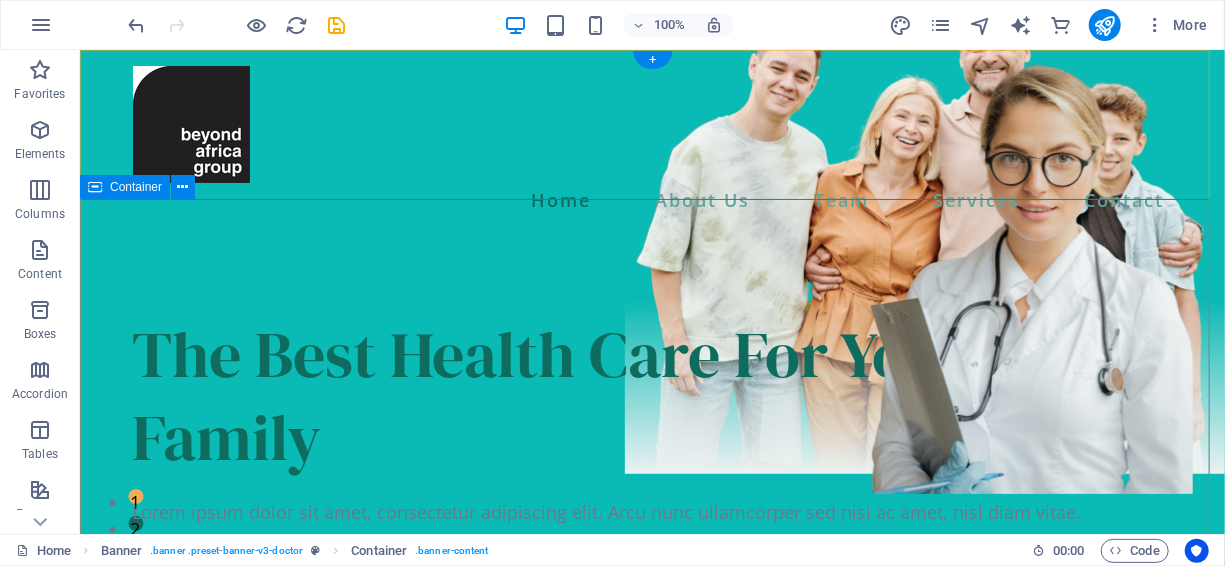 click on "The Best Health Care For Your Family Lorem ipsum dolor sit amet, consectetur adipiscing elit. Arcu nunc ullamcorper sed nisi ac amet, nisl diam vitae. contact us" at bounding box center (651, 745) 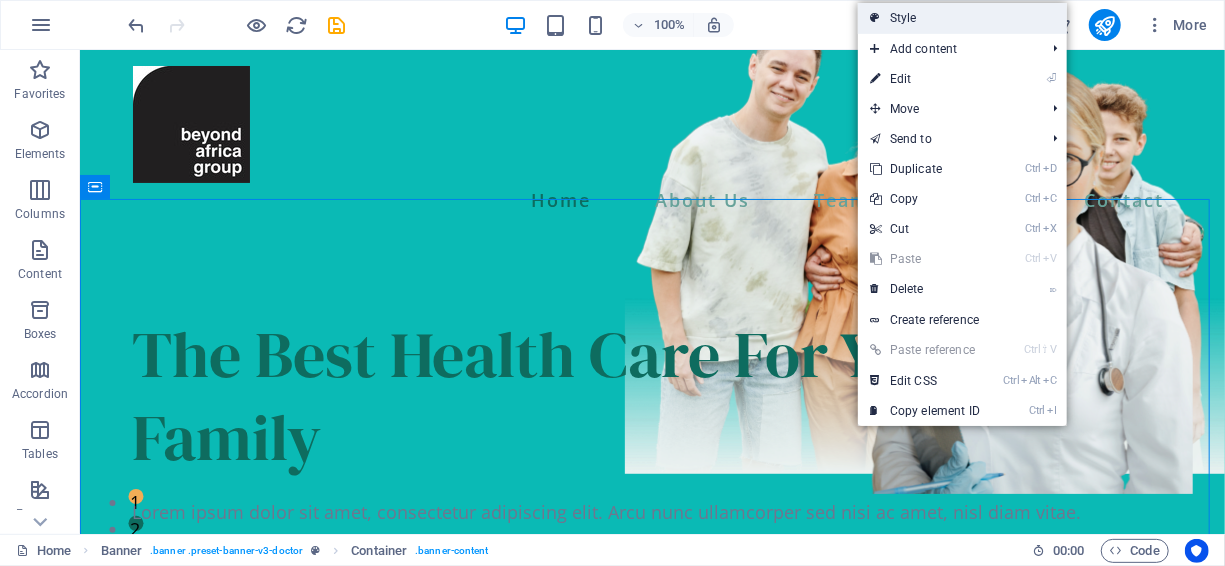 click on "Style" at bounding box center [962, 18] 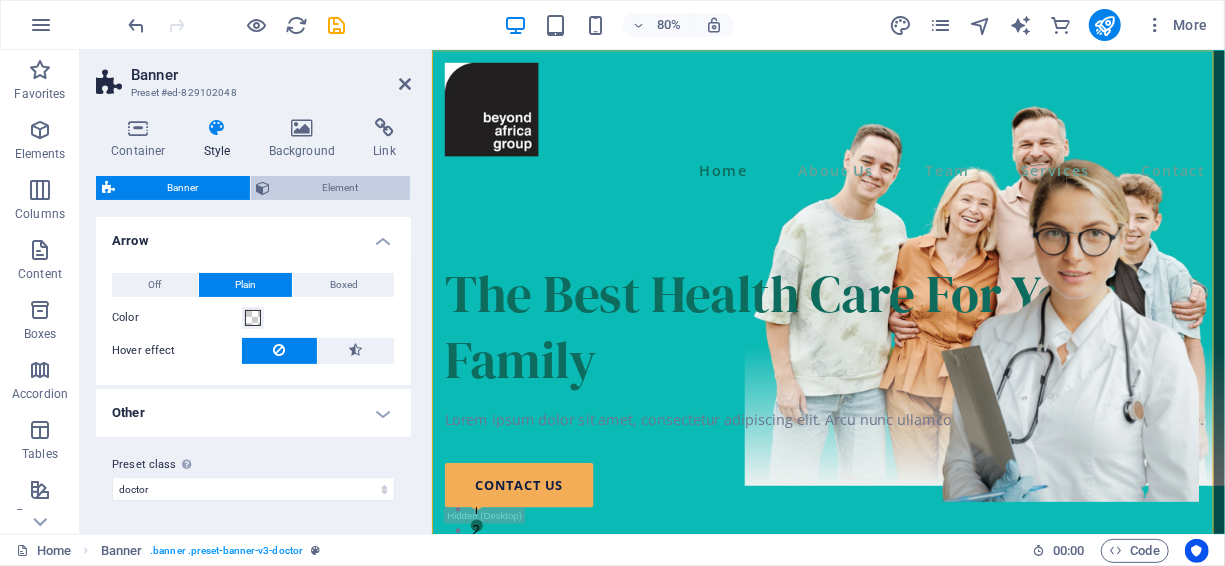 click on "Element" at bounding box center [341, 188] 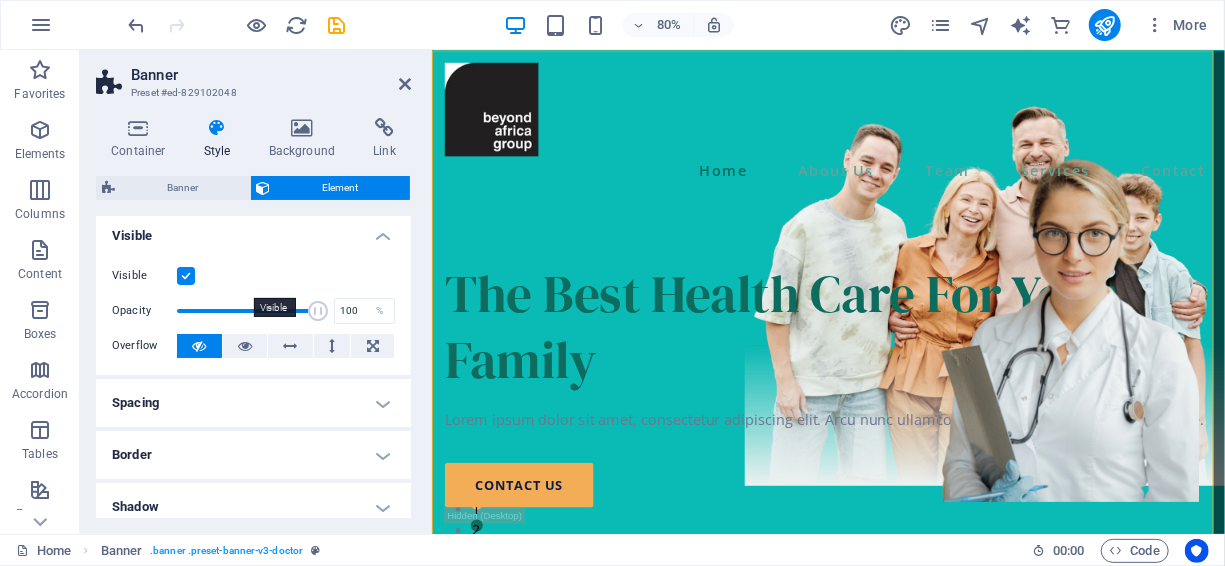 scroll, scrollTop: 0, scrollLeft: 0, axis: both 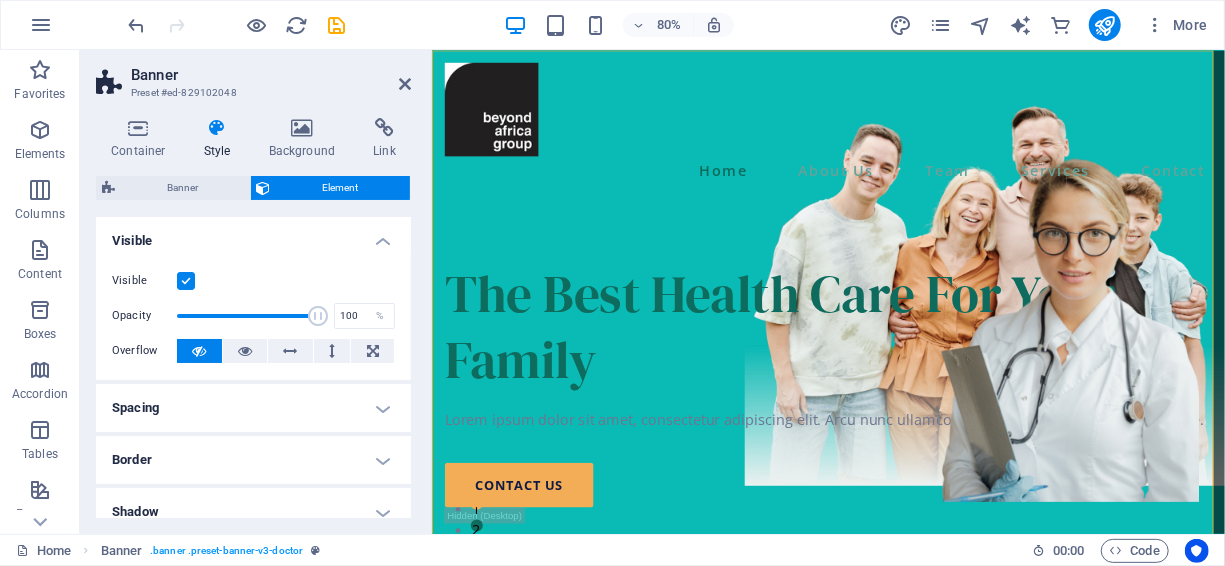 click on "Spacing" at bounding box center (253, 408) 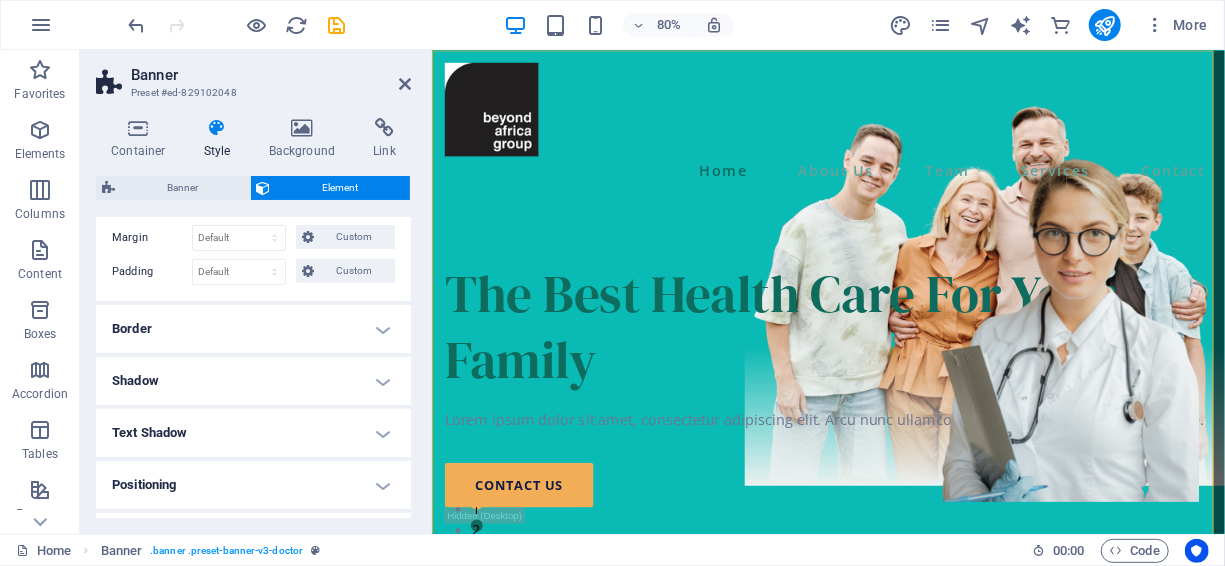 scroll, scrollTop: 214, scrollLeft: 0, axis: vertical 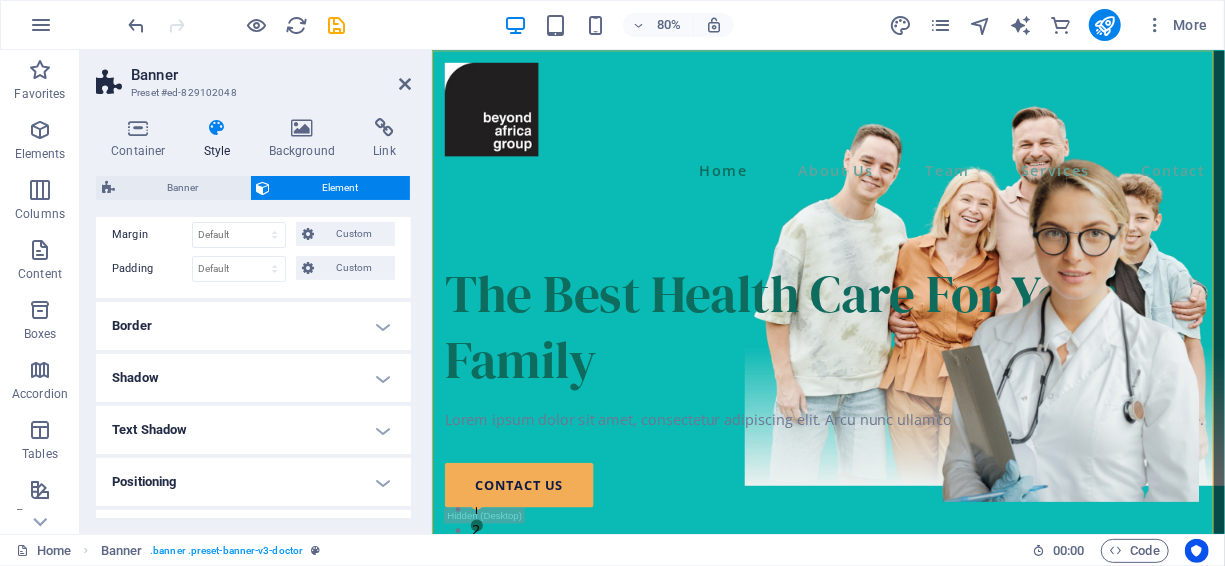 click on "Text Shadow" at bounding box center (253, 430) 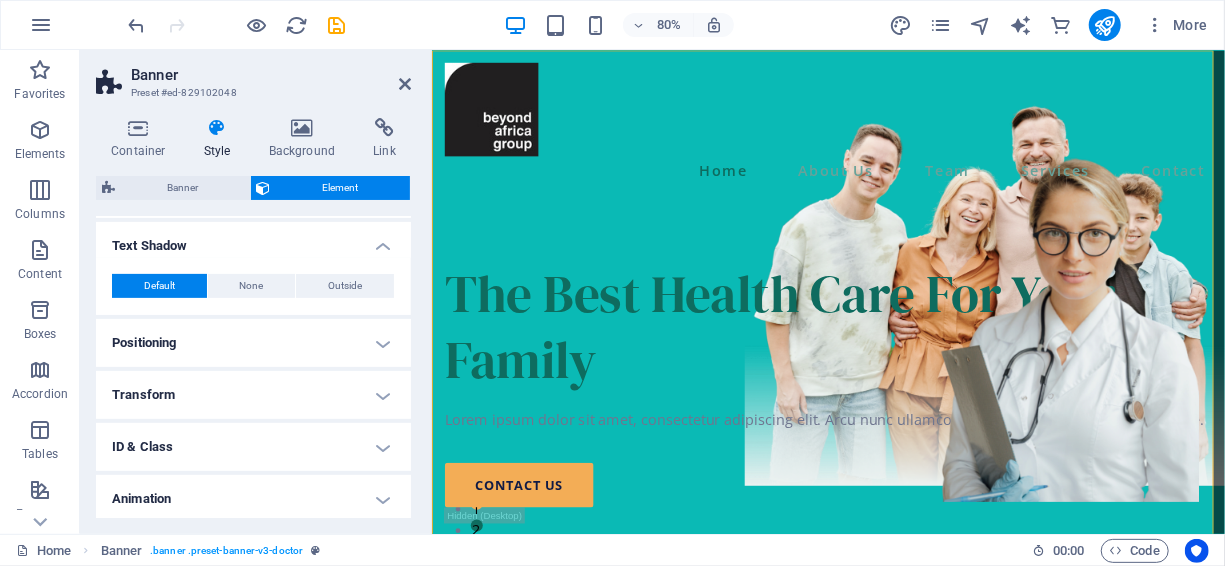 scroll, scrollTop: 453, scrollLeft: 0, axis: vertical 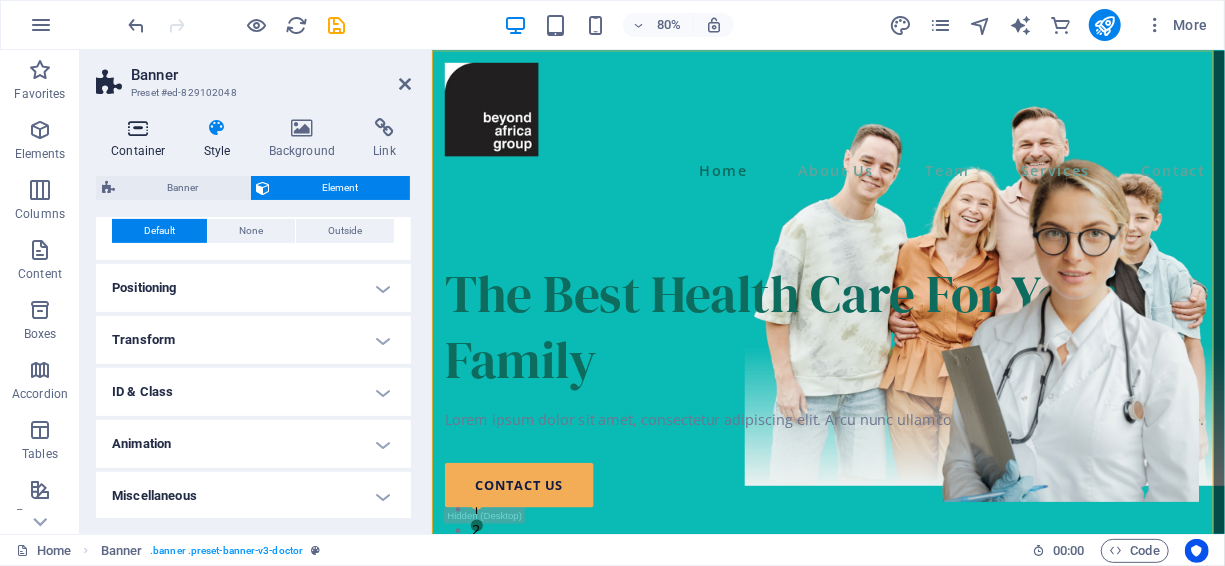 click at bounding box center (138, 128) 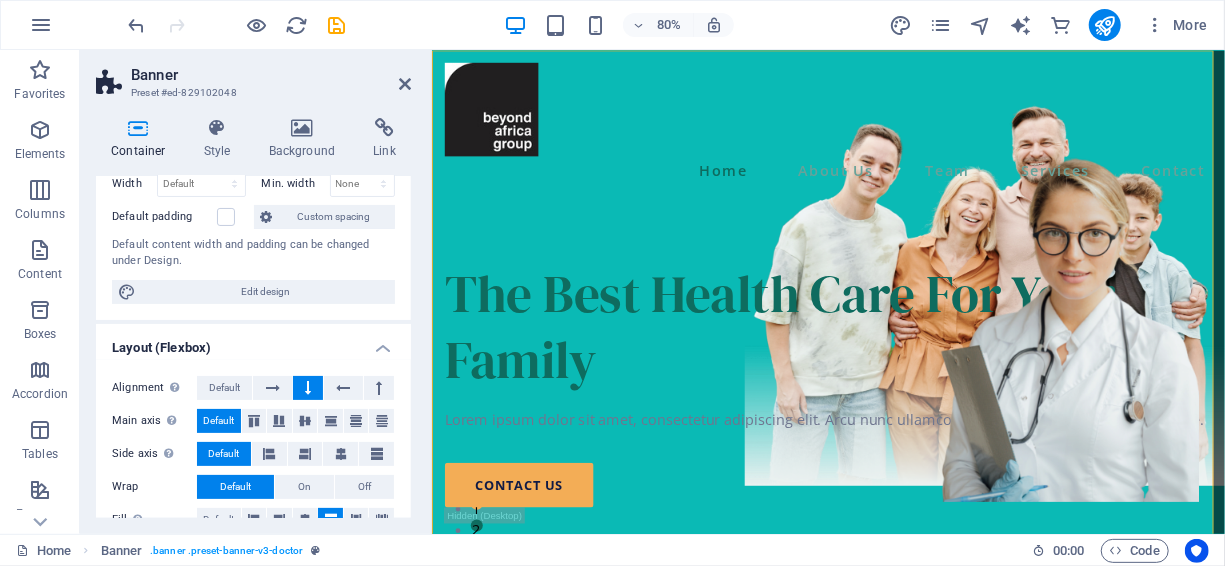 scroll, scrollTop: 0, scrollLeft: 0, axis: both 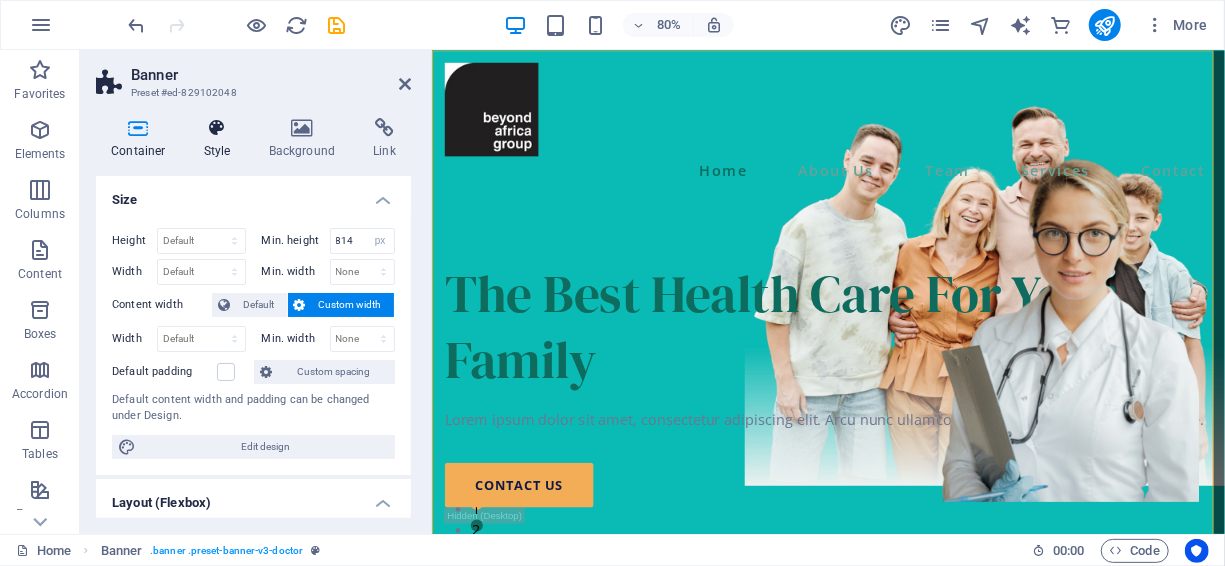 click at bounding box center (217, 128) 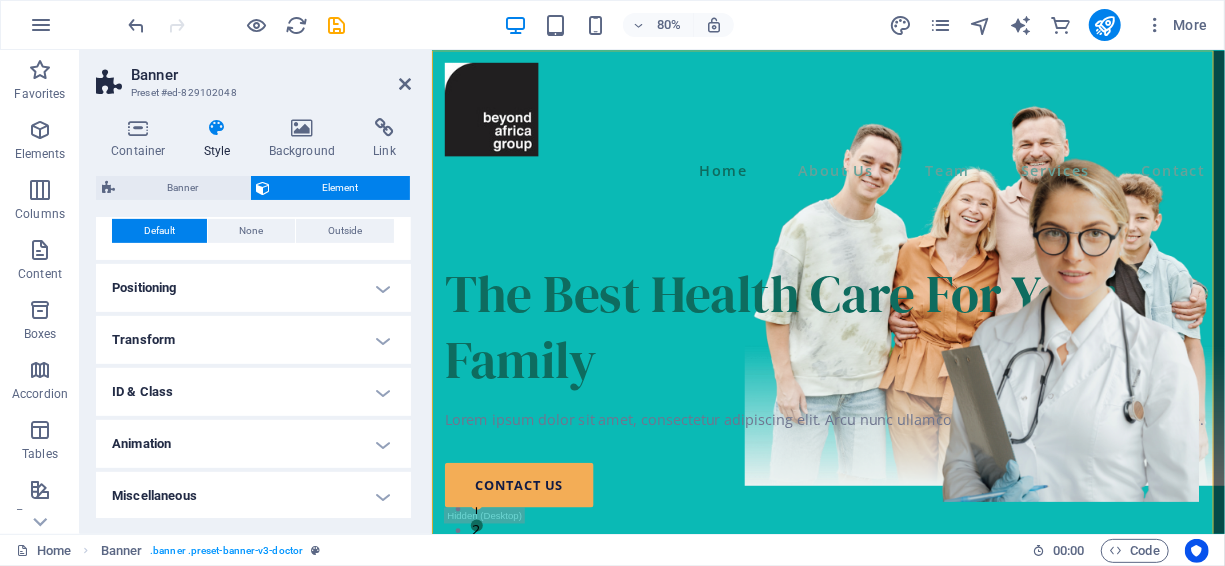 click on "ID & Class" at bounding box center (253, 392) 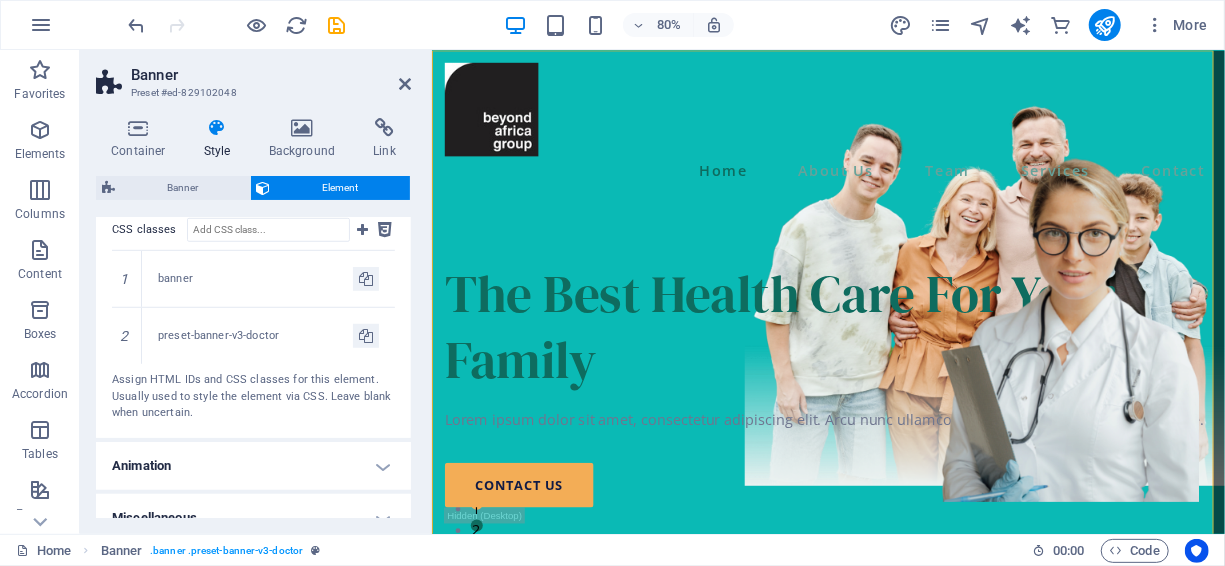 scroll, scrollTop: 746, scrollLeft: 0, axis: vertical 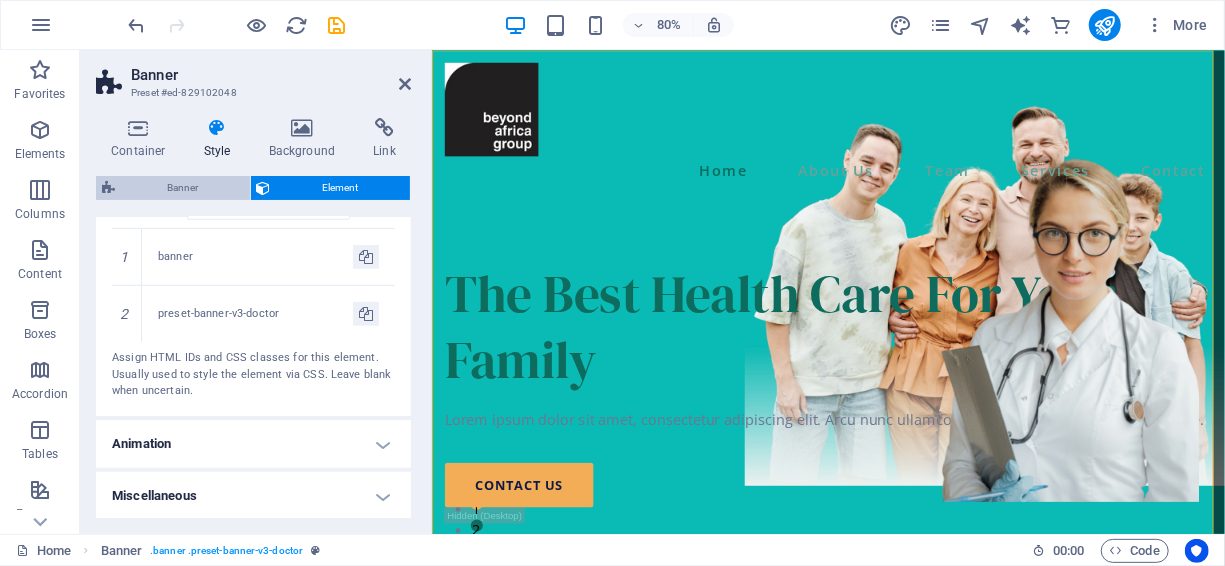 click on "Banner" at bounding box center [182, 188] 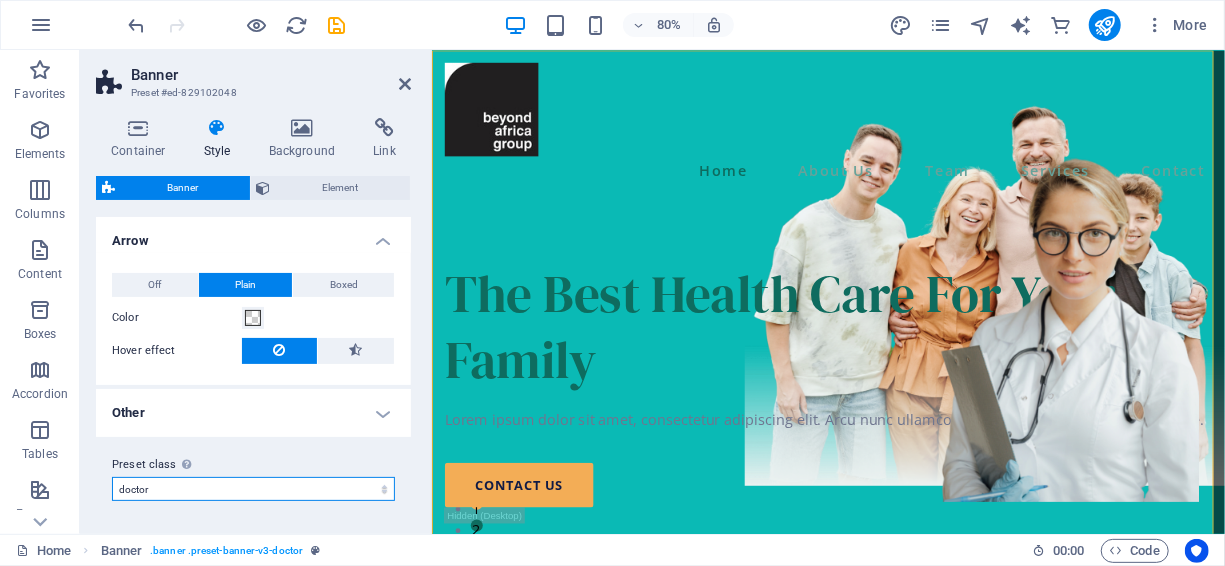 click on "doctor Add preset class" at bounding box center (253, 489) 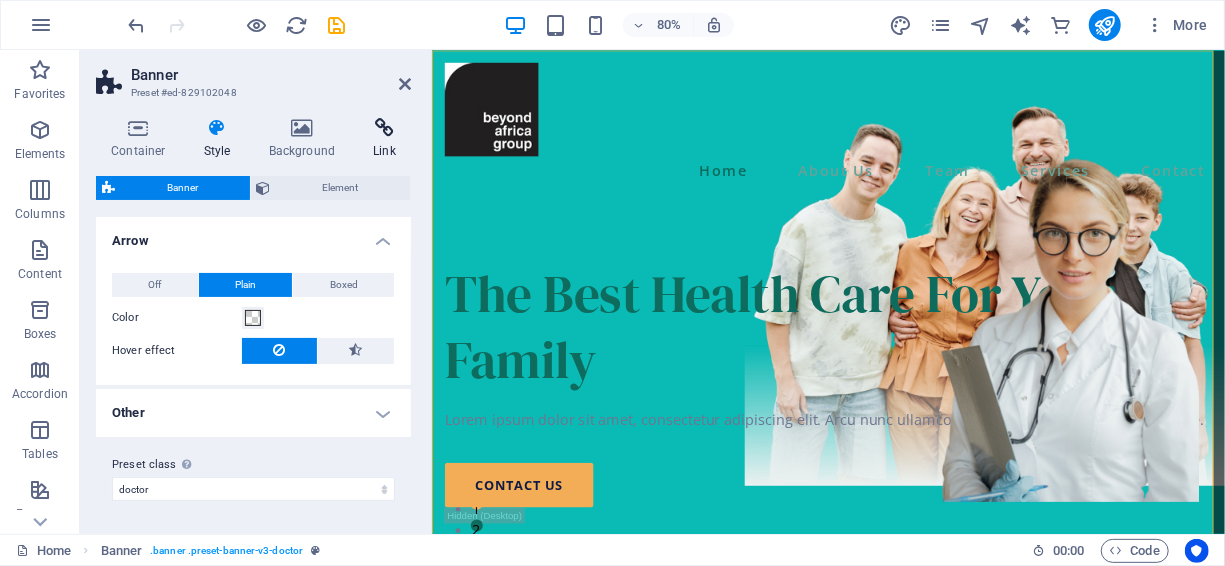 click at bounding box center (384, 128) 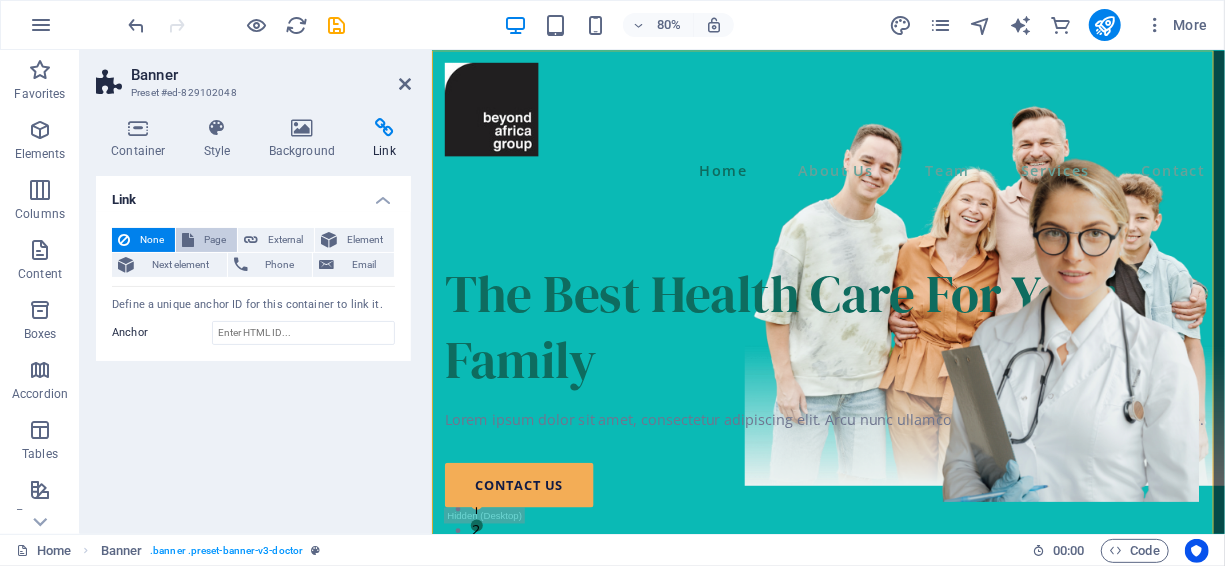 click on "Page" at bounding box center [215, 240] 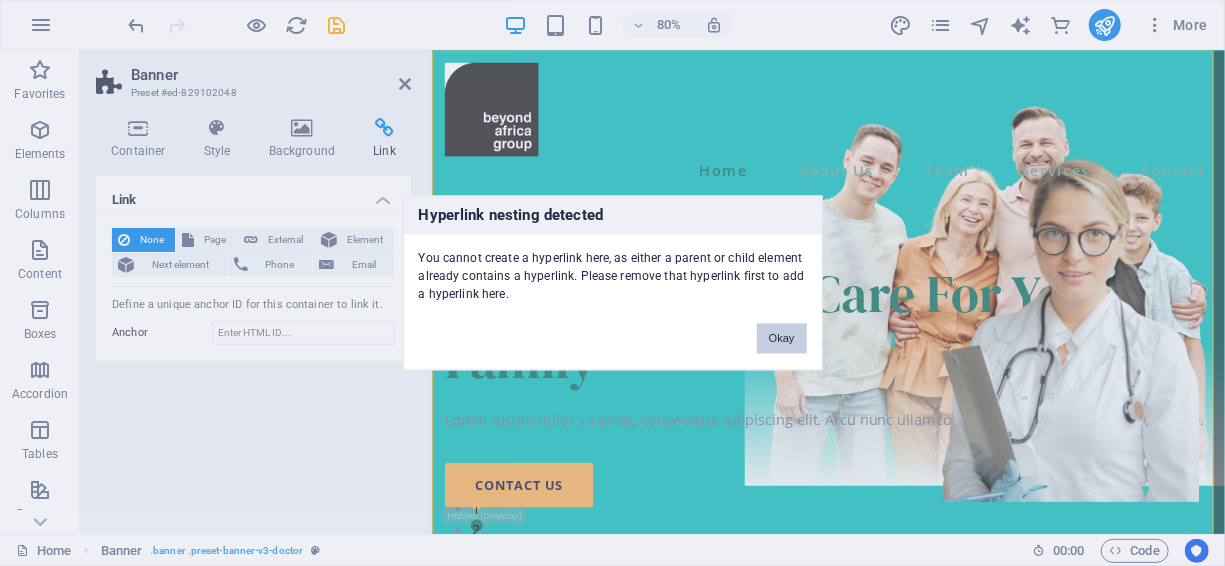 click on "Okay" at bounding box center (782, 339) 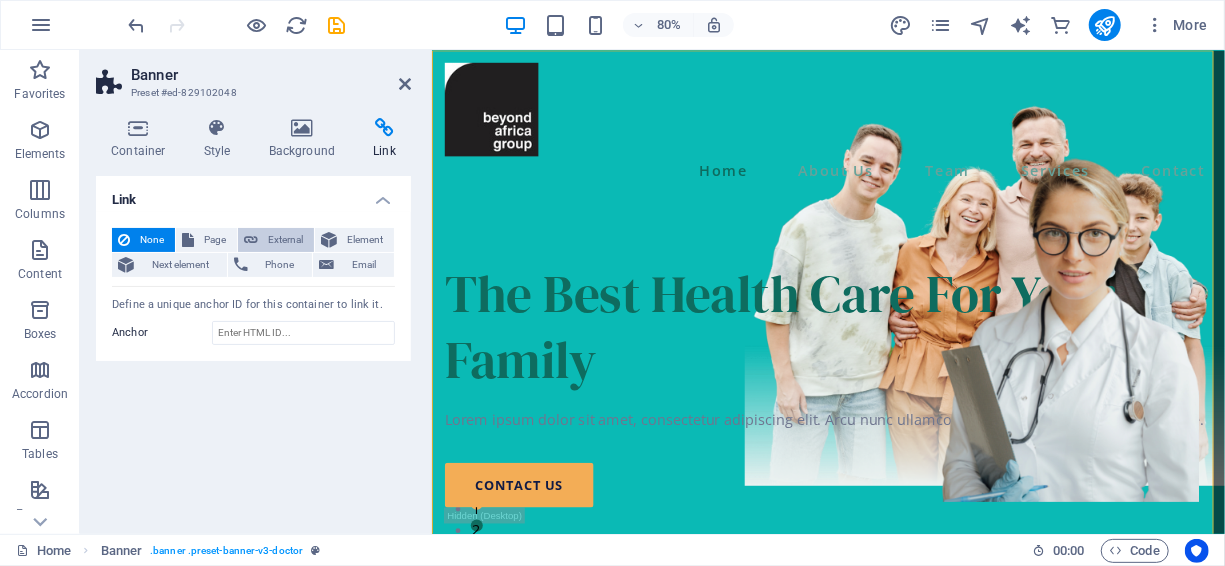 click on "External" at bounding box center (286, 240) 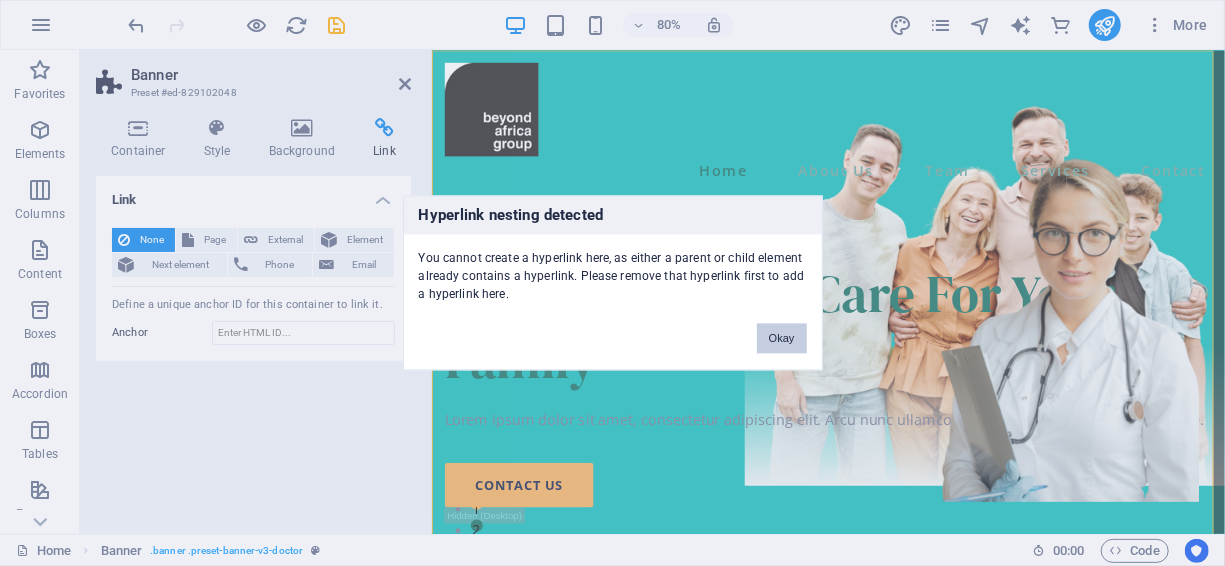 click on "Okay" at bounding box center (782, 339) 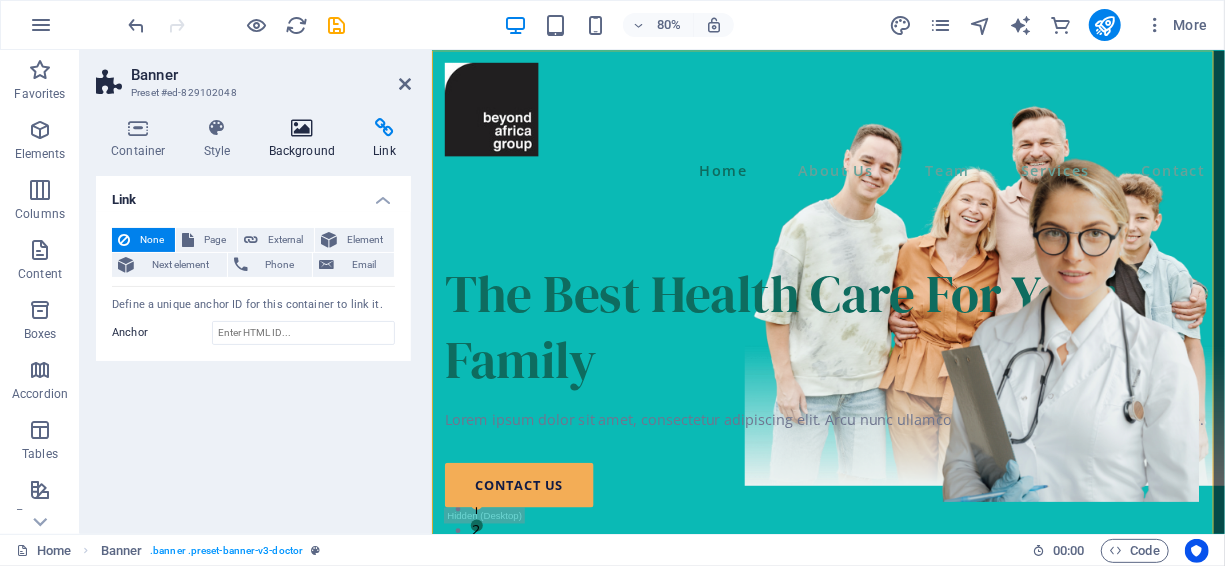 click at bounding box center (302, 128) 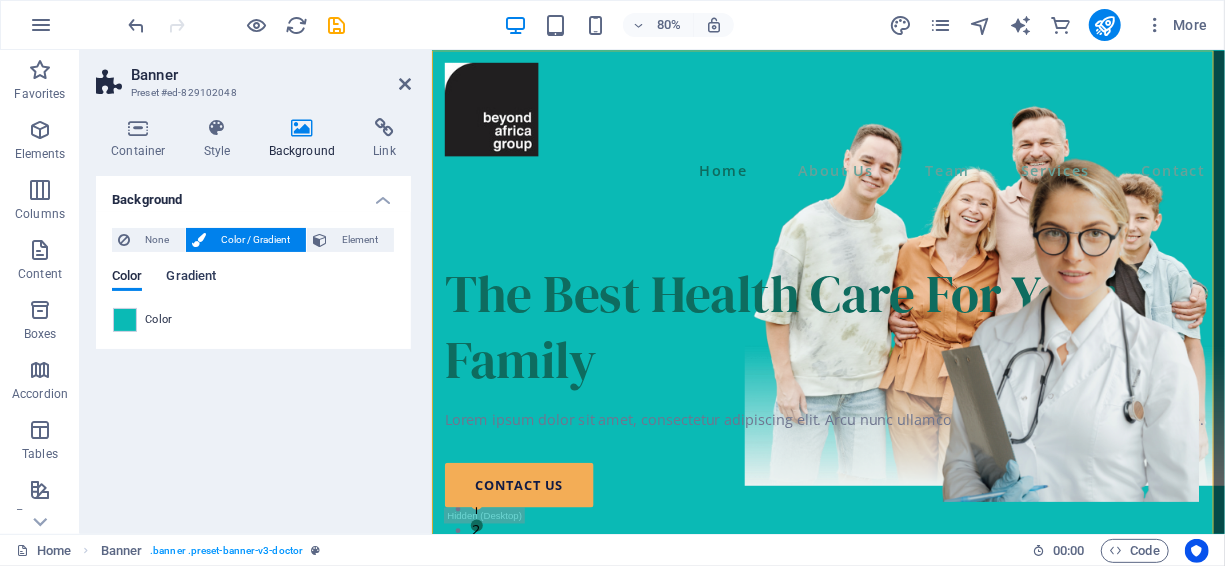 click on "Gradient" at bounding box center [191, 278] 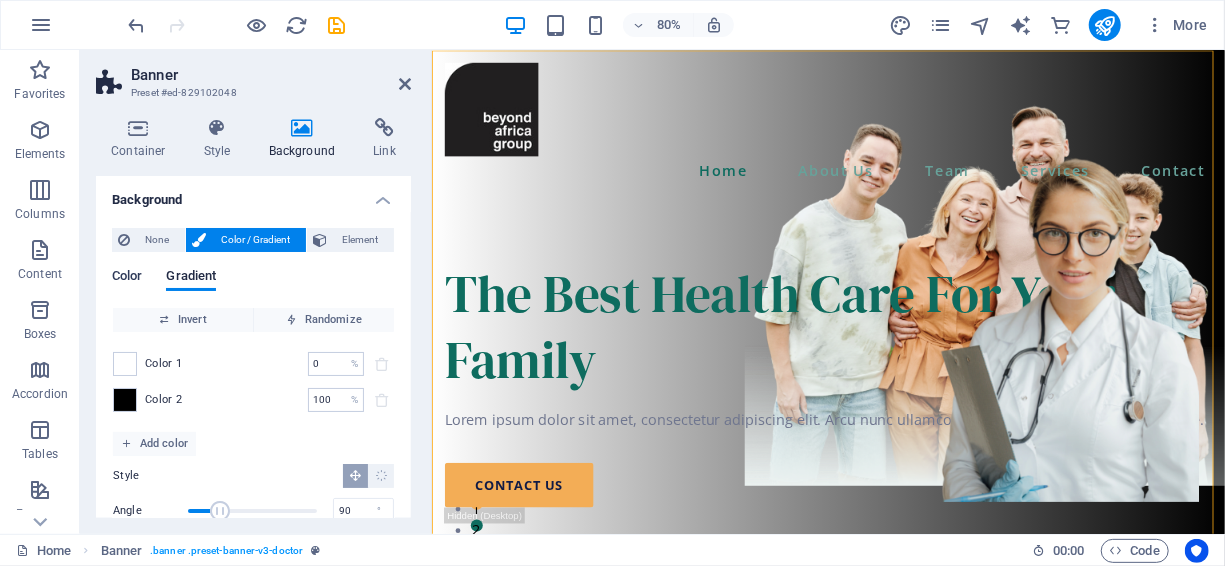 click on "Color" at bounding box center [127, 278] 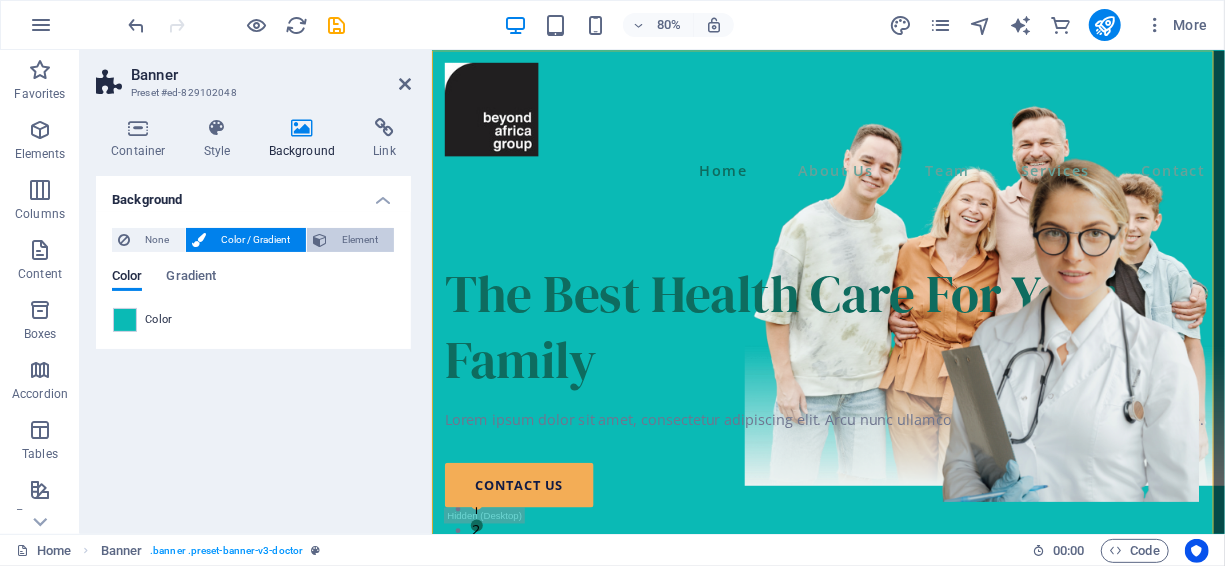 click on "Element" at bounding box center (360, 240) 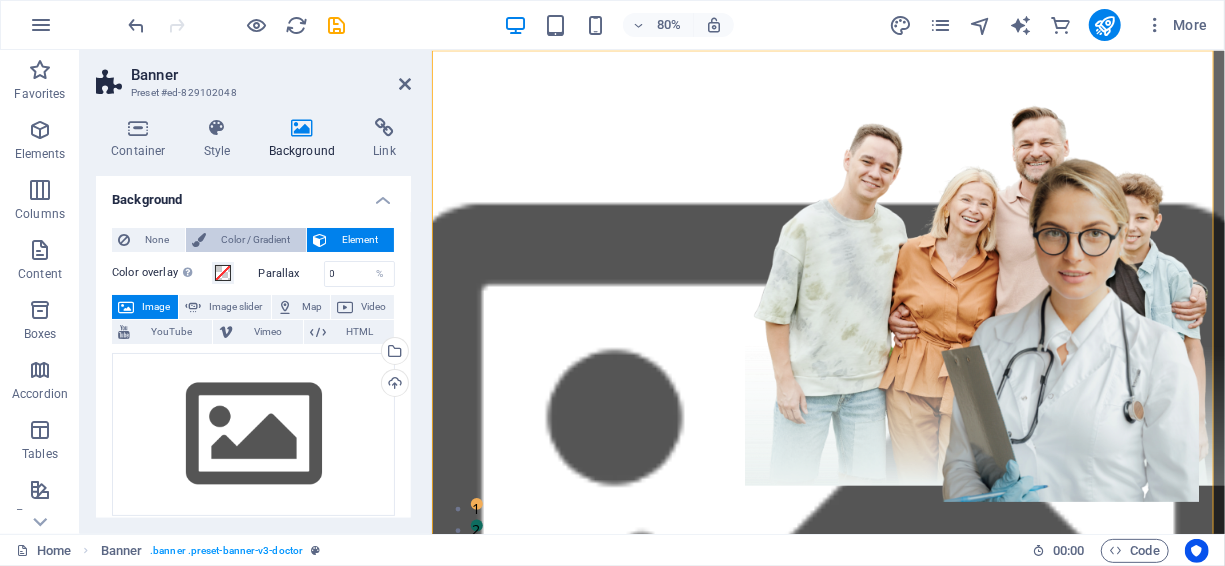 click on "Color / Gradient" at bounding box center (256, 240) 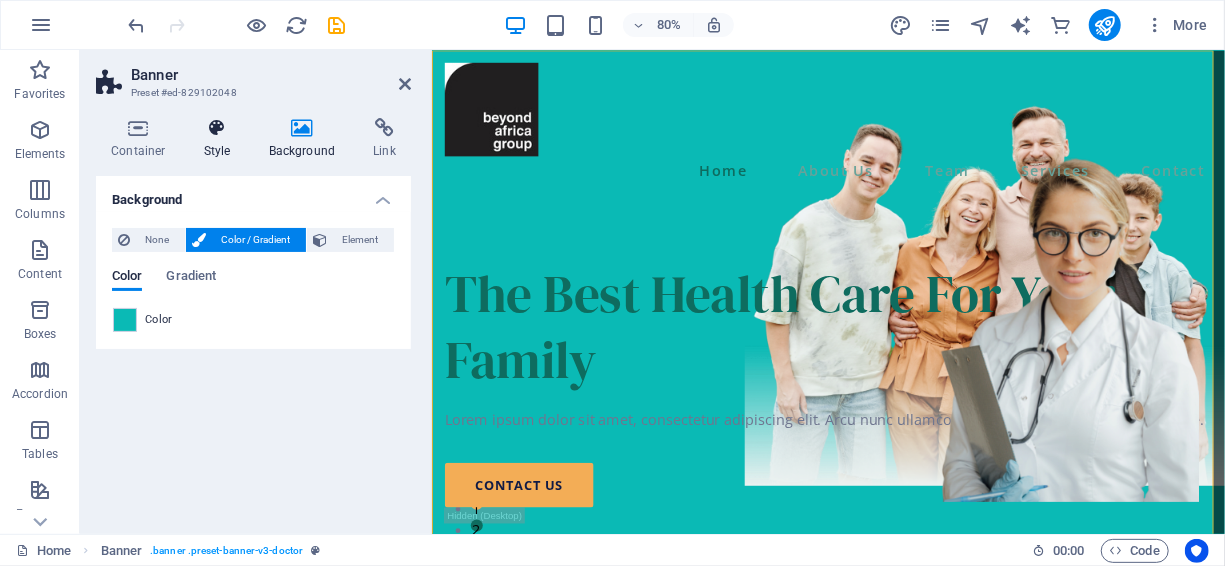 click at bounding box center (217, 128) 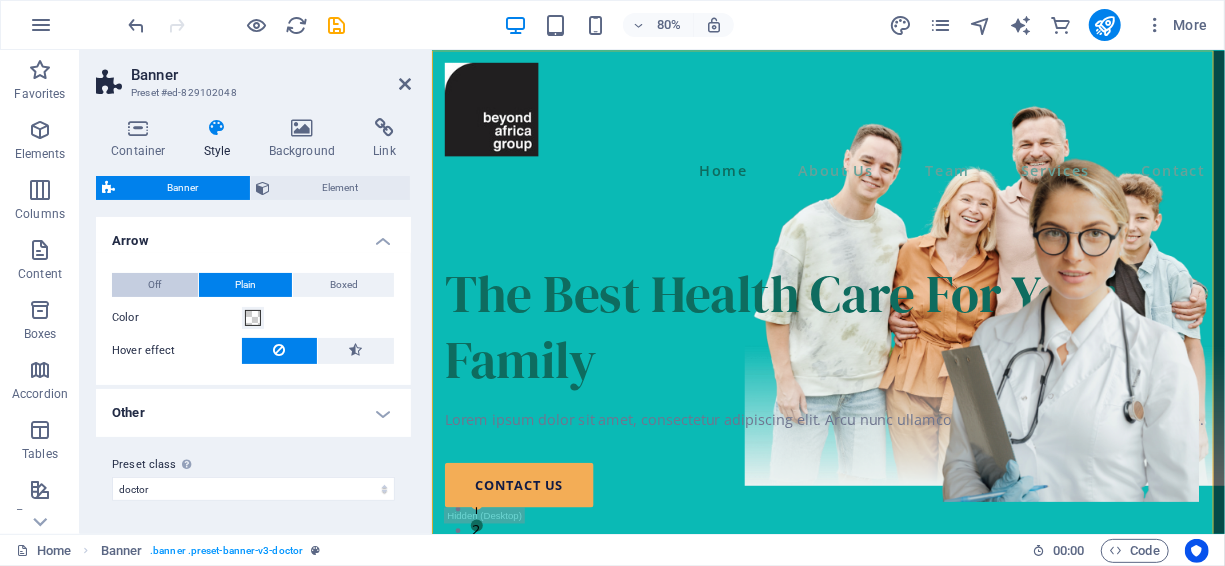 click on "Off" at bounding box center (155, 285) 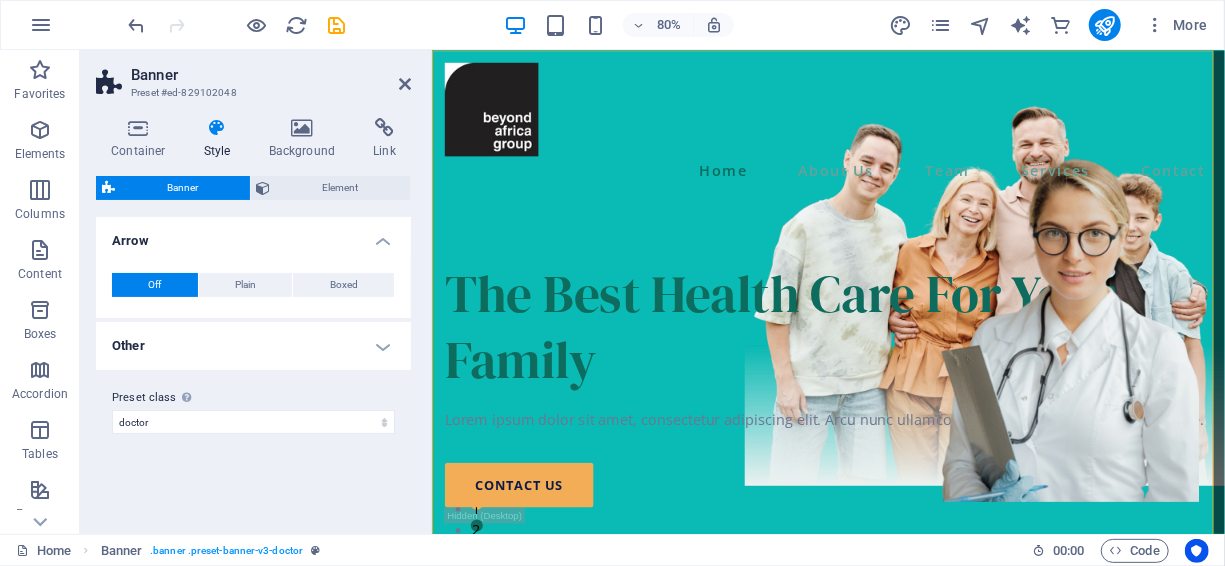 click on "Off" at bounding box center (155, 285) 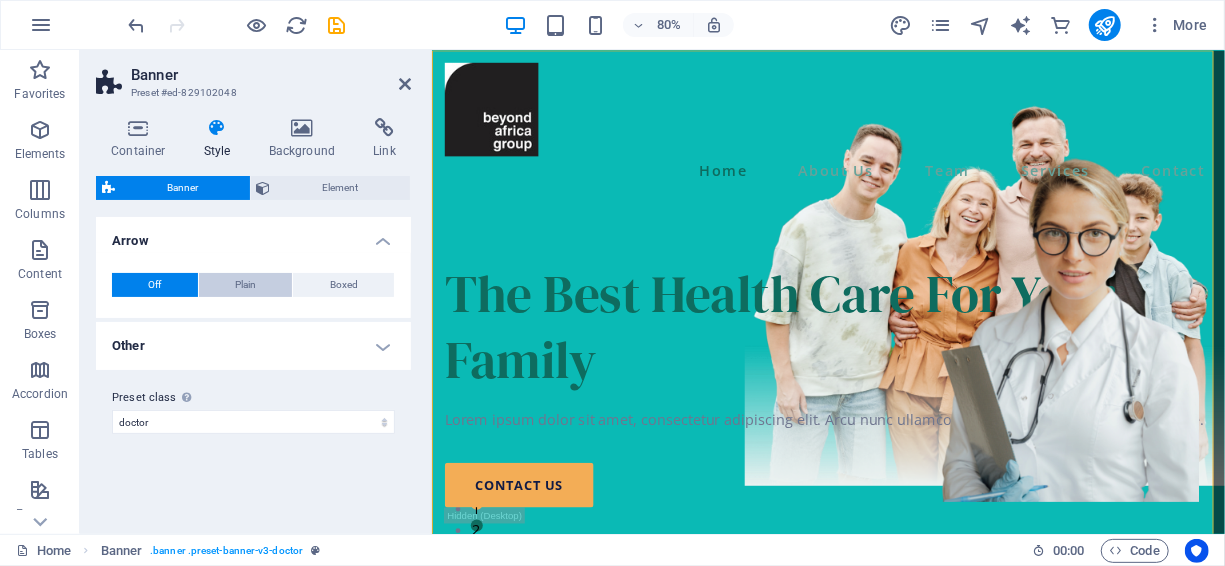 click on "Plain" at bounding box center [245, 285] 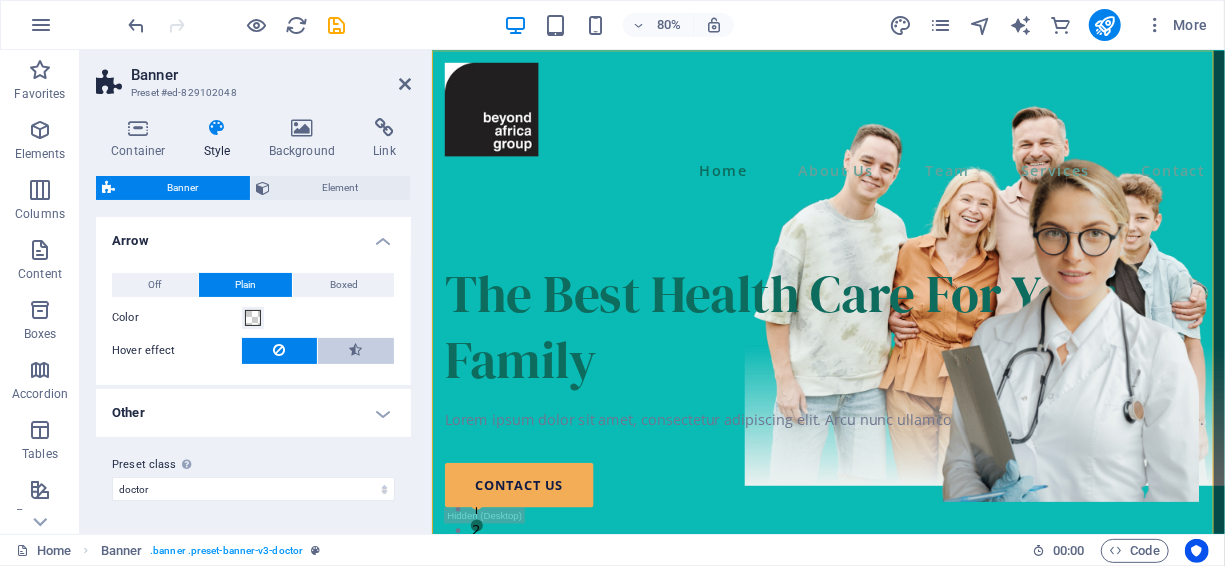 click at bounding box center [356, 350] 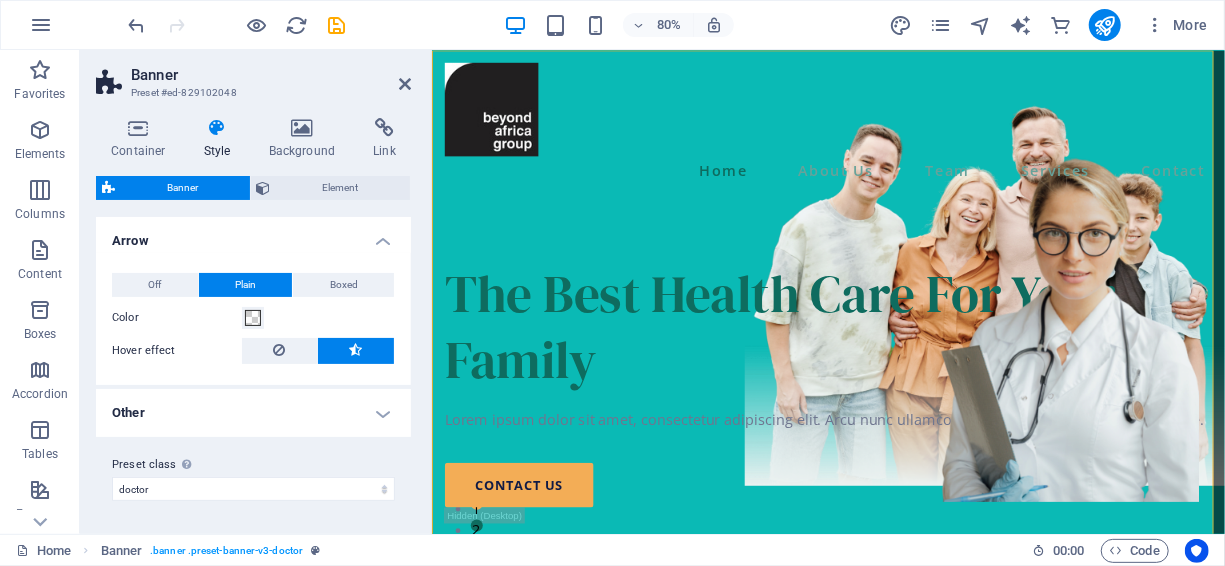click on "Other" at bounding box center [253, 413] 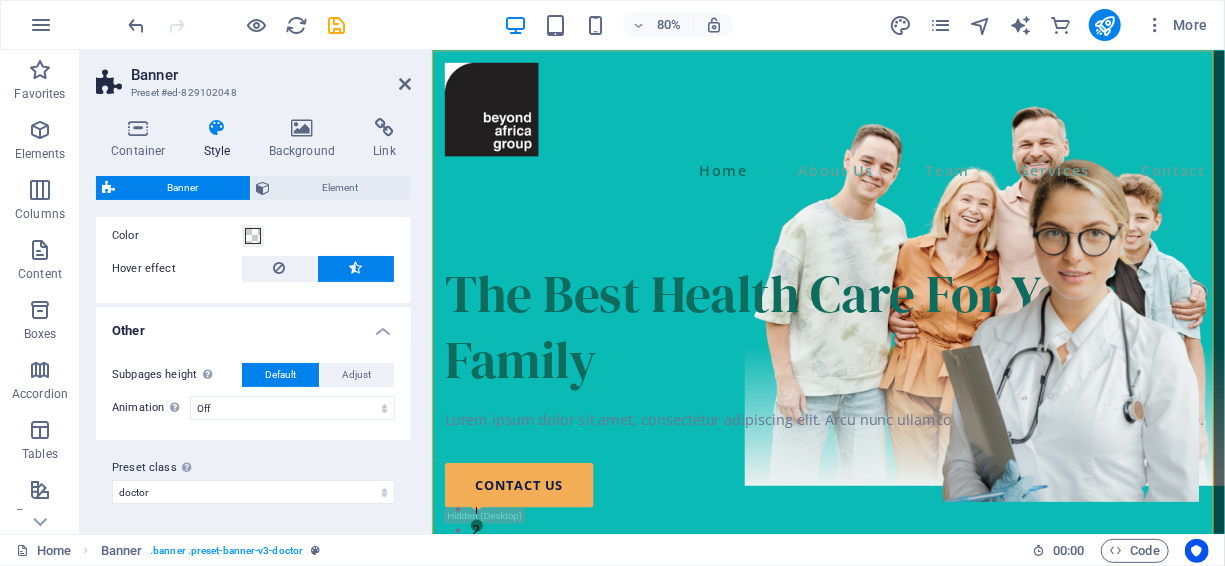 scroll, scrollTop: 0, scrollLeft: 0, axis: both 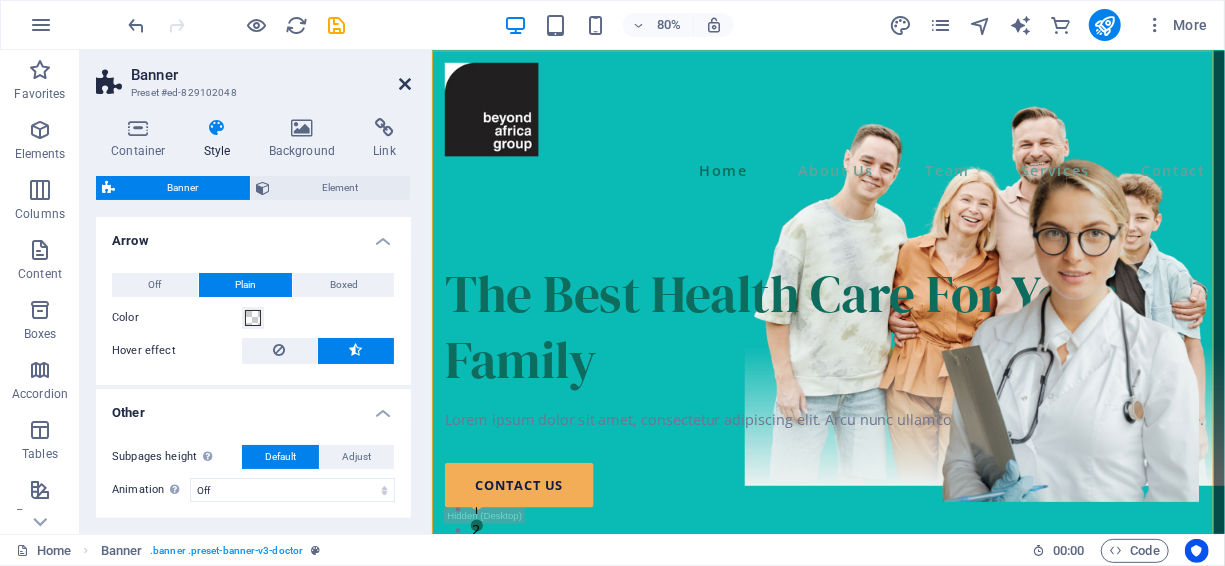 click at bounding box center (405, 84) 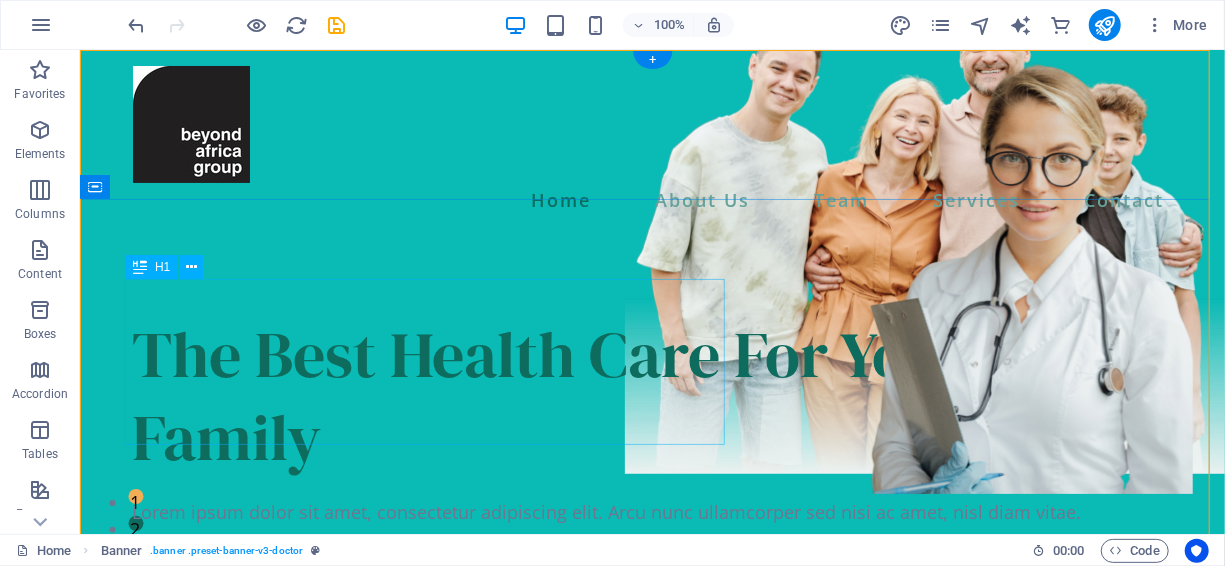 click on "The Best Health Care For Your Family" at bounding box center (652, 395) 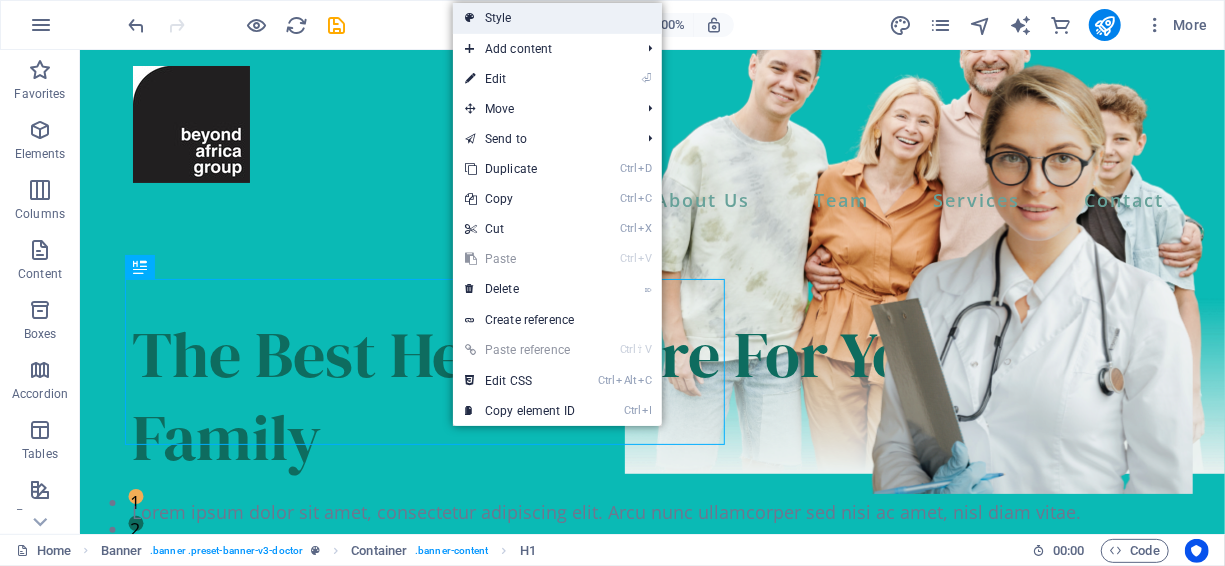 click on "Style" at bounding box center (557, 18) 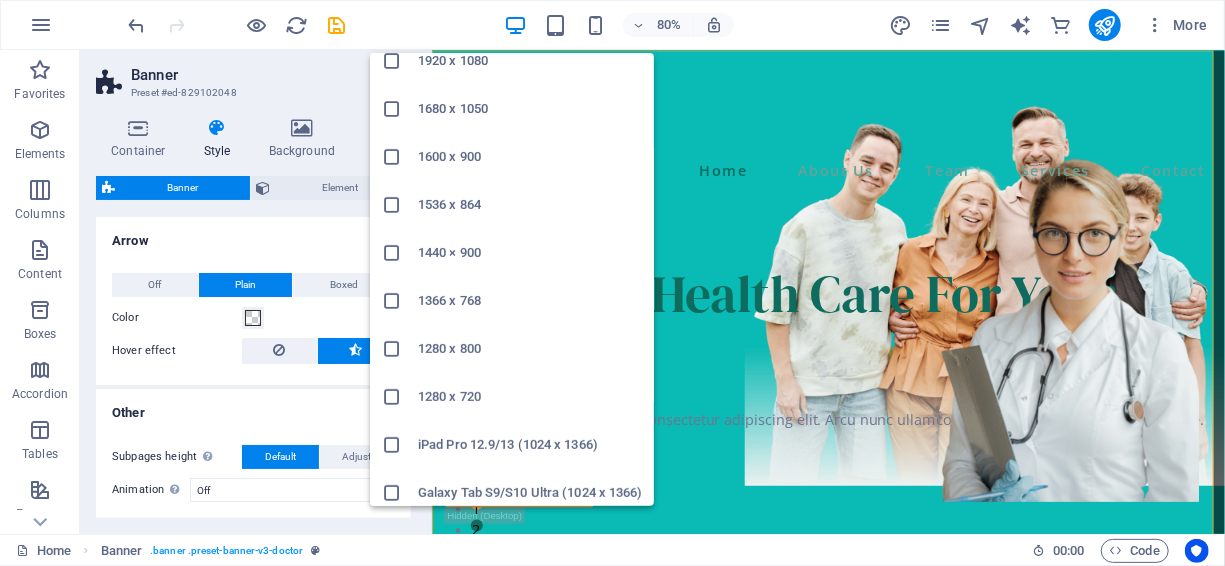 scroll, scrollTop: 171, scrollLeft: 0, axis: vertical 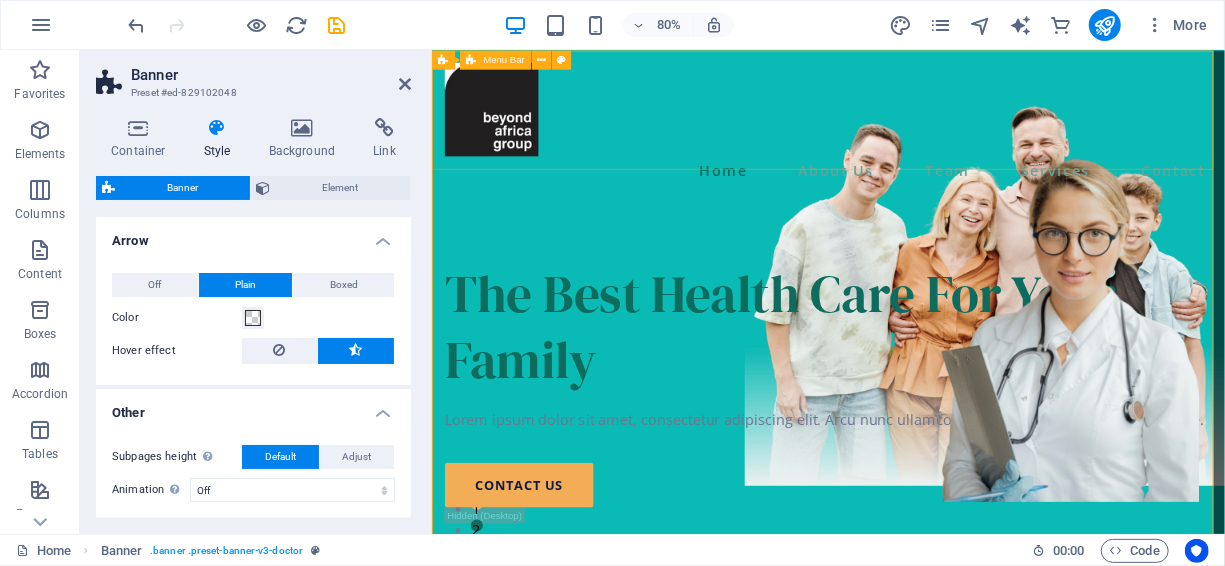 click on "Home About Us Team Services Contact" at bounding box center [926, 140] 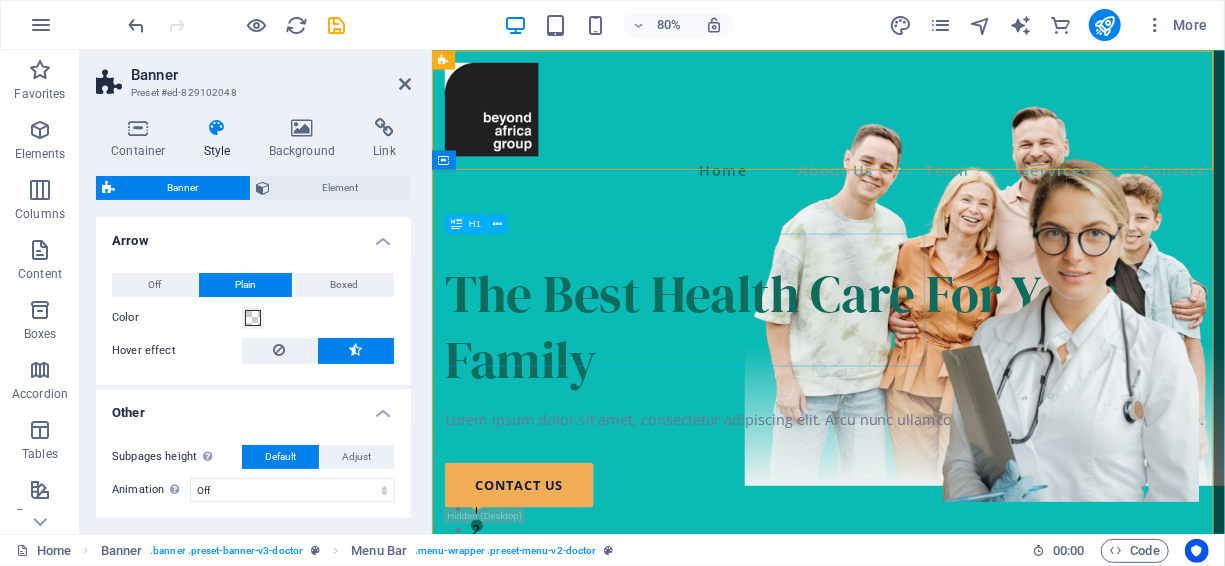 click on "The Best Health Care For Your Family" at bounding box center (926, 395) 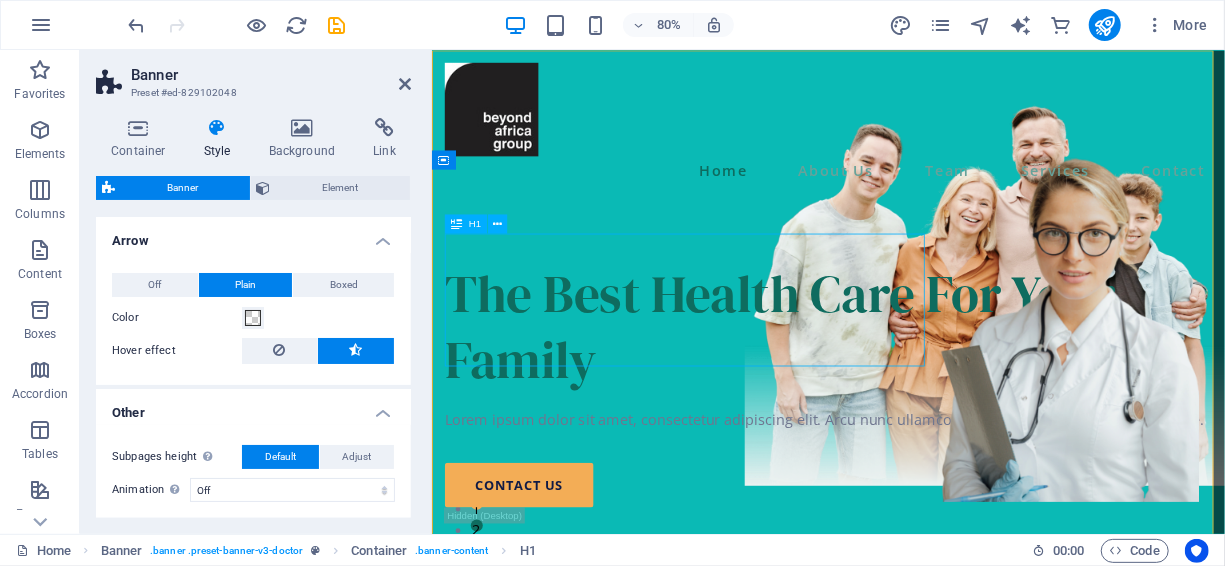 click on "The Best Health Care For Your Family" at bounding box center [926, 395] 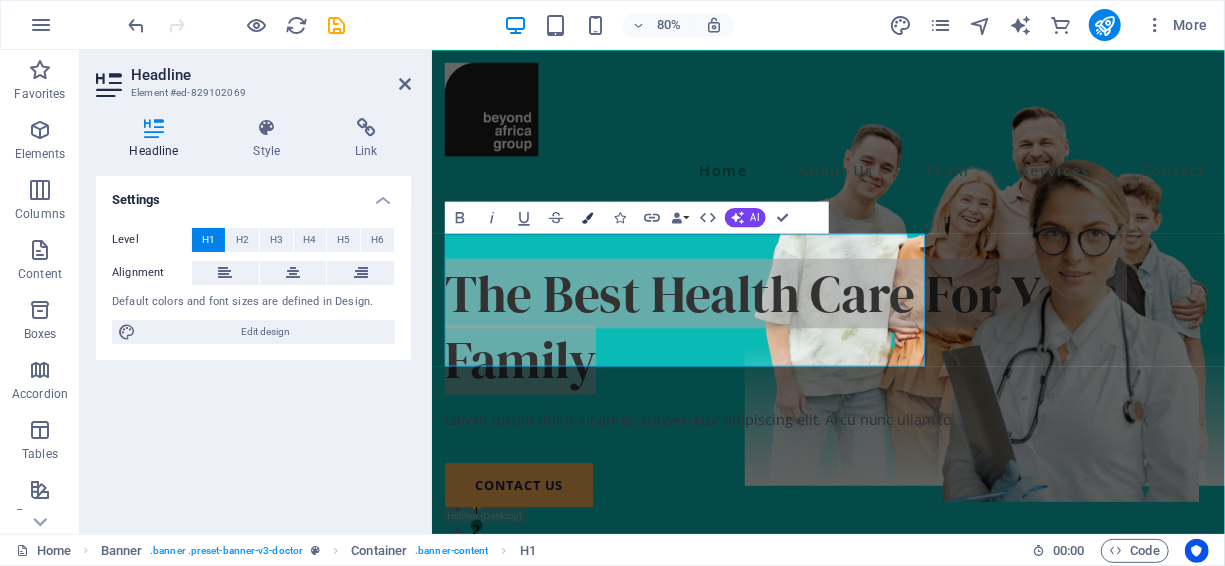 click at bounding box center [587, 217] 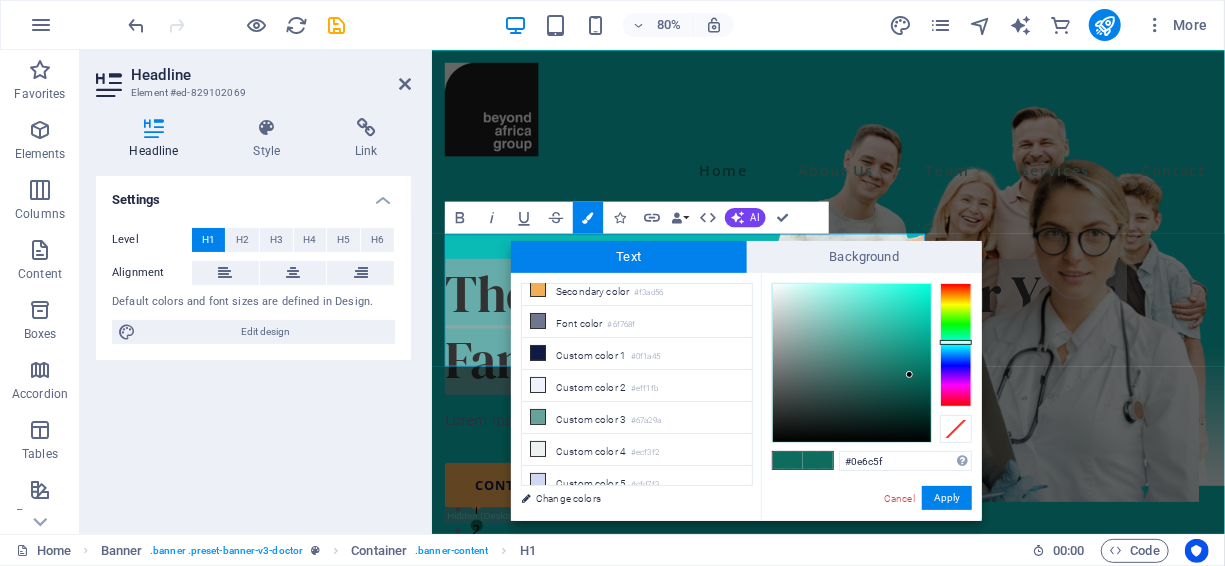 scroll, scrollTop: 0, scrollLeft: 0, axis: both 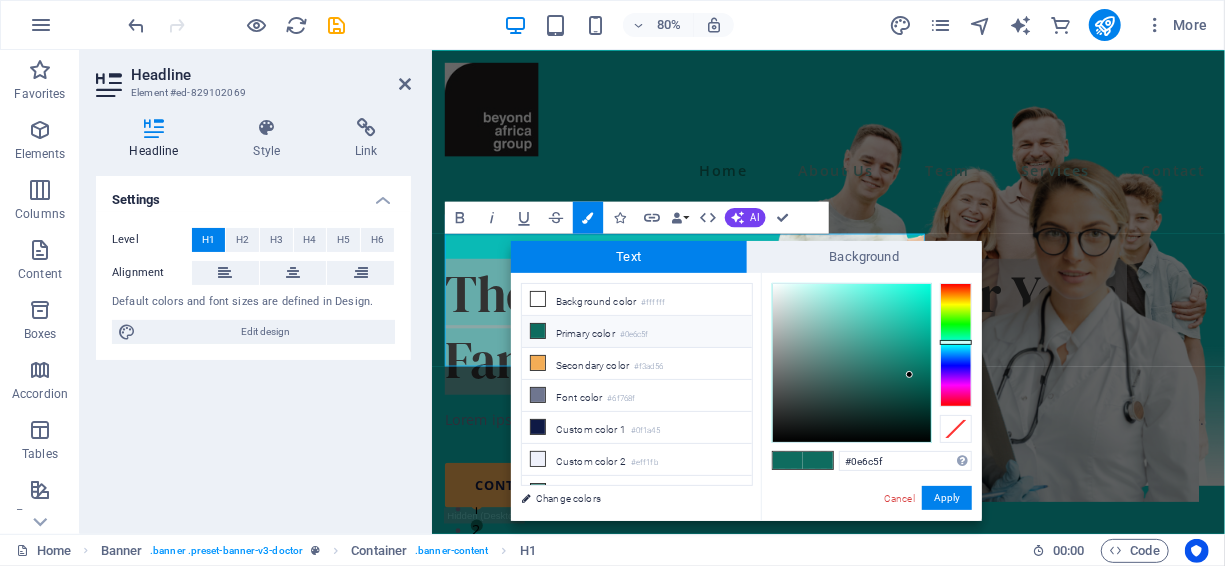 click at bounding box center (538, 331) 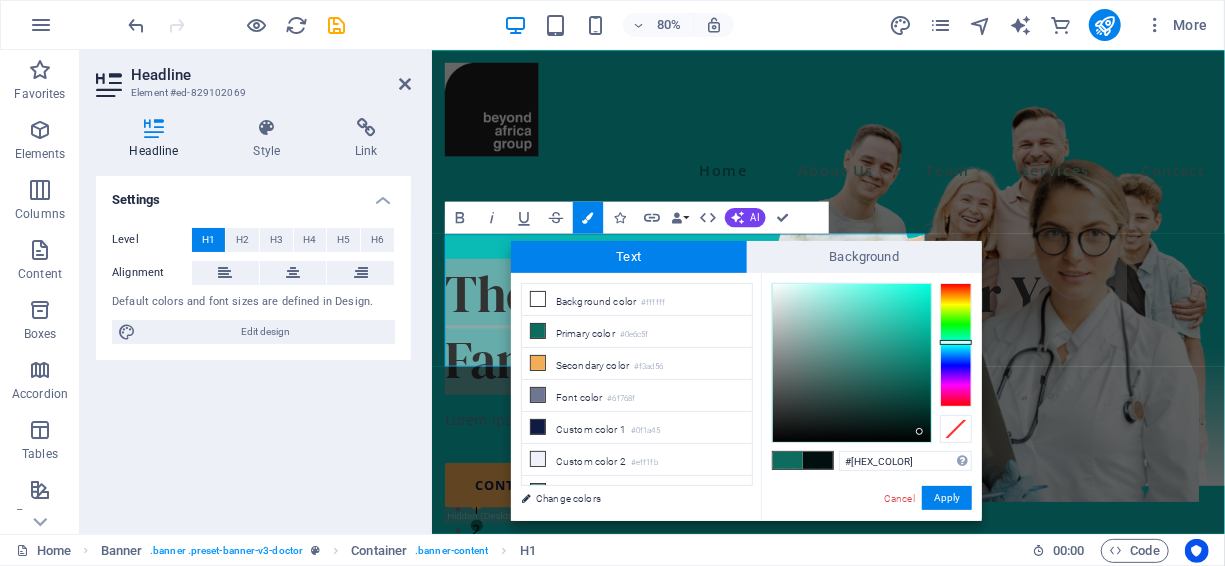 click at bounding box center (852, 363) 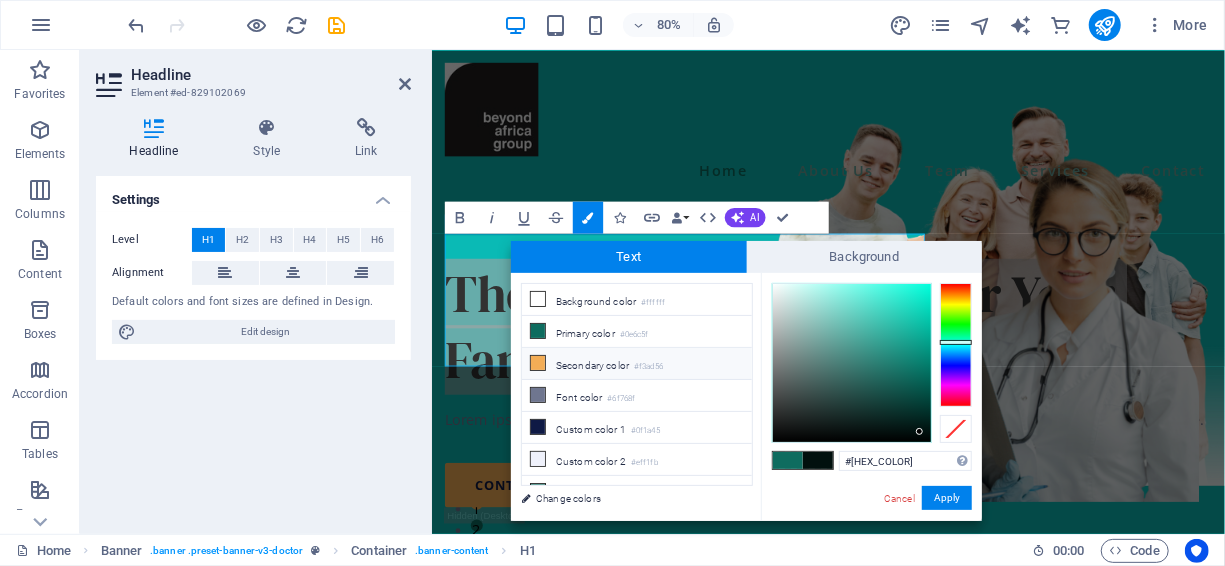 click at bounding box center (538, 363) 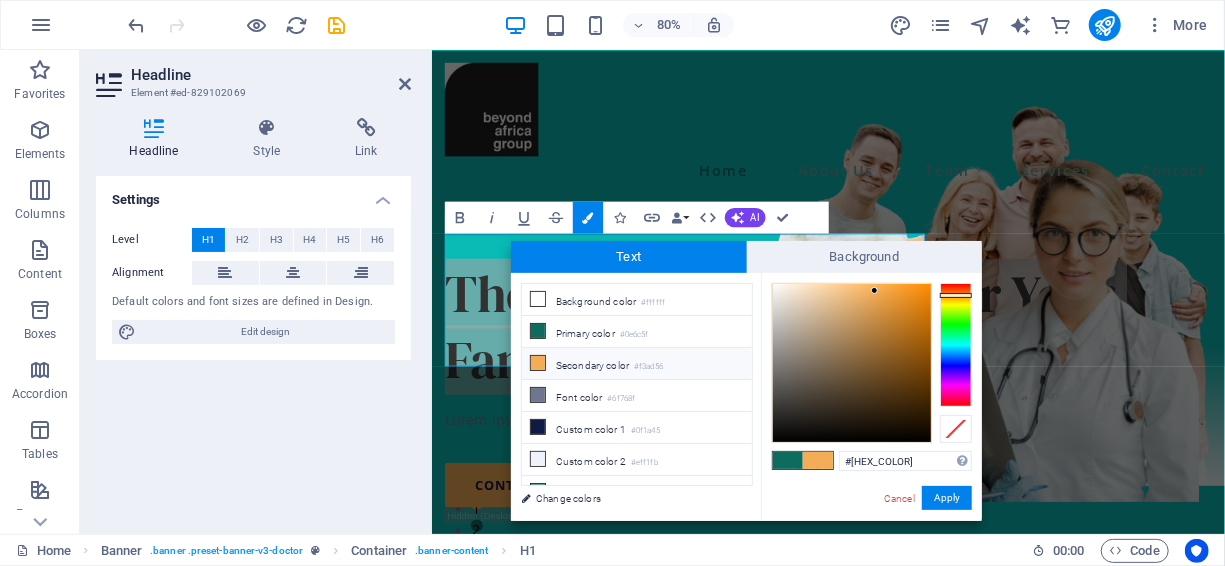 click at bounding box center [852, 363] 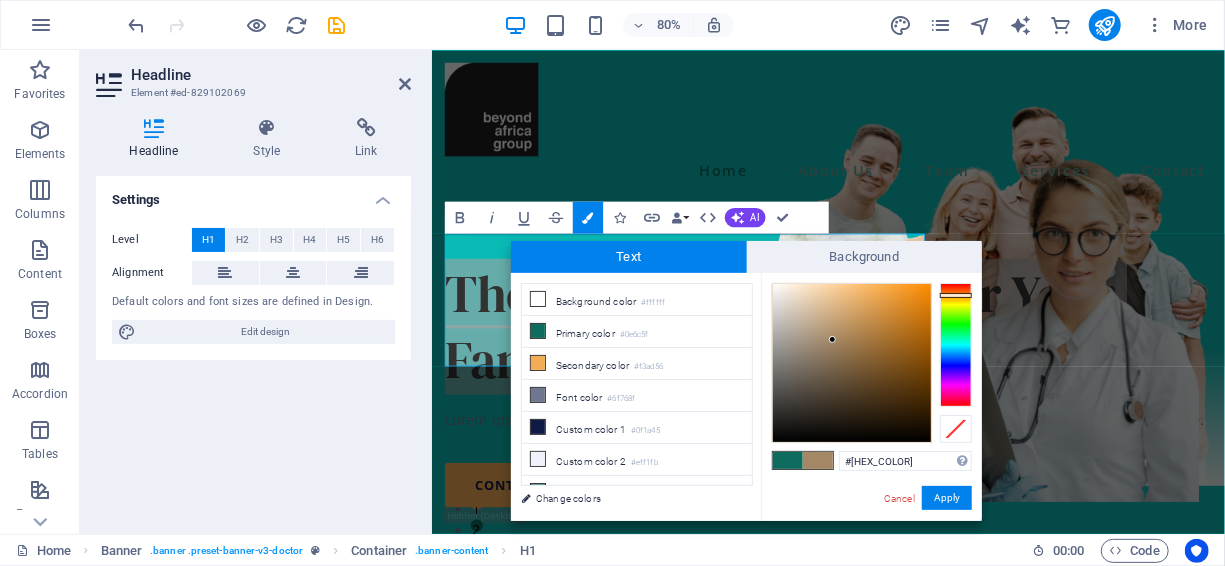 click at bounding box center (852, 363) 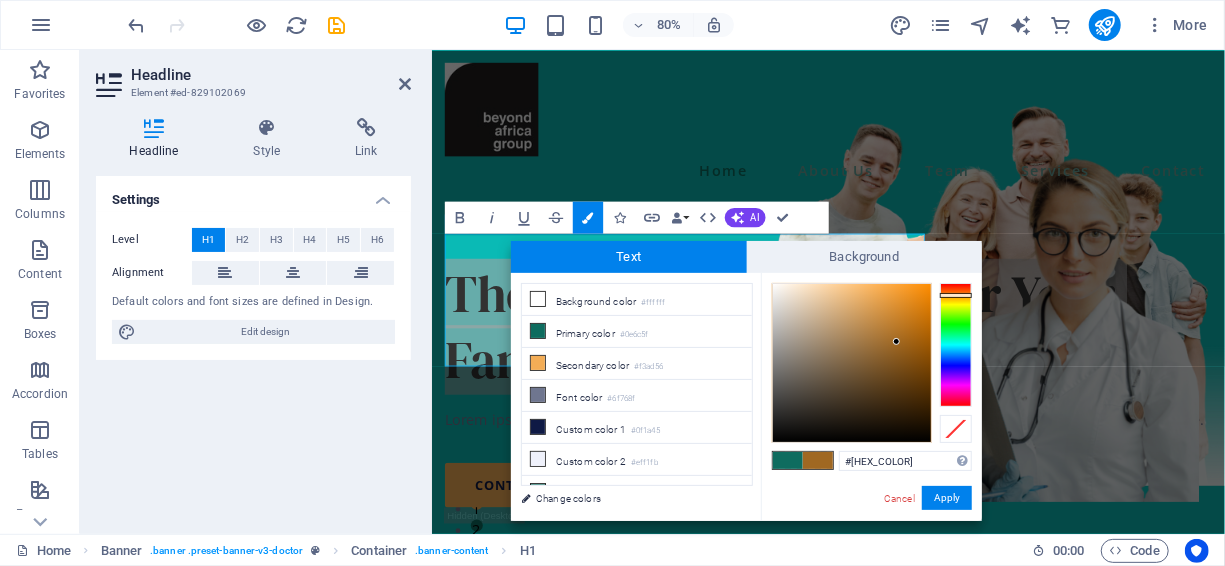 click at bounding box center (852, 363) 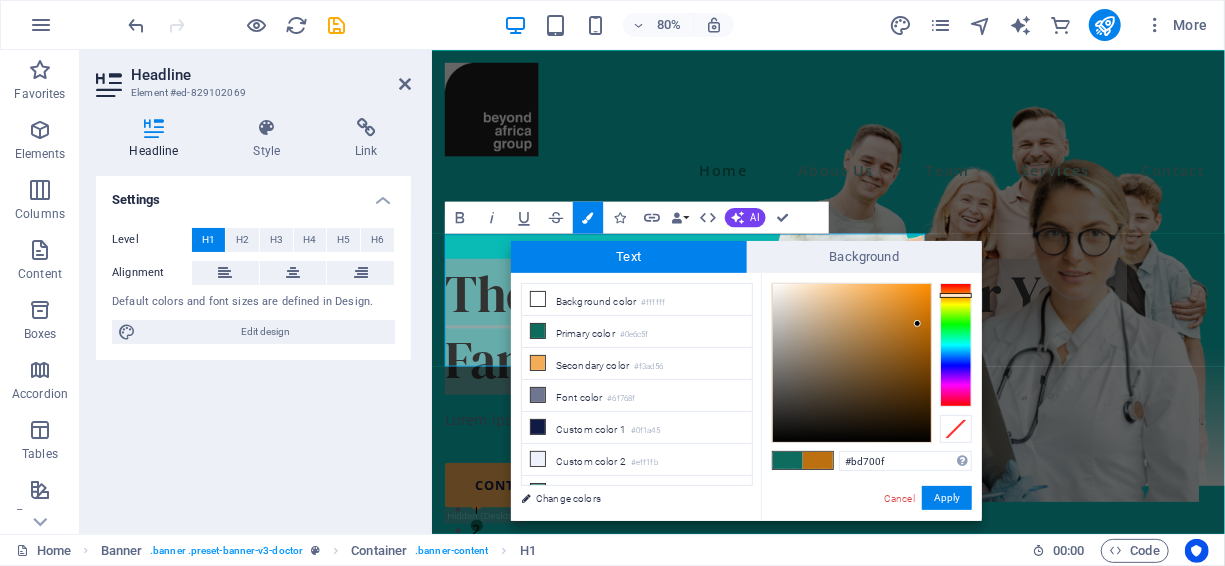 click at bounding box center (852, 363) 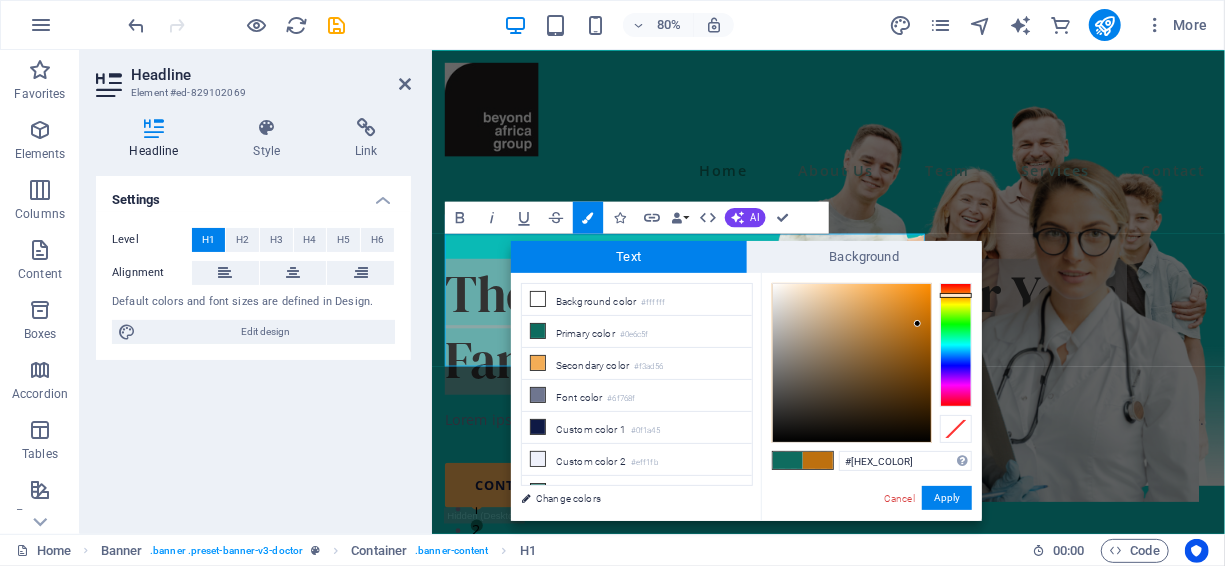click at bounding box center [852, 363] 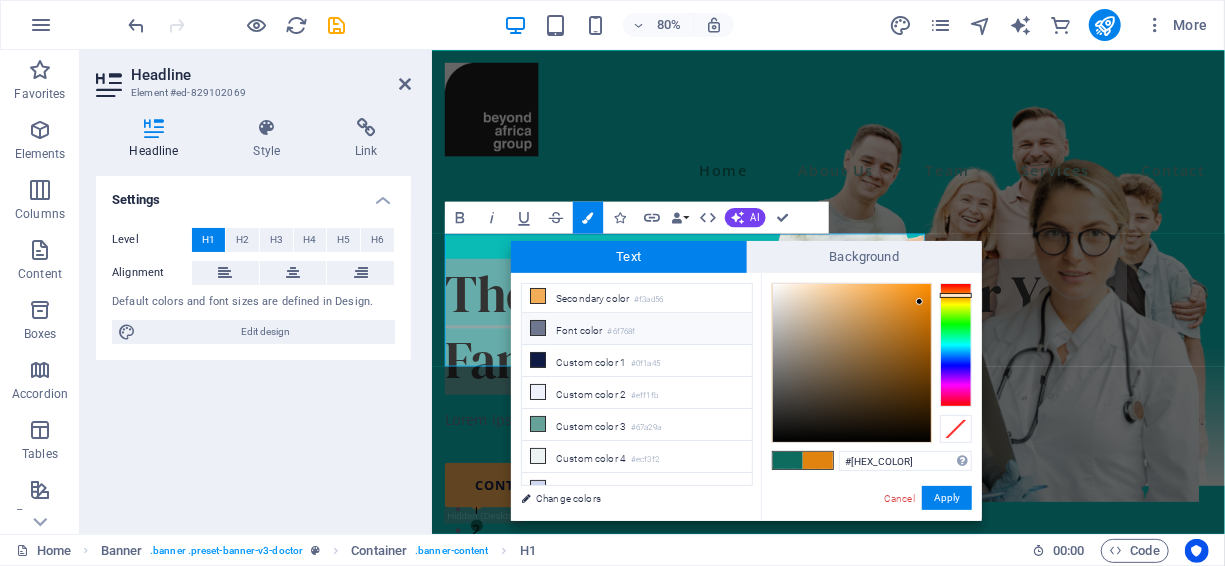 scroll, scrollTop: 74, scrollLeft: 0, axis: vertical 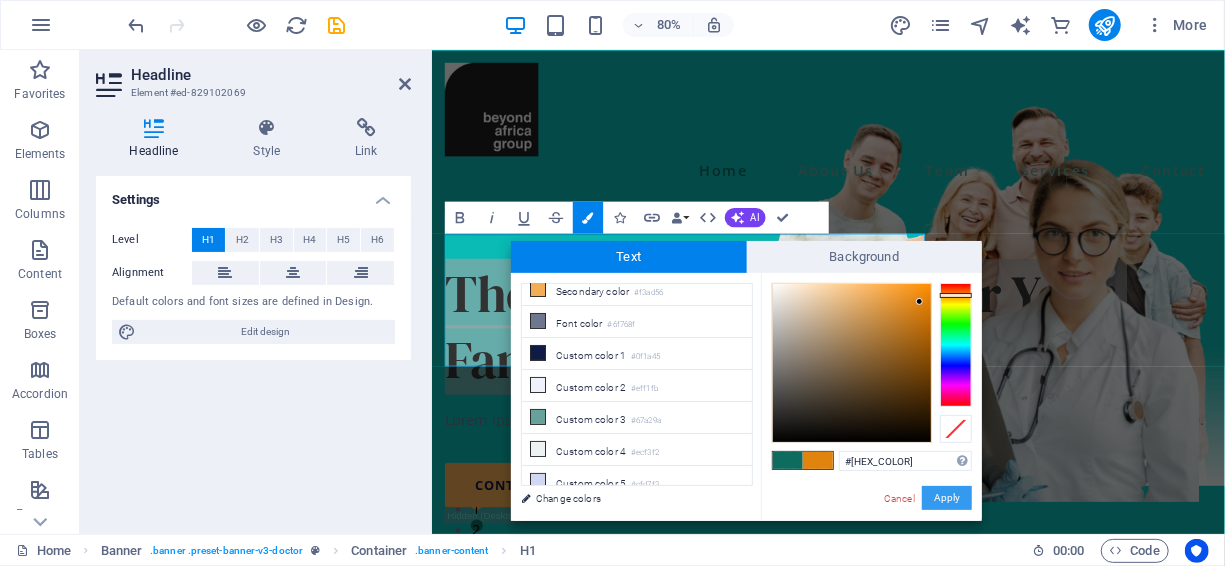 click on "Apply" at bounding box center [947, 498] 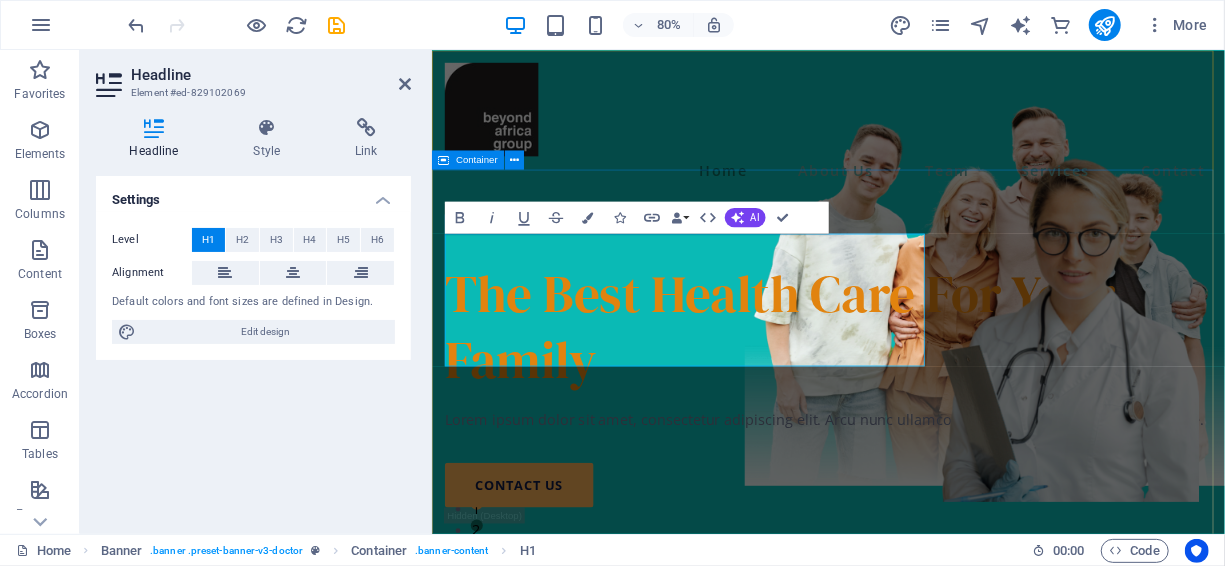 click on "The Best Health Care For Your Family Lorem ipsum dolor sit amet, consectetur adipiscing elit. Arcu nunc ullamcorper sed nisi ac amet, nisl diam vitae. contact us" at bounding box center (926, 745) 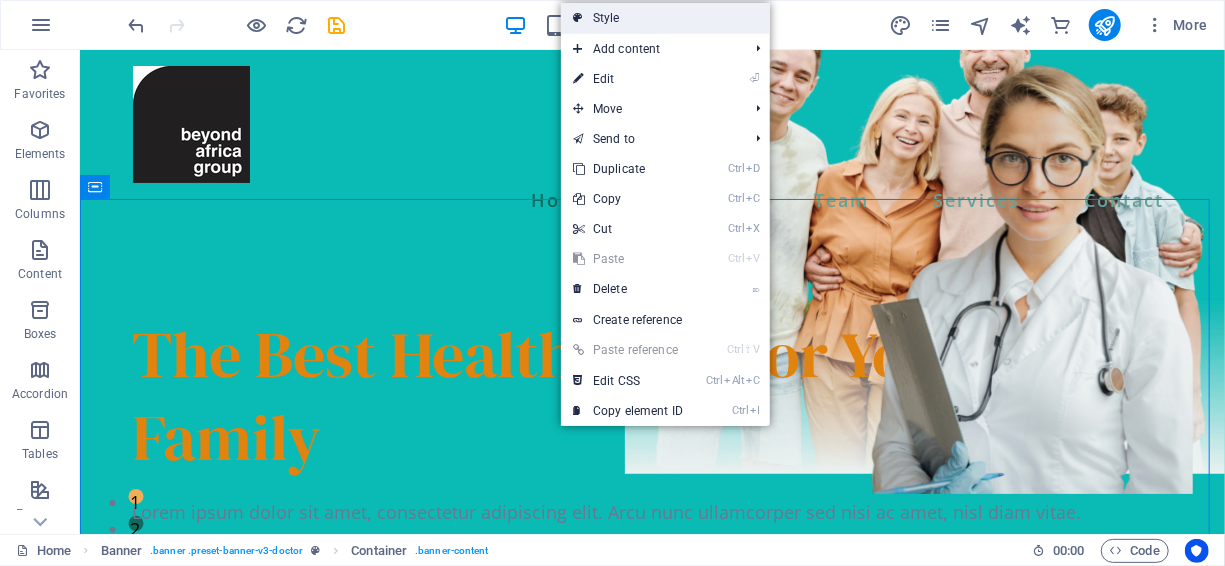 click on "Style" at bounding box center [665, 18] 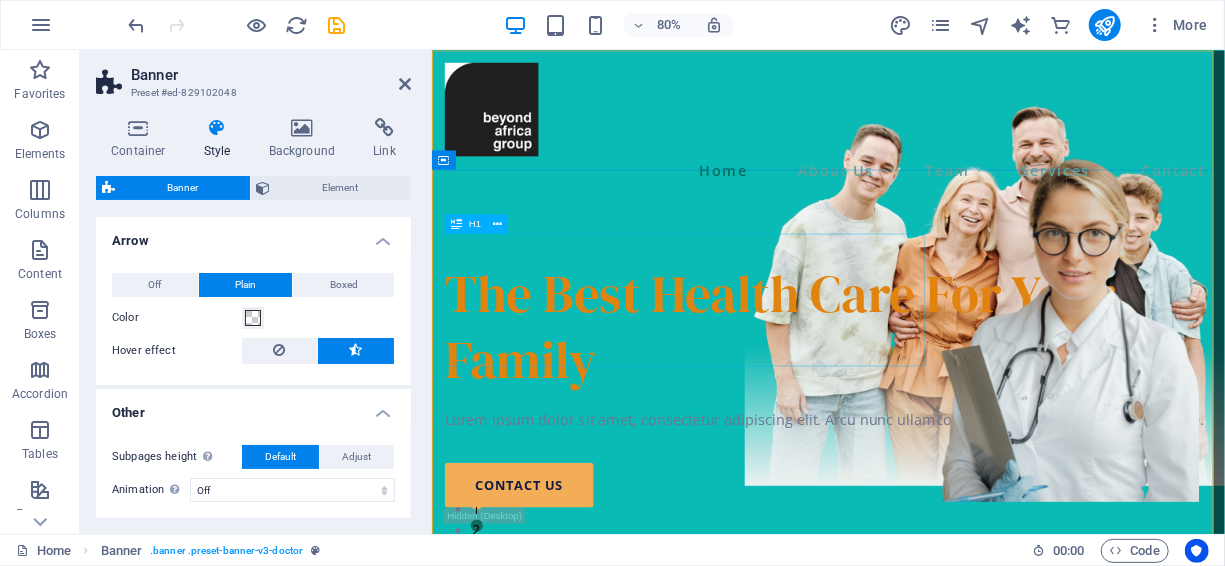 click on "The Best Health Care For Your Family" at bounding box center [926, 395] 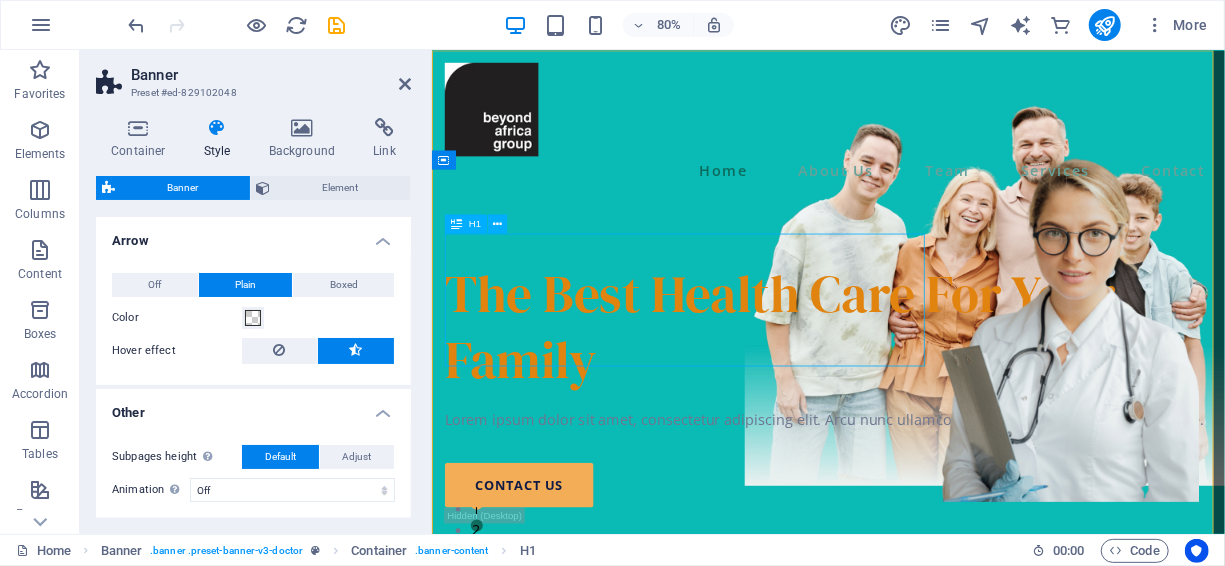 click on "The Best Health Care For Your Family" at bounding box center [926, 395] 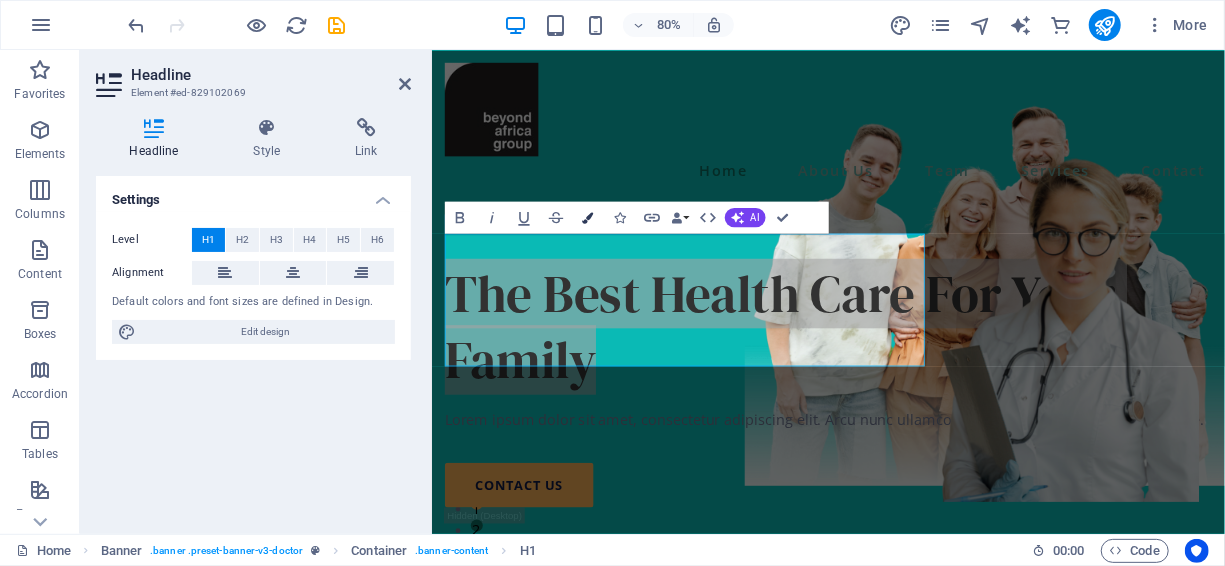 click at bounding box center (587, 217) 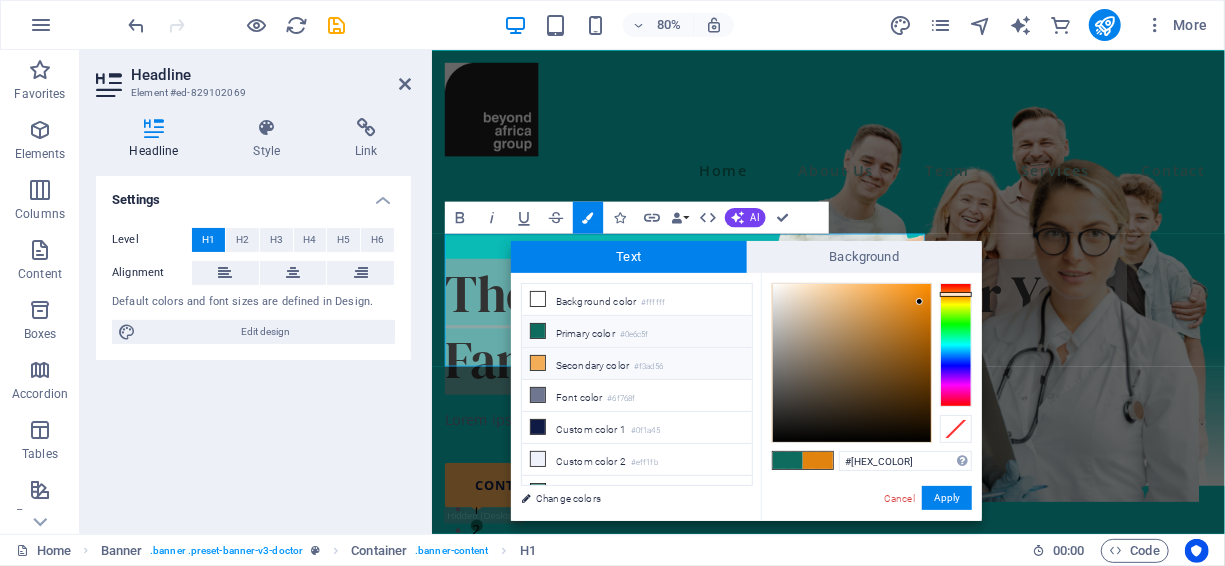 click on "Secondary color
#f3ad56" at bounding box center (637, 364) 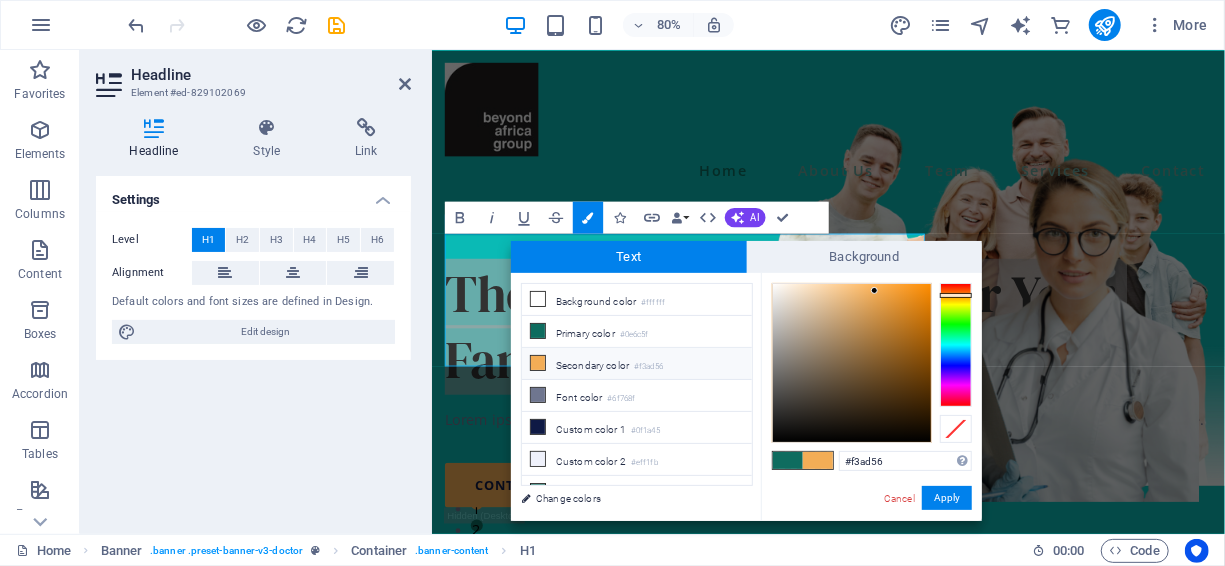 type on "#[HEX_COLOR]" 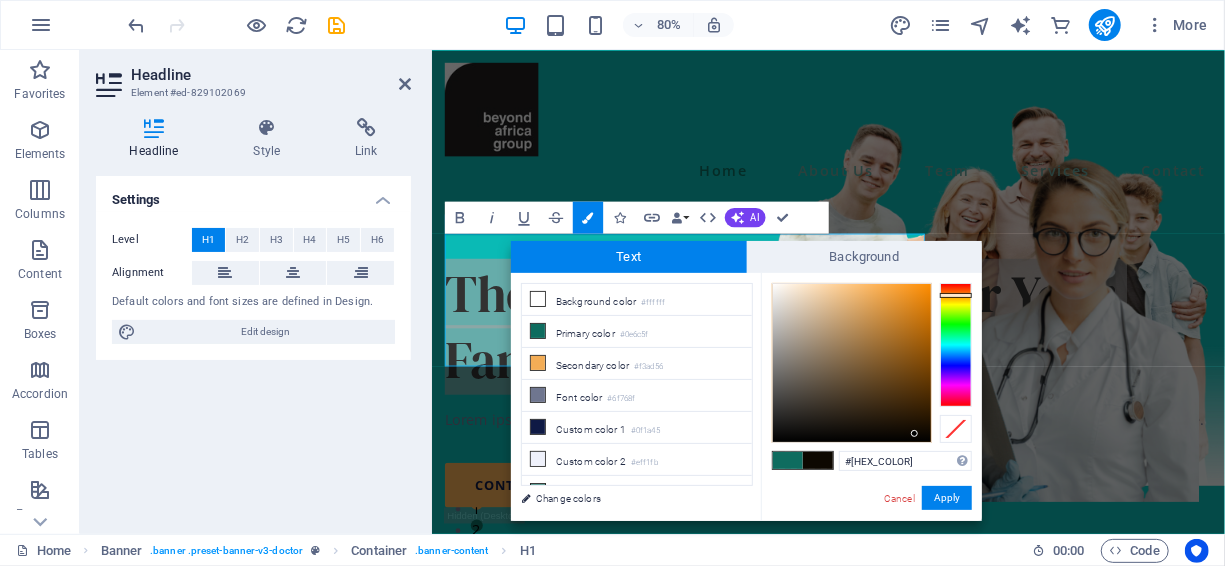 click at bounding box center (852, 363) 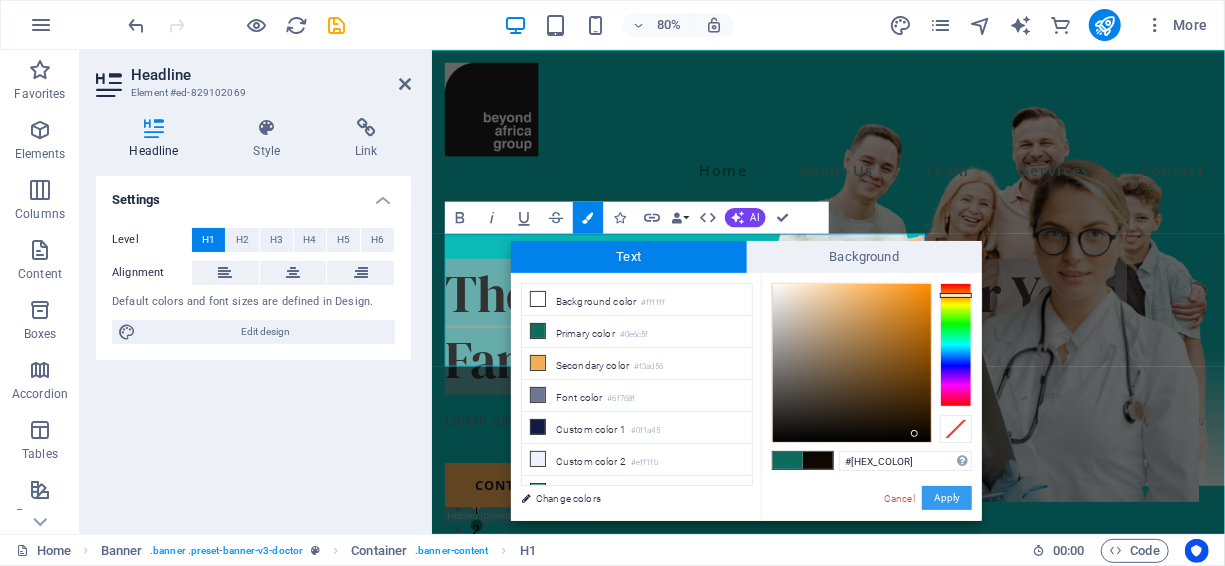 click on "Apply" at bounding box center [947, 498] 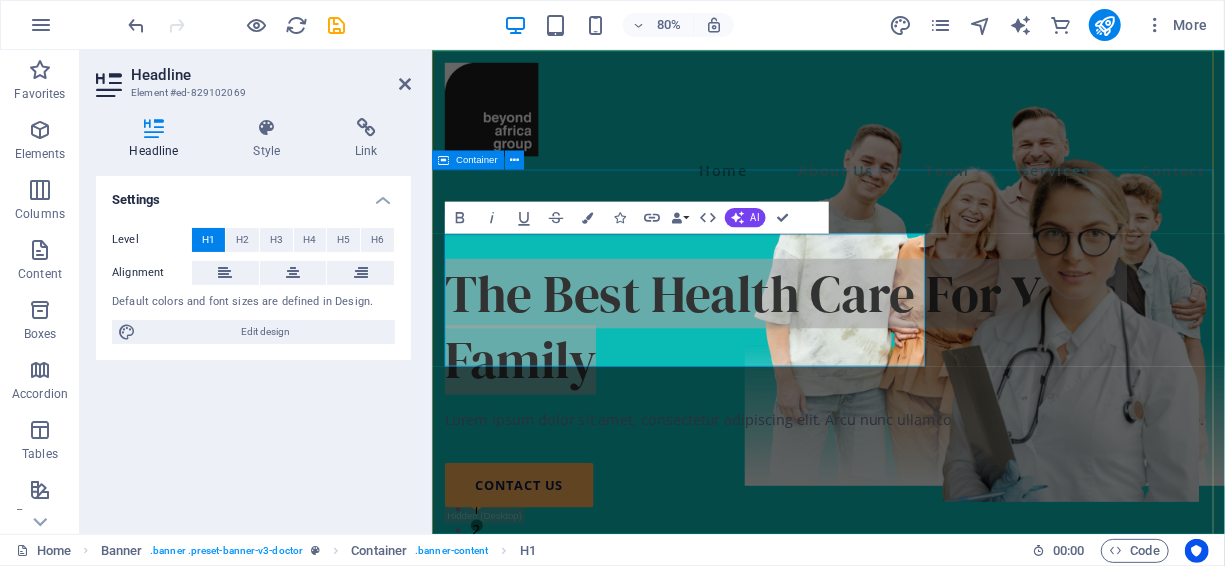 click on "The Best Health Care For Your Family Lorem ipsum dolor sit amet, consectetur adipiscing elit. Arcu nunc ullamcorper sed nisi ac amet, nisl diam vitae. contact us" at bounding box center [926, 745] 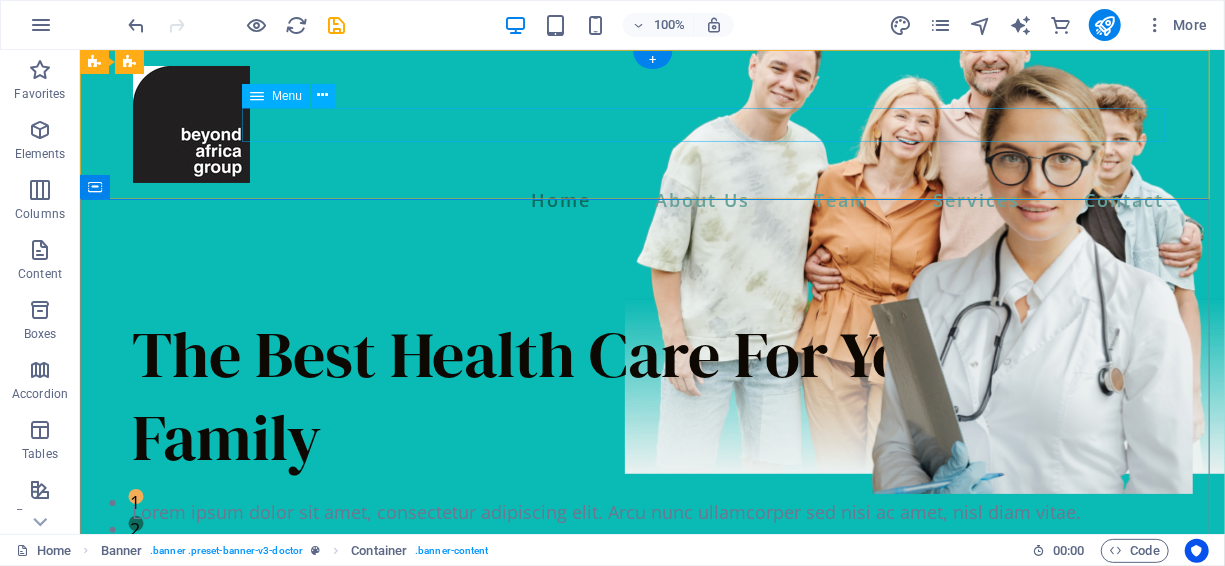 click on "Home About Us Team Services Contact" at bounding box center (652, 199) 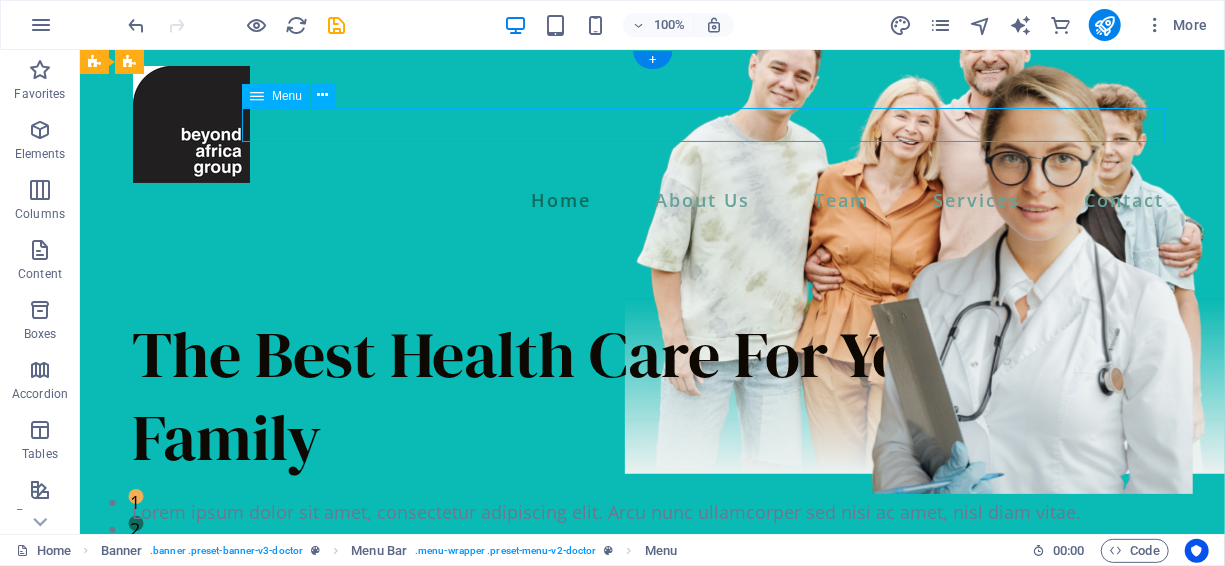 click on "Home About Us Team Services Contact" at bounding box center [652, 199] 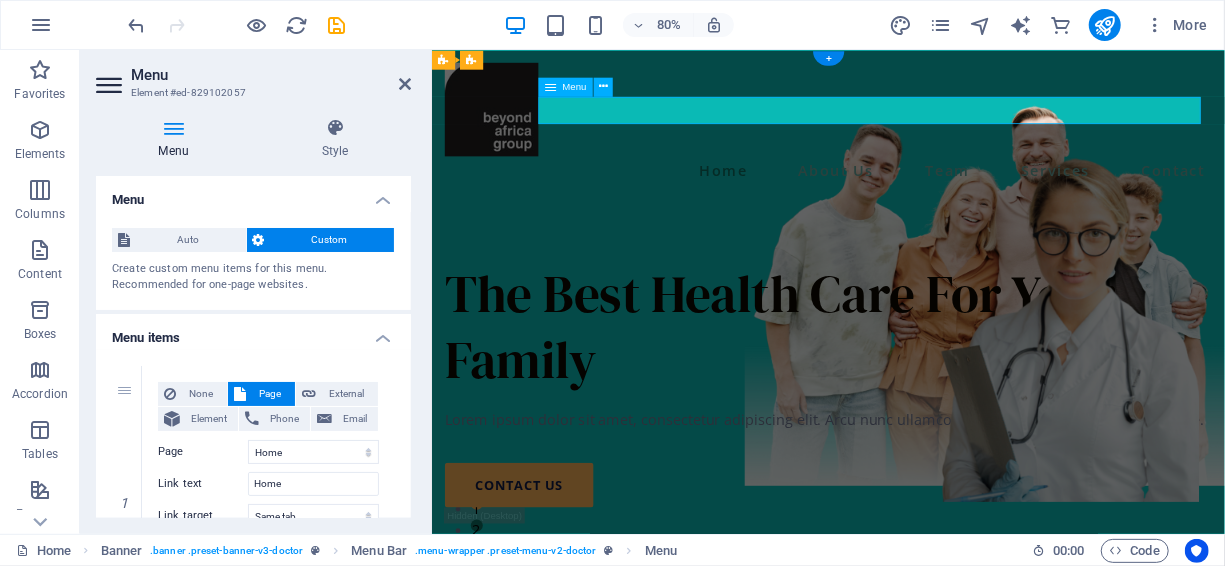 click on "Home About Us Team Services Contact" at bounding box center [926, 199] 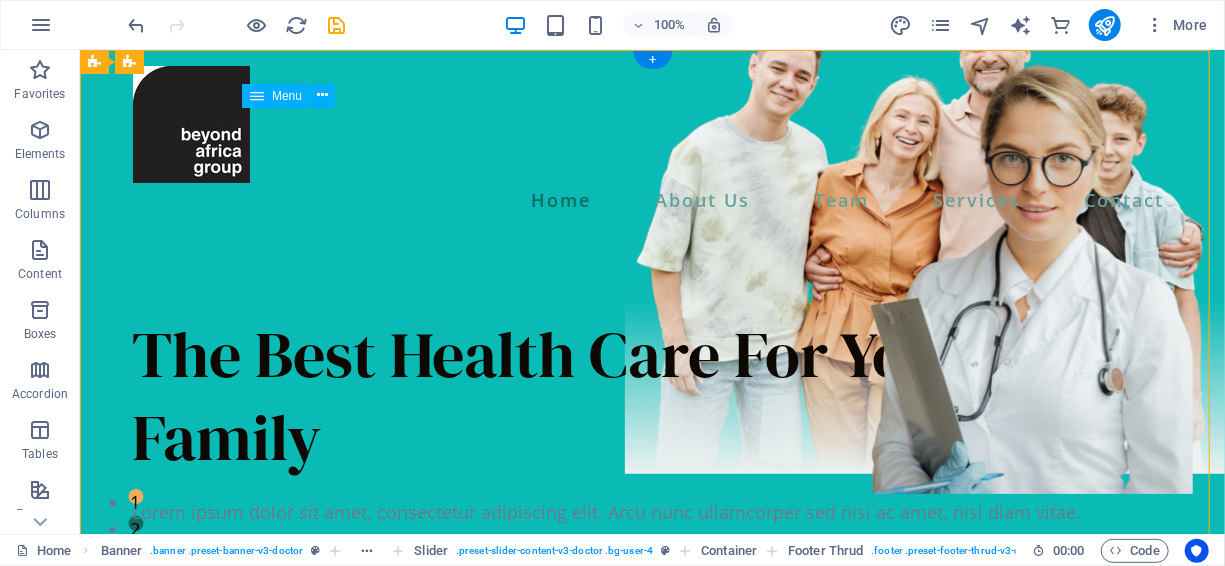 click on "Home About Us Team Services Contact" at bounding box center [652, 199] 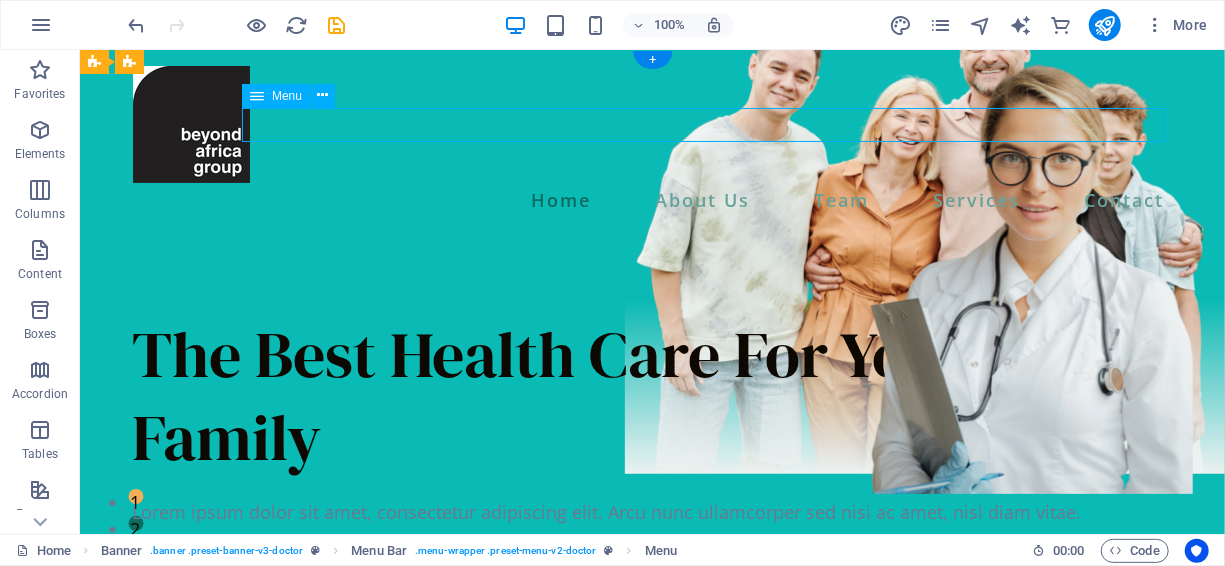 click on "Home About Us Team Services Contact" at bounding box center (652, 199) 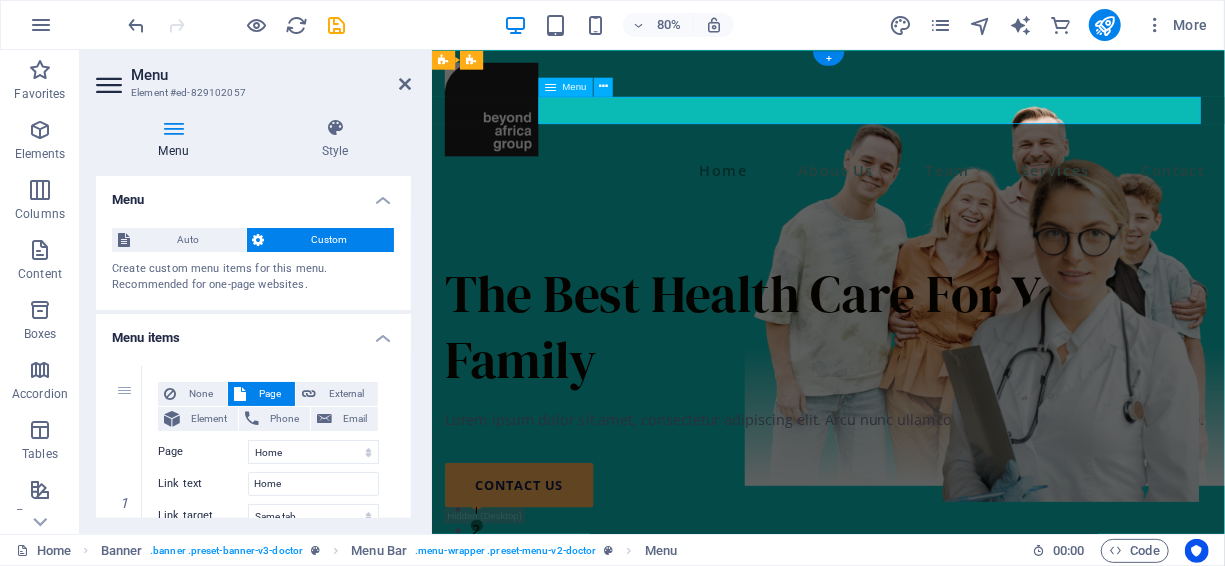 click on "Home About Us Team Services Contact" at bounding box center [926, 199] 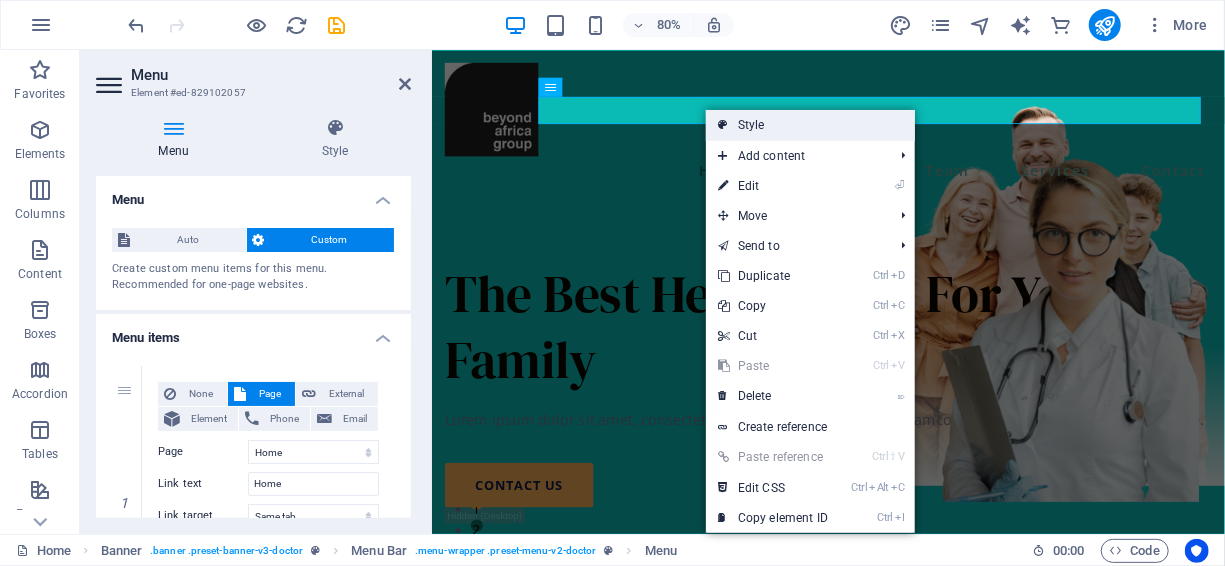 click on "Style" at bounding box center [810, 125] 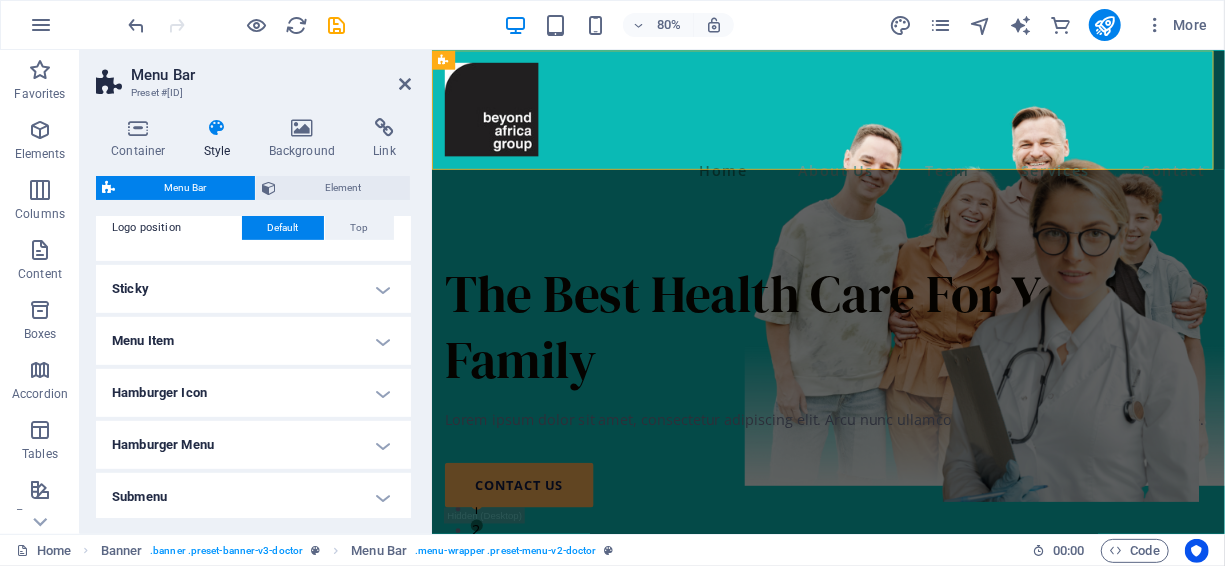 scroll, scrollTop: 500, scrollLeft: 0, axis: vertical 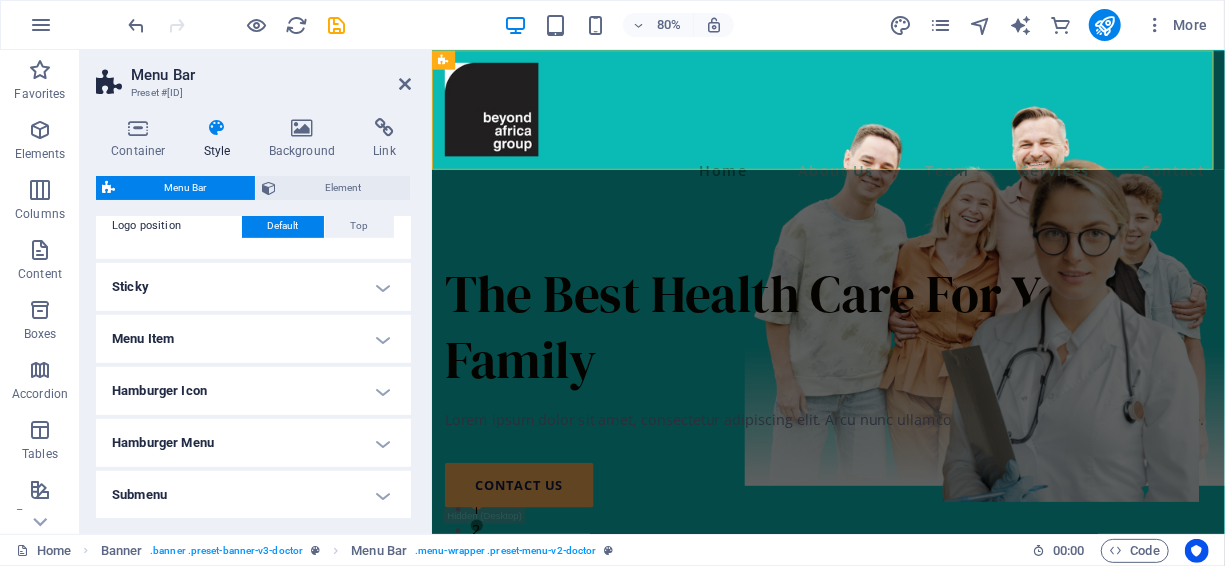 click on "Menu Item" at bounding box center [253, 339] 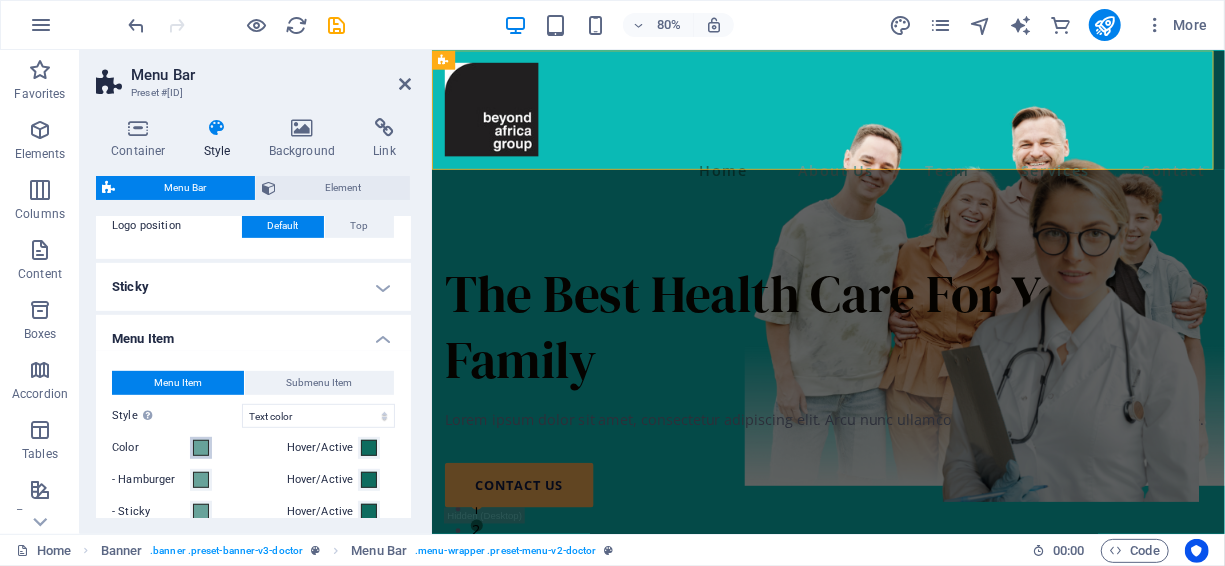 click at bounding box center [201, 448] 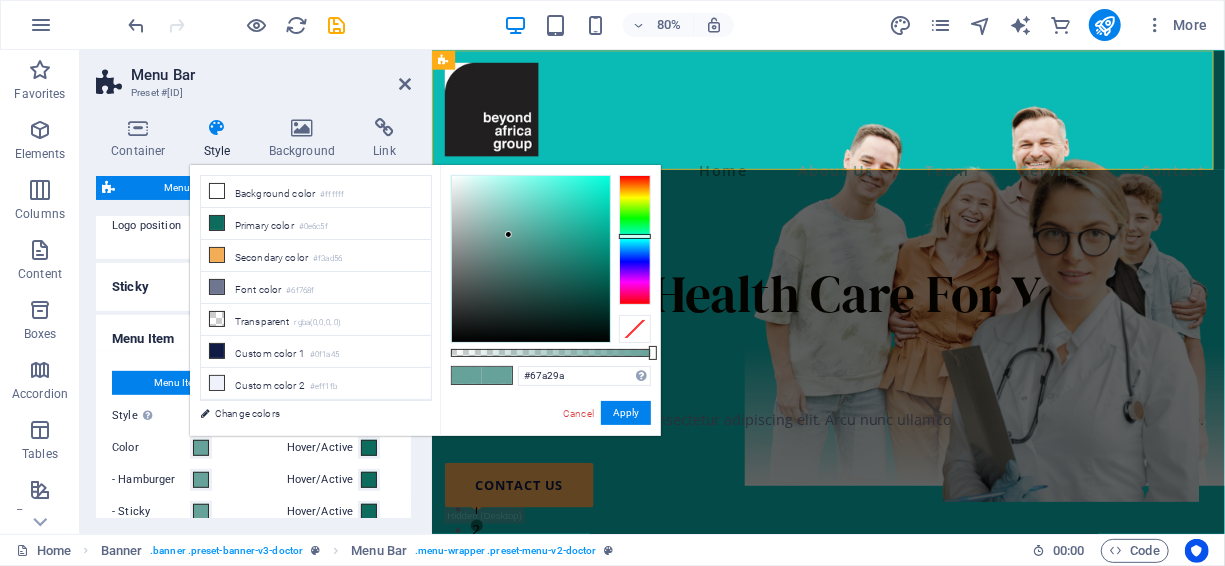 type on "#141d1c" 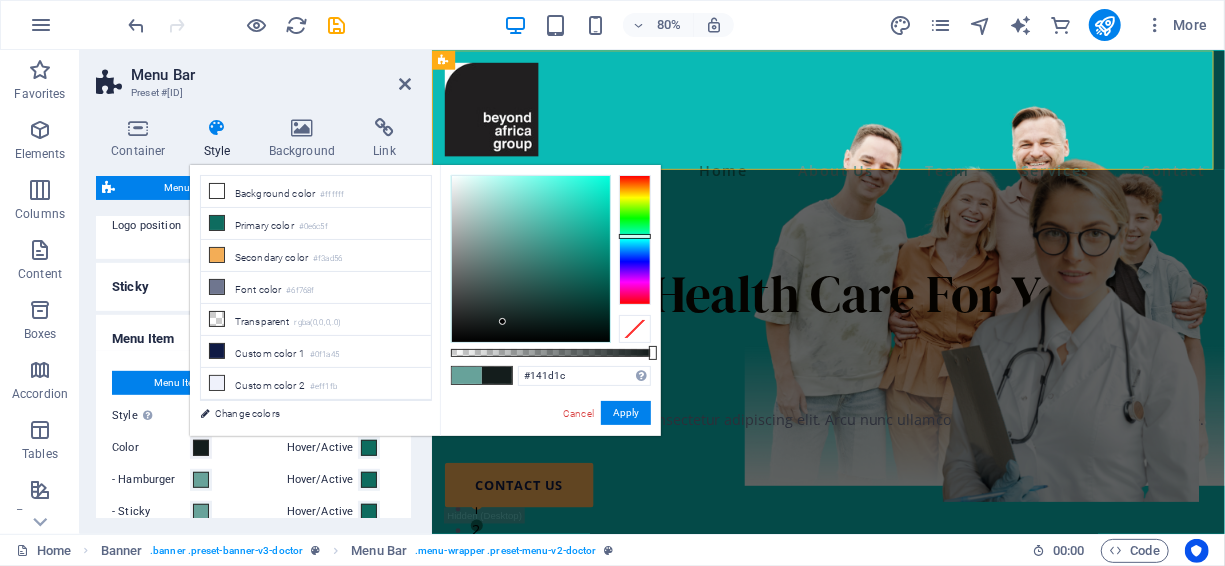 click at bounding box center [531, 259] 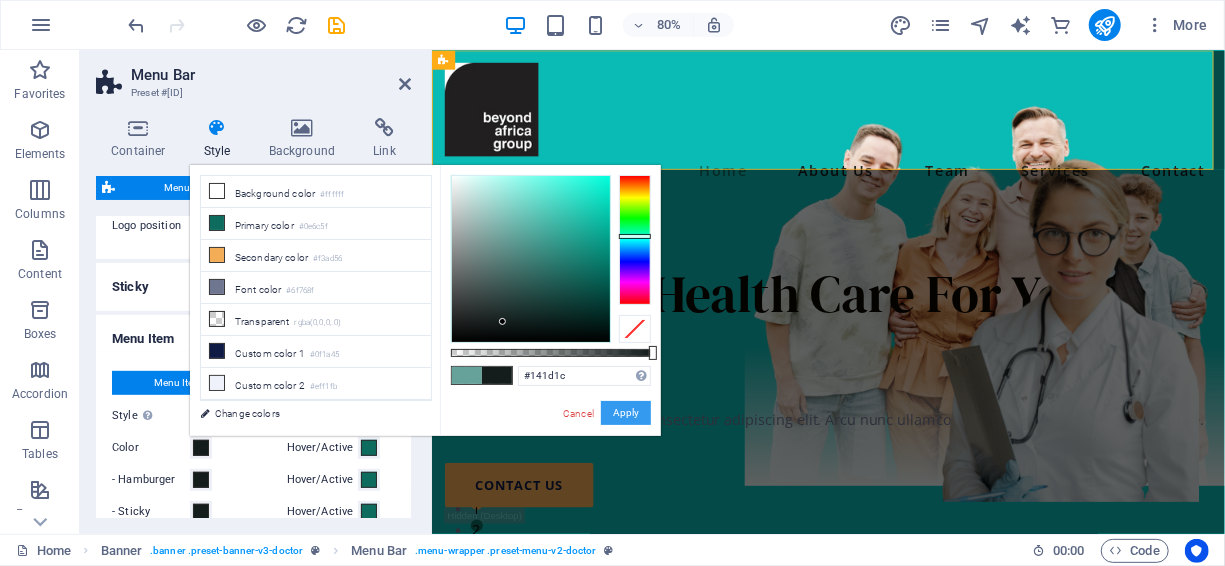 click on "Apply" at bounding box center [626, 413] 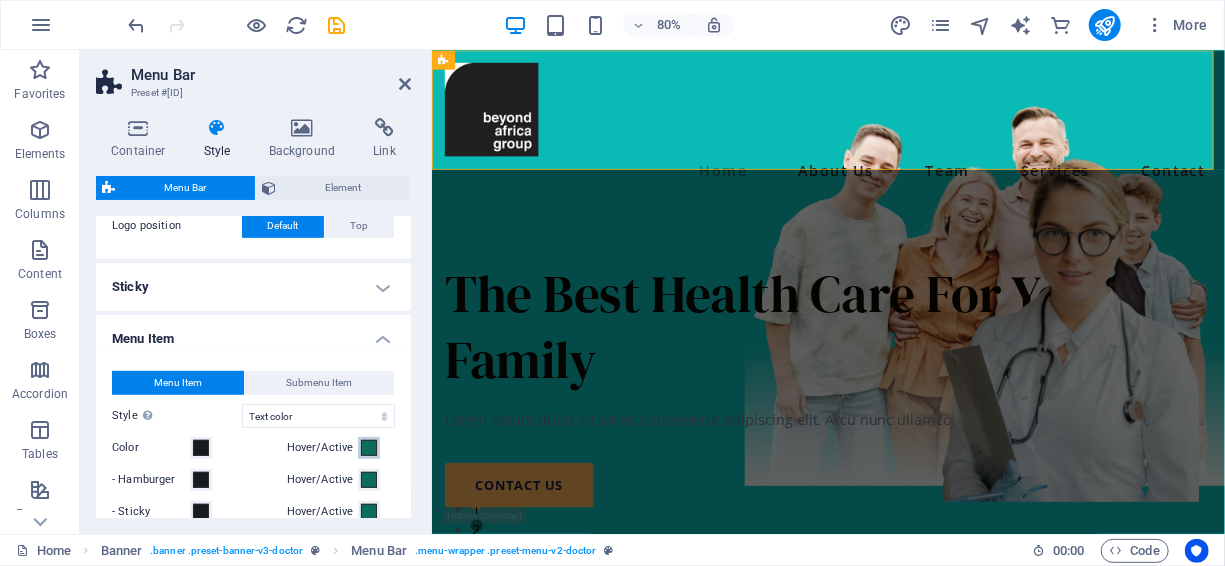 click at bounding box center [369, 448] 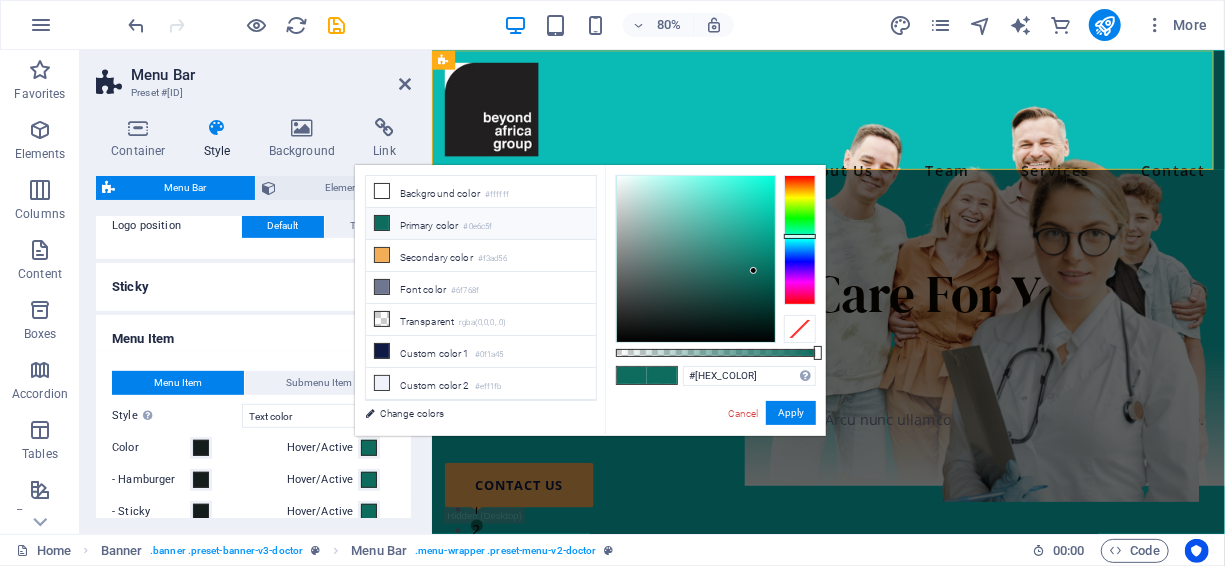 click at bounding box center (696, 259) 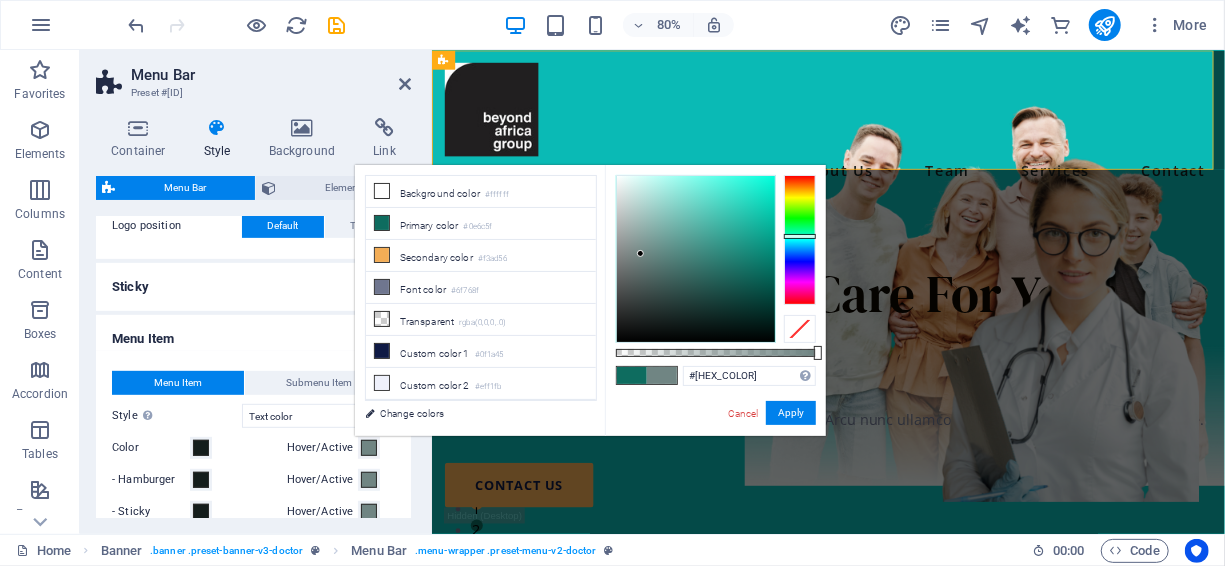 type on "#e5f1ef" 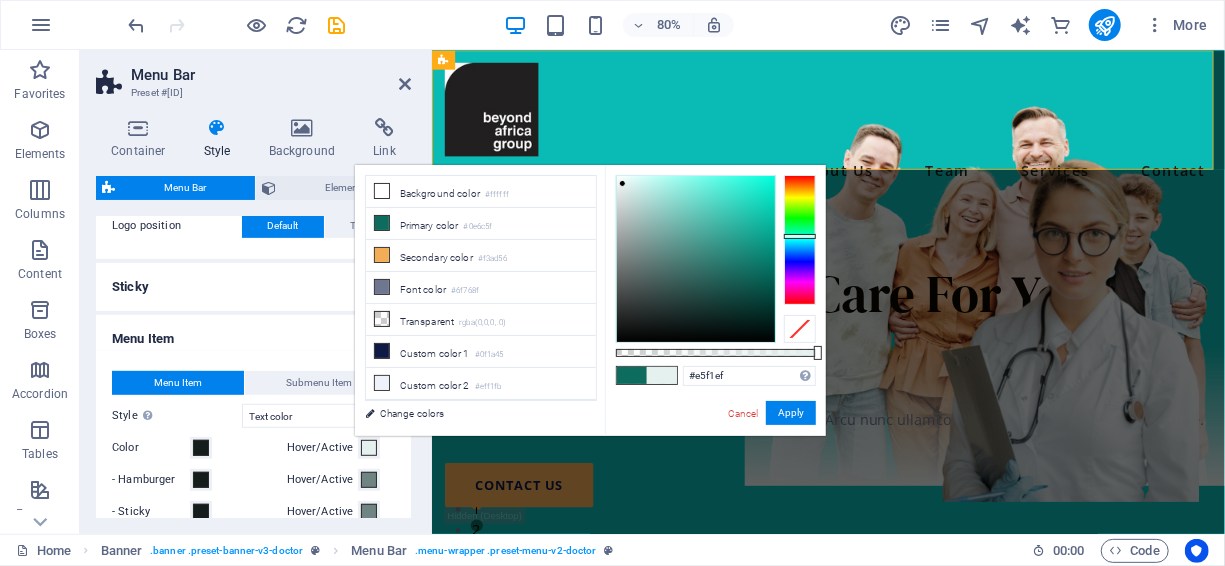 click at bounding box center [696, 259] 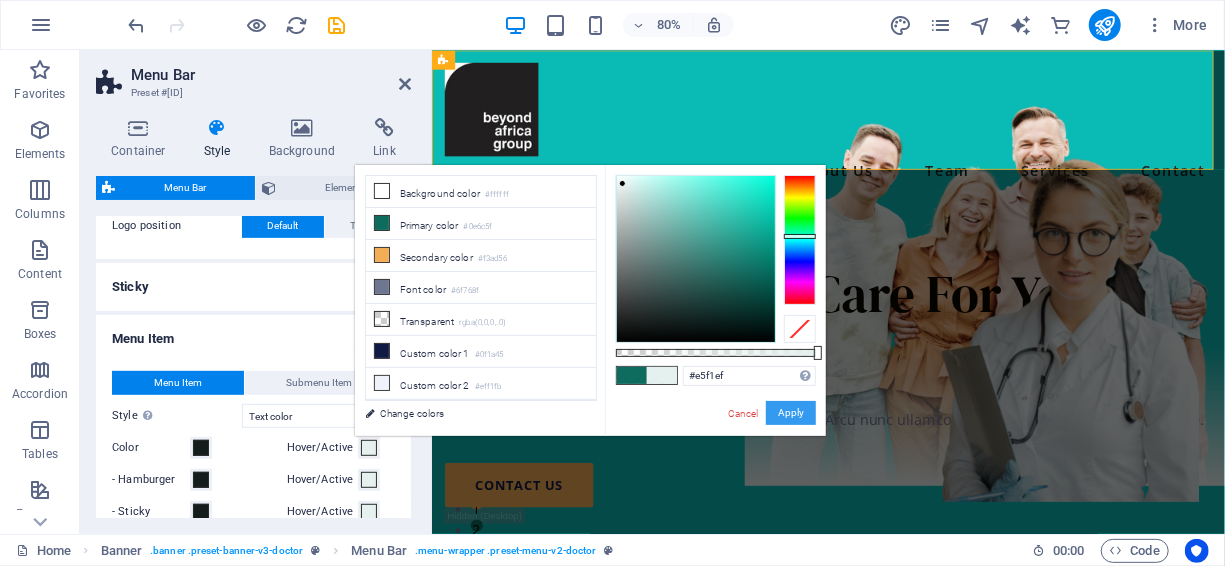 click on "Apply" at bounding box center (791, 413) 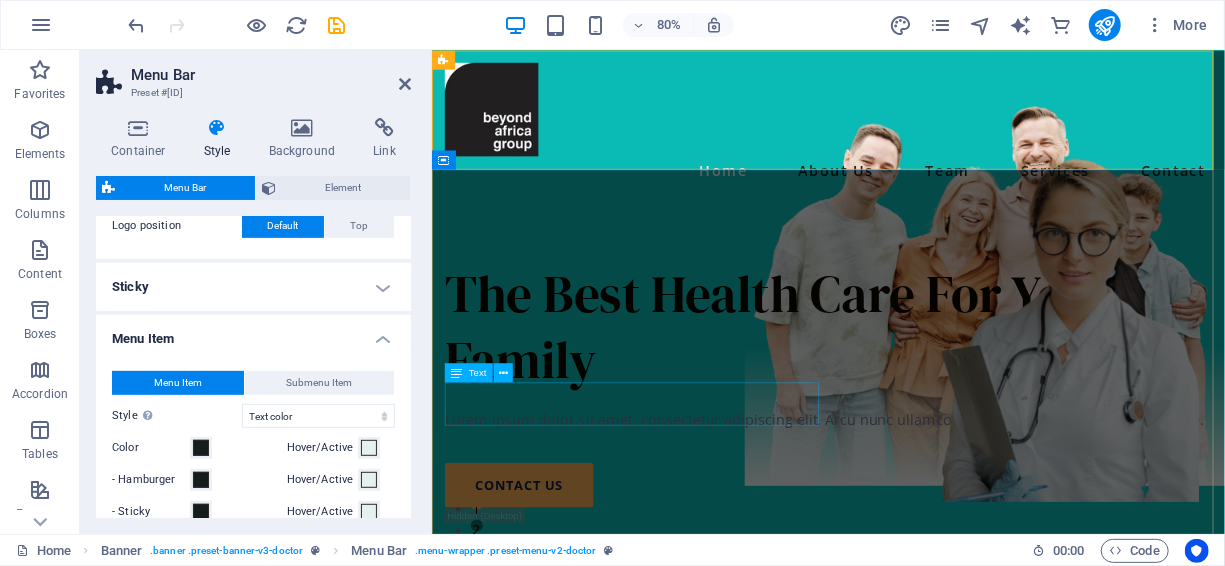 click on "Lorem ipsum dolor sit amet, consectetur adipiscing elit. Arcu nunc ullamcorper sed nisi ac amet, nisl diam vitae." at bounding box center (926, 511) 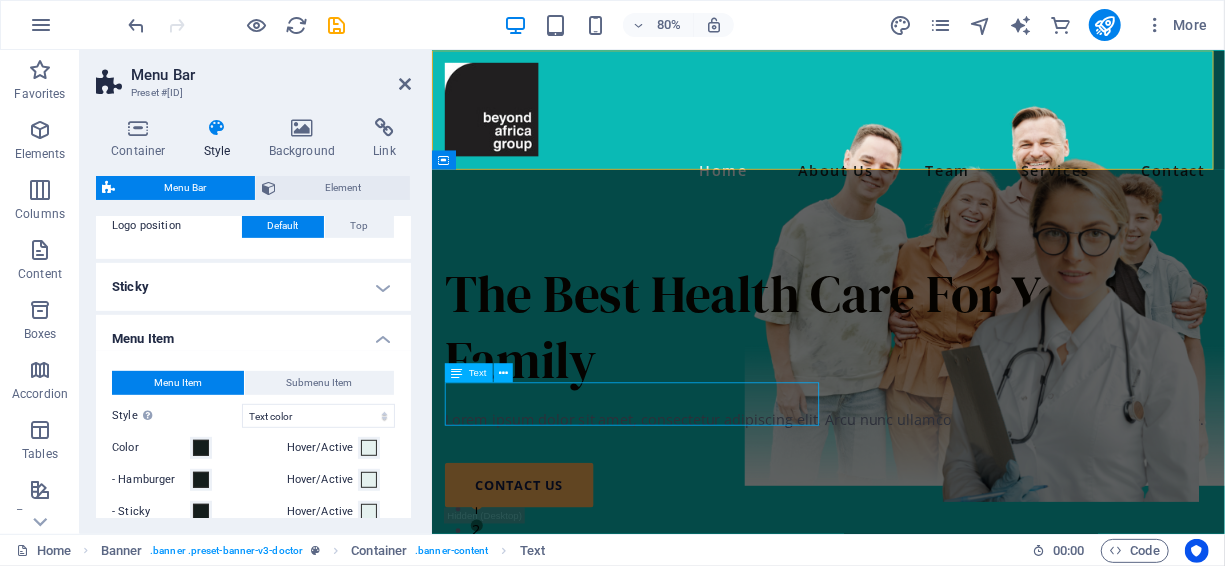 click on "Lorem ipsum dolor sit amet, consectetur adipiscing elit. Arcu nunc ullamcorper sed nisi ac amet, nisl diam vitae." at bounding box center [926, 511] 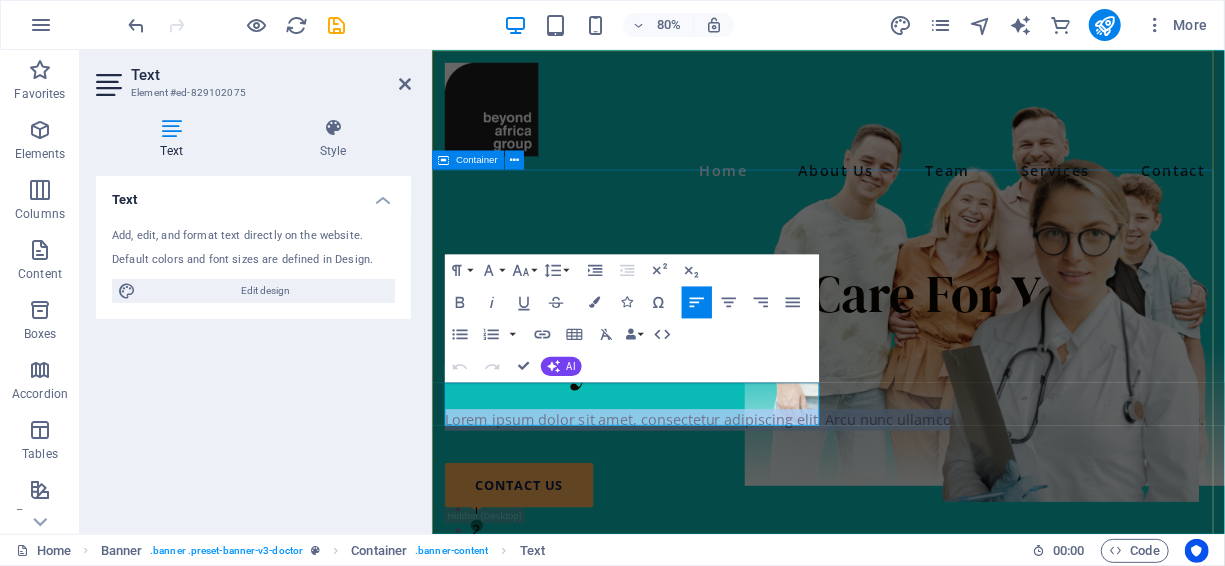 drag, startPoint x: 908, startPoint y: 505, endPoint x: 444, endPoint y: 476, distance: 464.90536 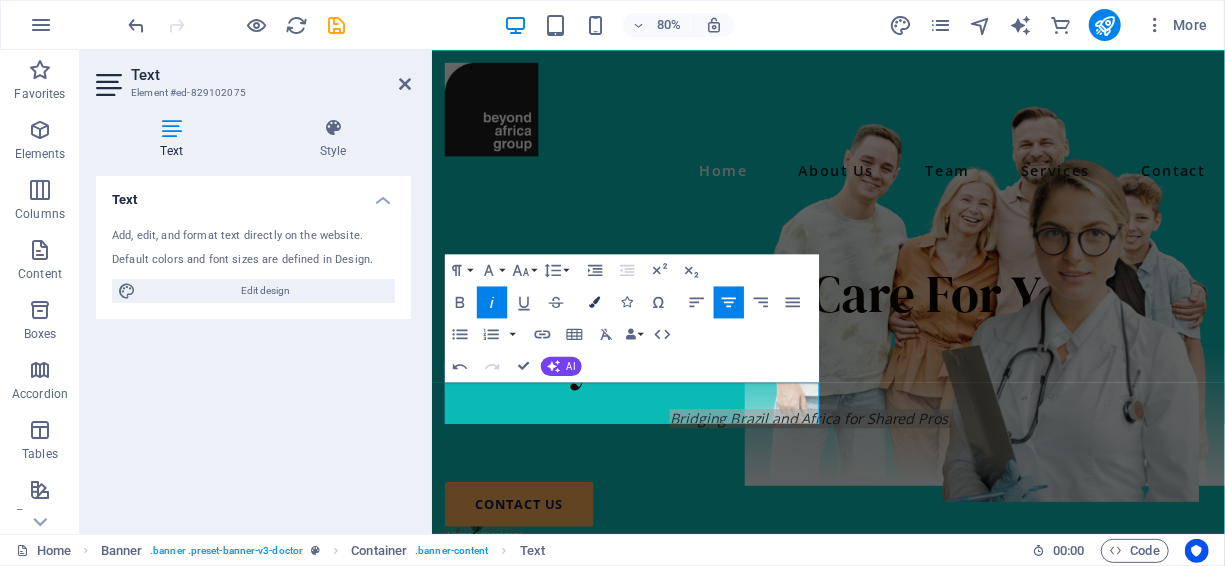click at bounding box center (594, 302) 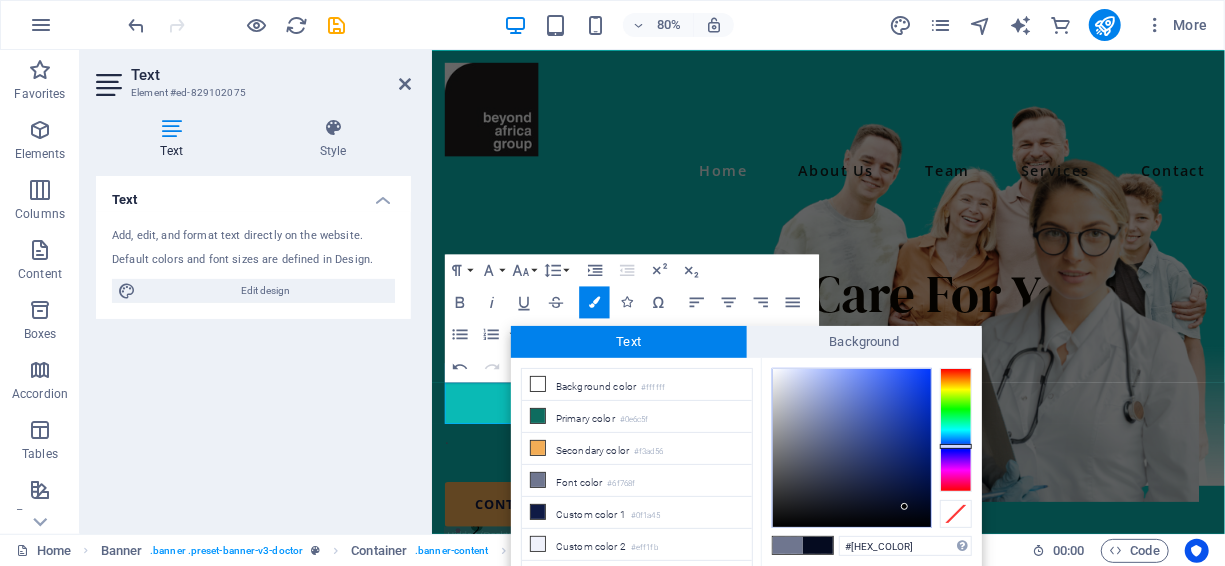 click at bounding box center [852, 448] 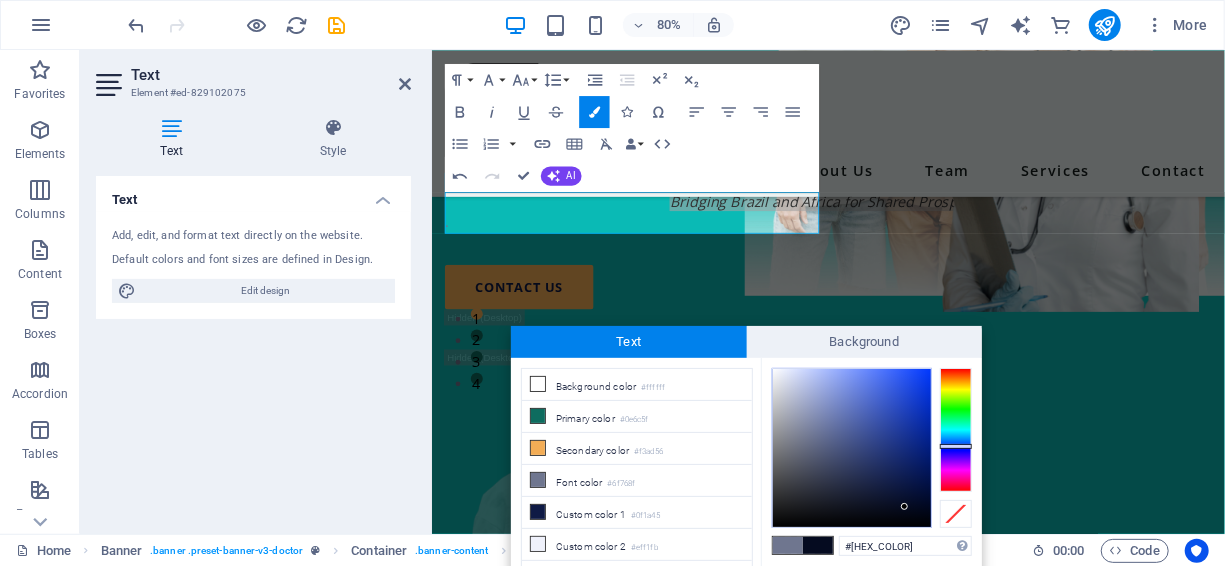 scroll, scrollTop: 266, scrollLeft: 0, axis: vertical 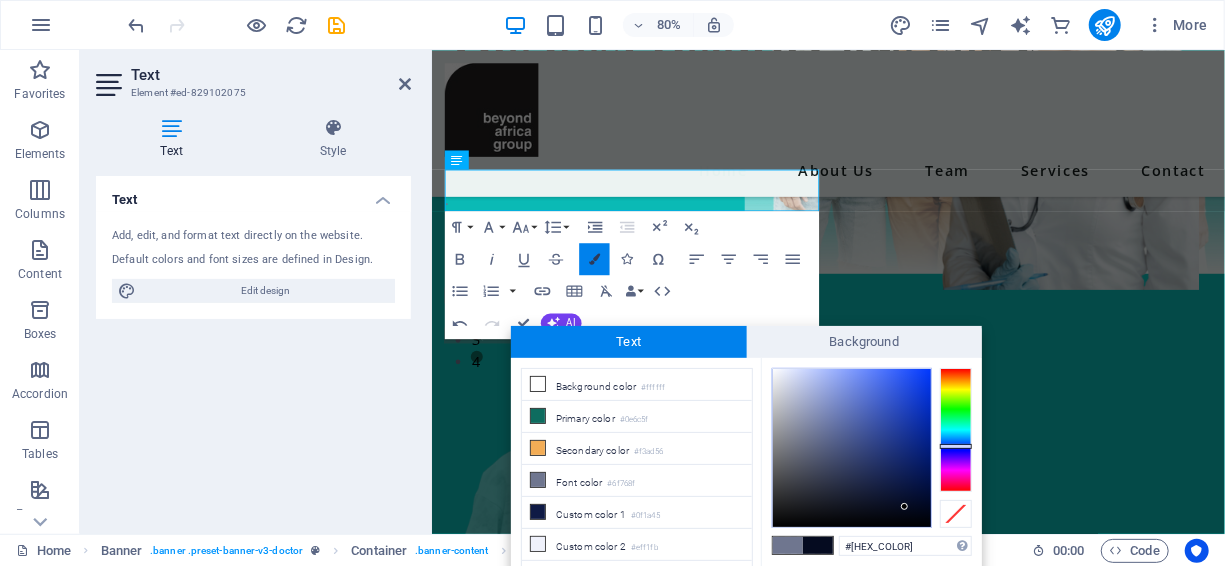 click on "Colors" at bounding box center (594, 259) 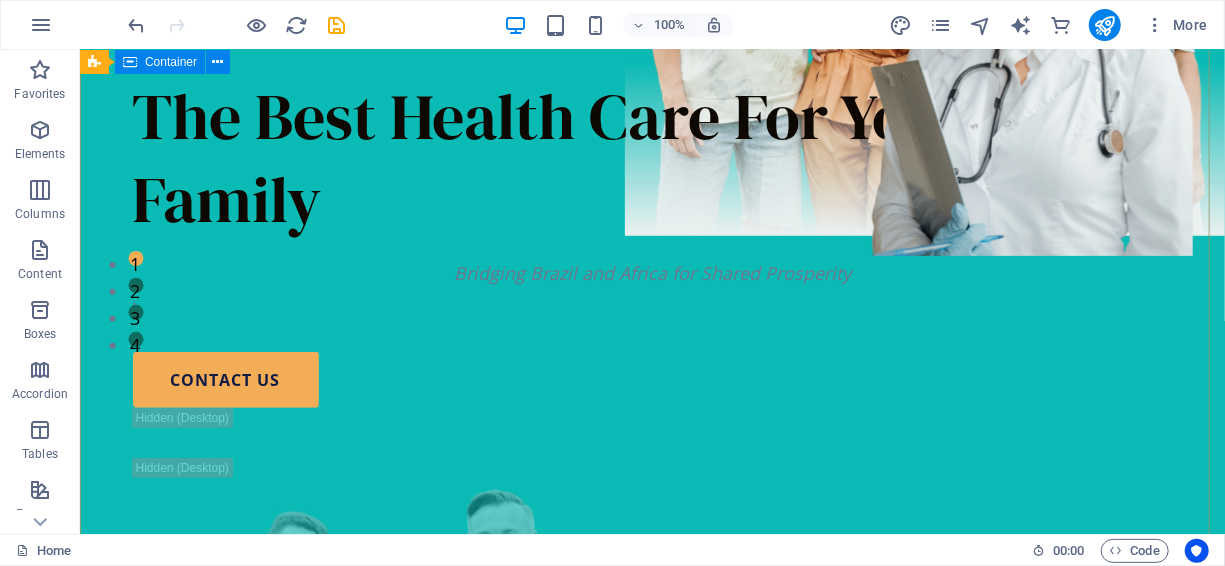scroll, scrollTop: 113, scrollLeft: 0, axis: vertical 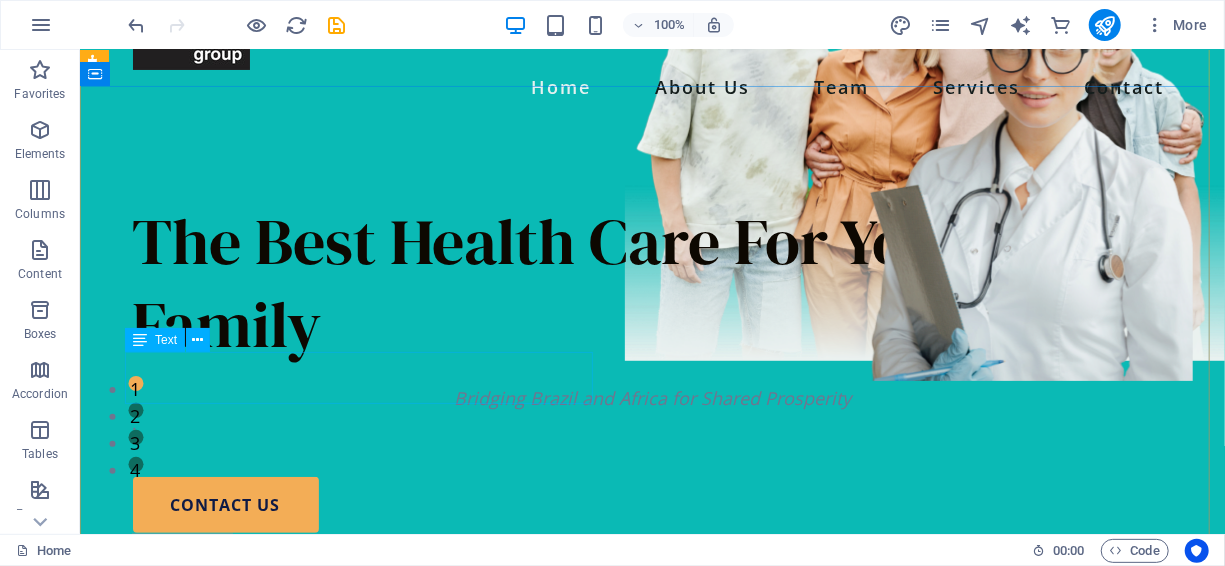 click on "Bridging Brazil and Africa for Shared Prosperity ." at bounding box center (652, 410) 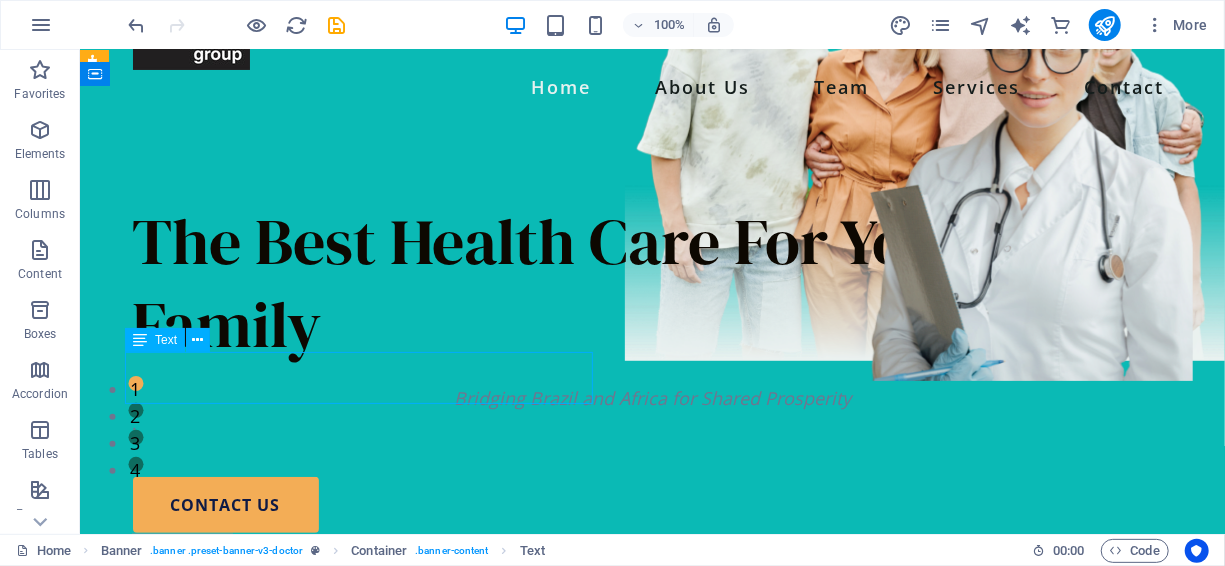 click on "Bridging Brazil and Africa for Shared Prosperity ." at bounding box center [652, 410] 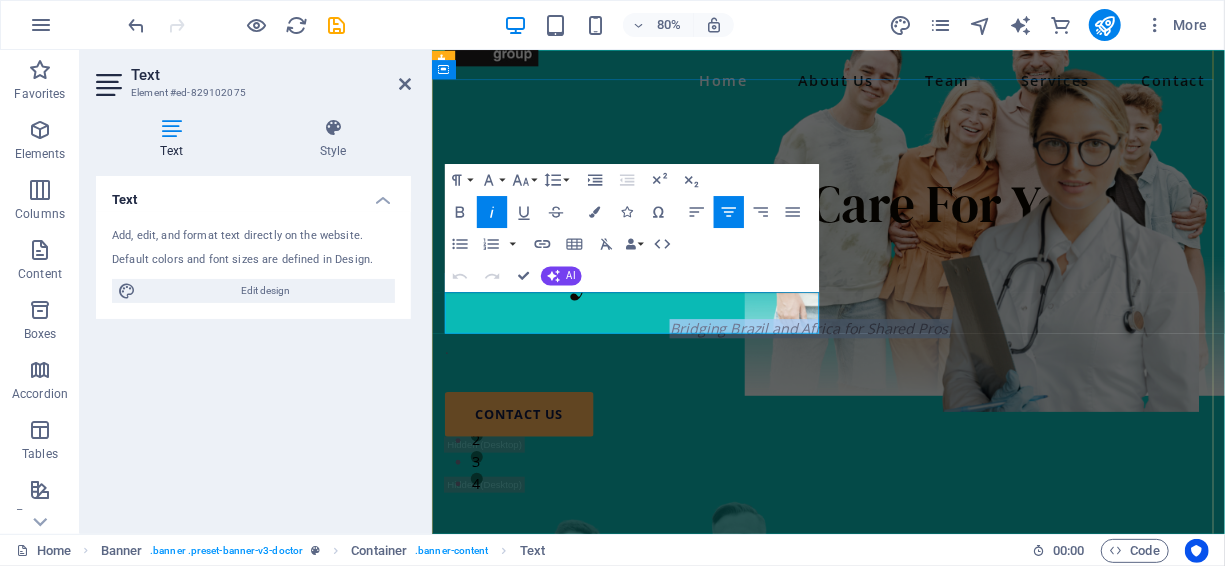 drag, startPoint x: 483, startPoint y: 364, endPoint x: 883, endPoint y: 364, distance: 400 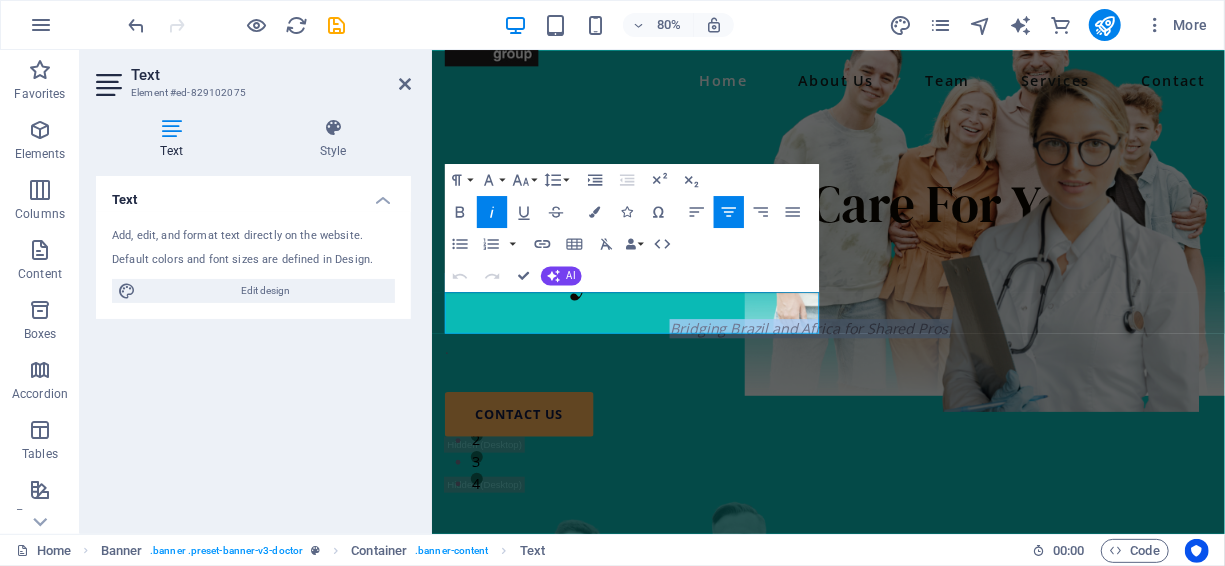 click 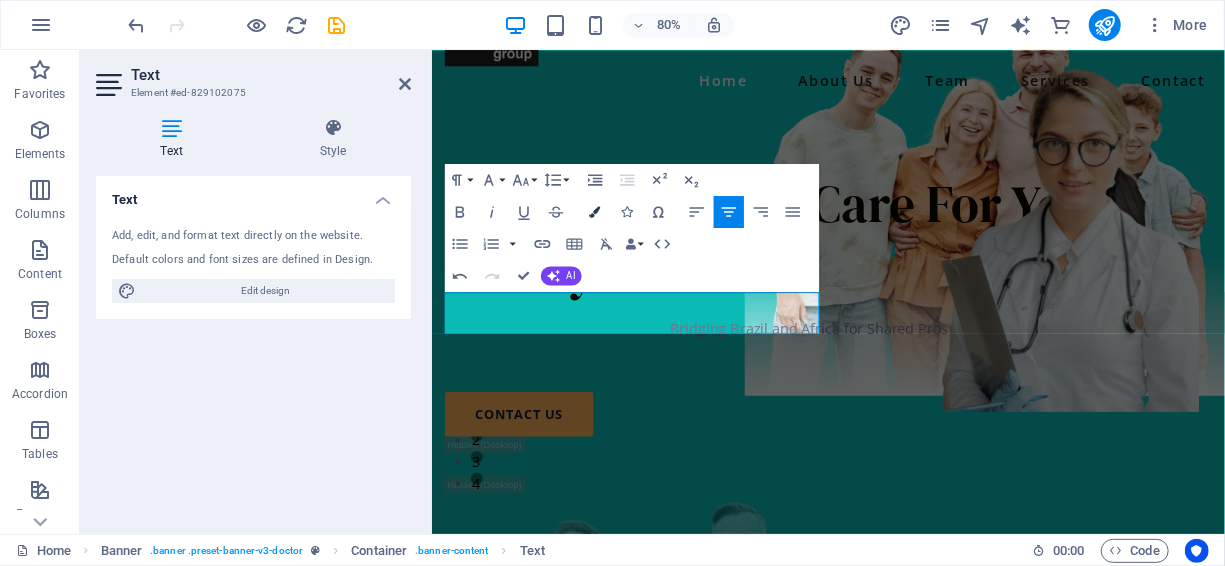click at bounding box center [594, 211] 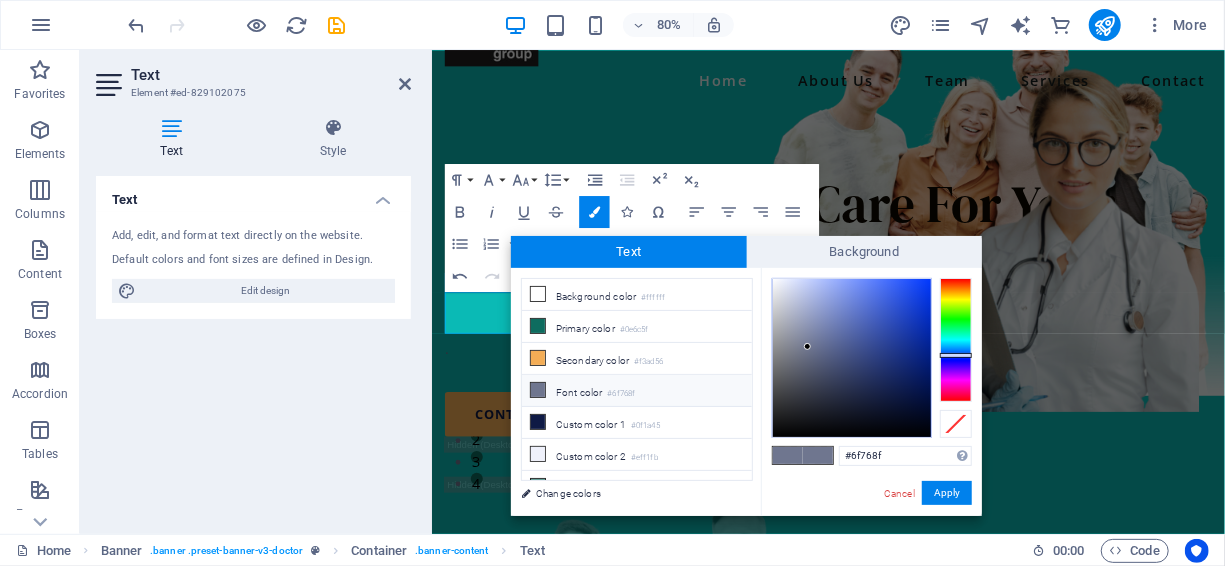 type on "#05113a" 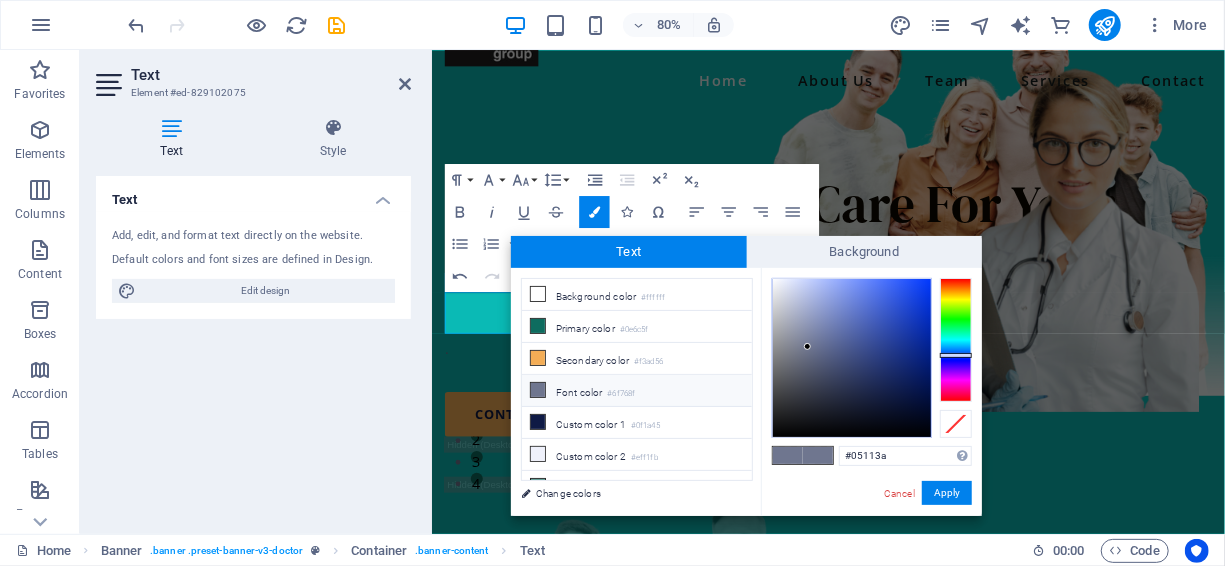 click at bounding box center (852, 358) 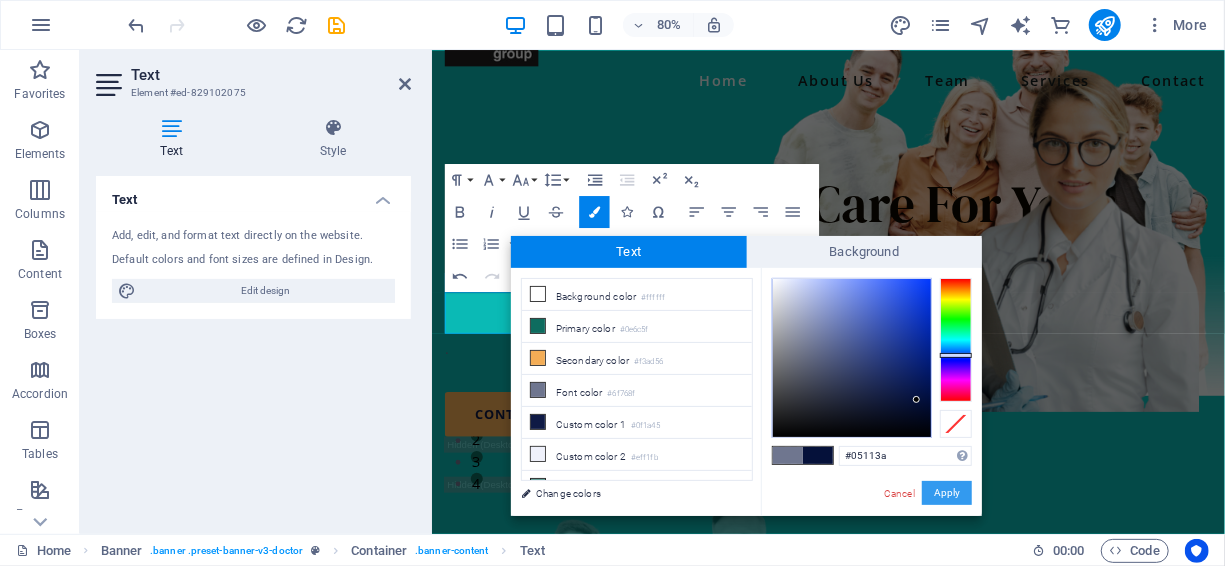 click on "Apply" at bounding box center [947, 493] 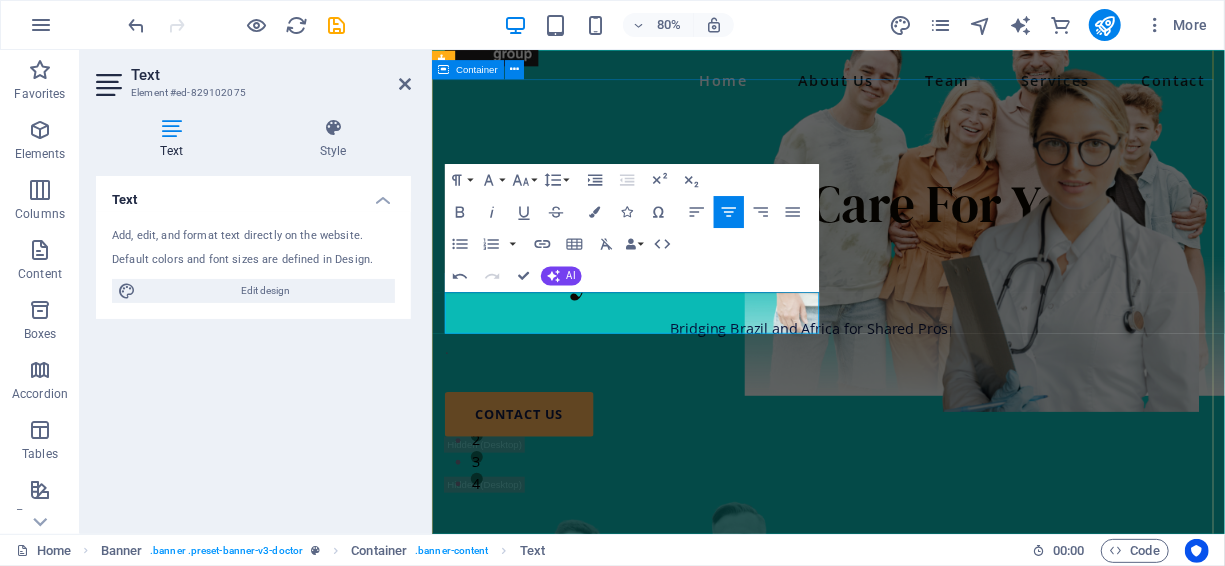 click on "The Best Health Care For Your Family Bridging Brazil and Africa for Shared Prosperity . contact us" at bounding box center [926, 644] 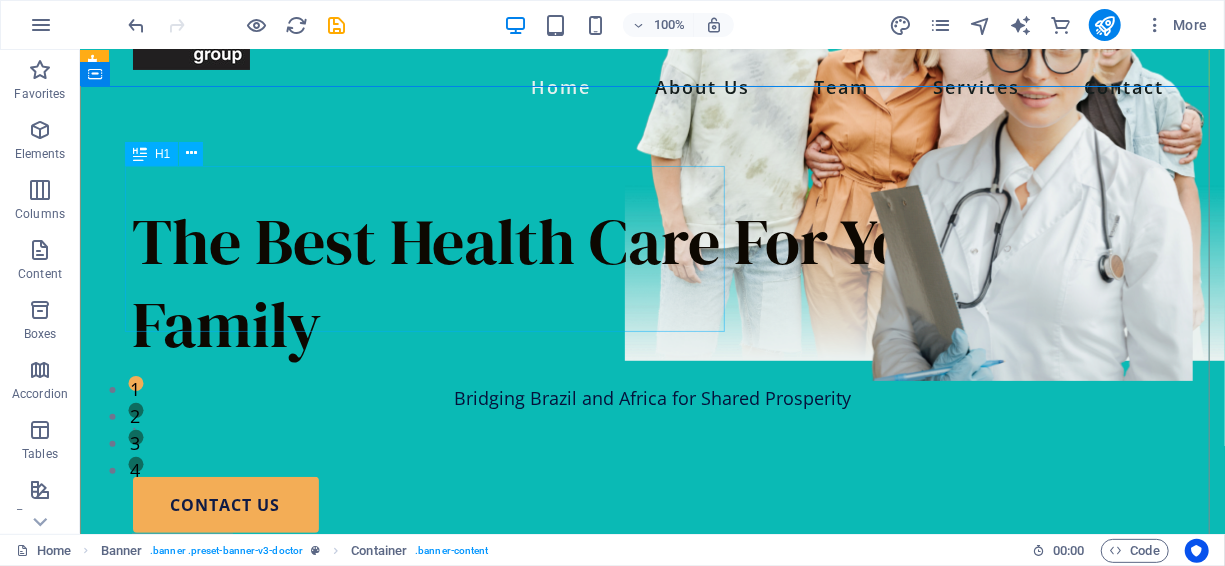 click on "The Best Health Care For Your Family" at bounding box center (652, 282) 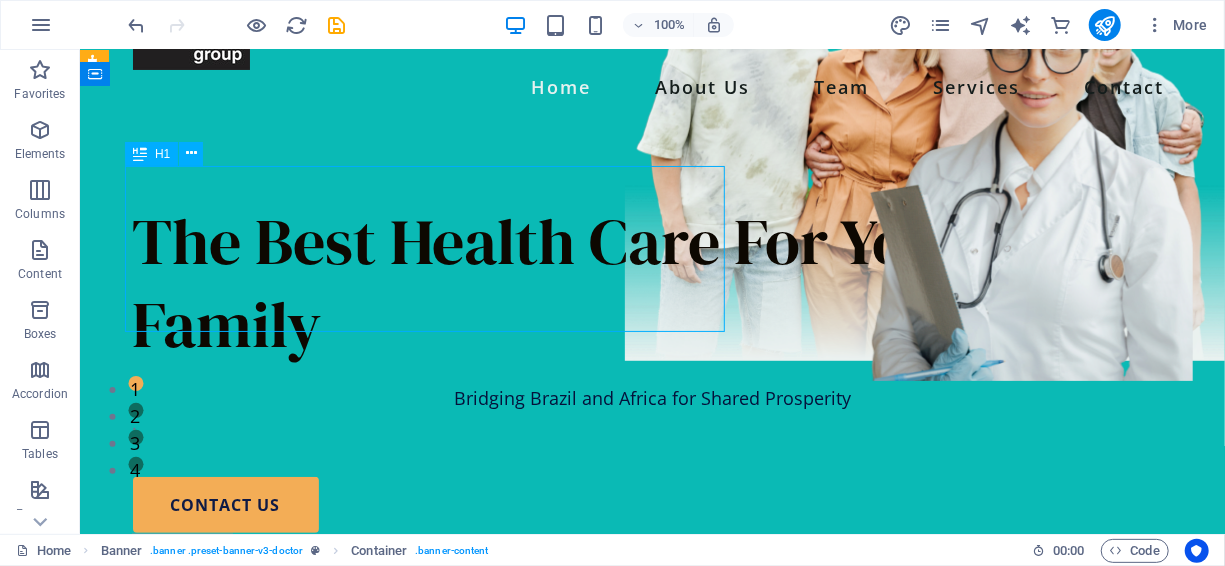 click on "The Best Health Care For Your Family" at bounding box center (652, 282) 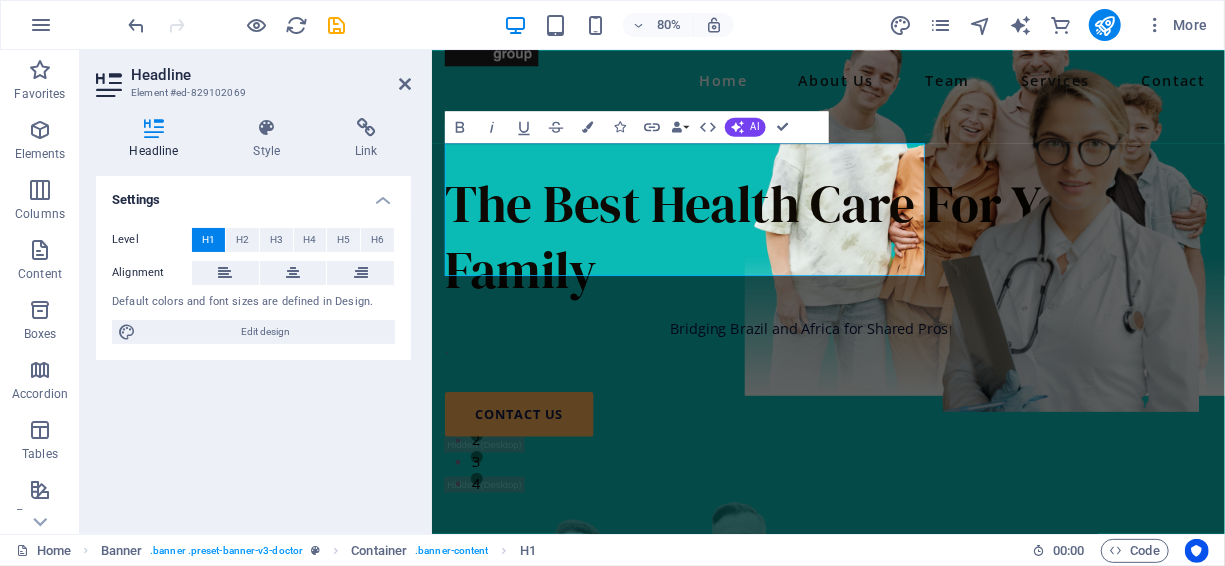 type 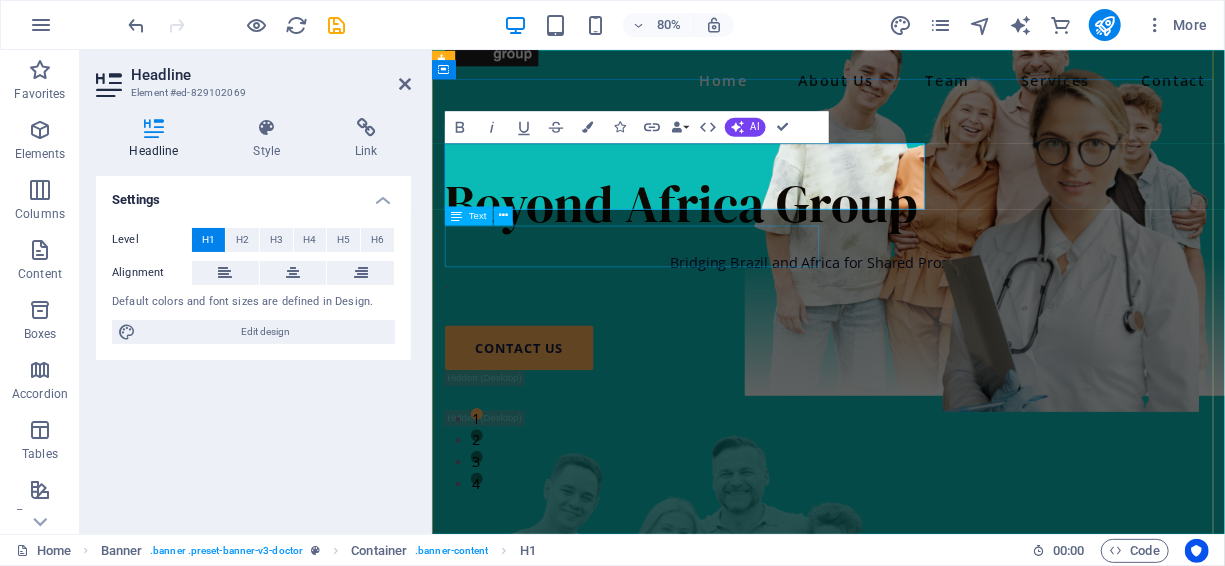 click on "Bridging Brazil and Africa for Shared Prosperity ." at bounding box center [926, 327] 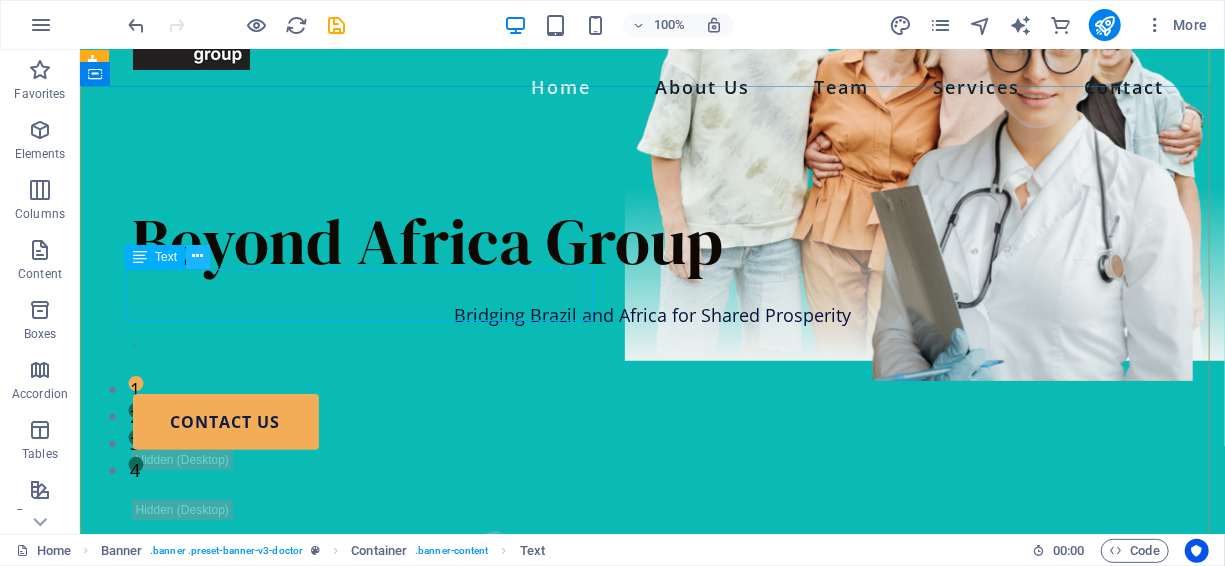 click at bounding box center (198, 256) 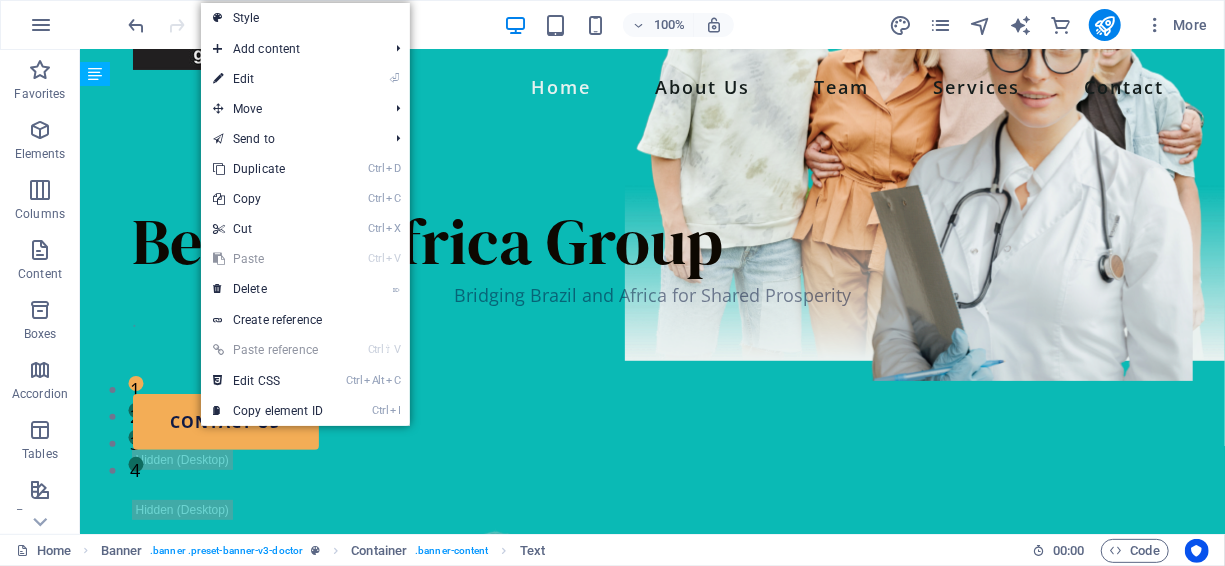 drag, startPoint x: 220, startPoint y: 307, endPoint x: 148, endPoint y: 260, distance: 85.98256 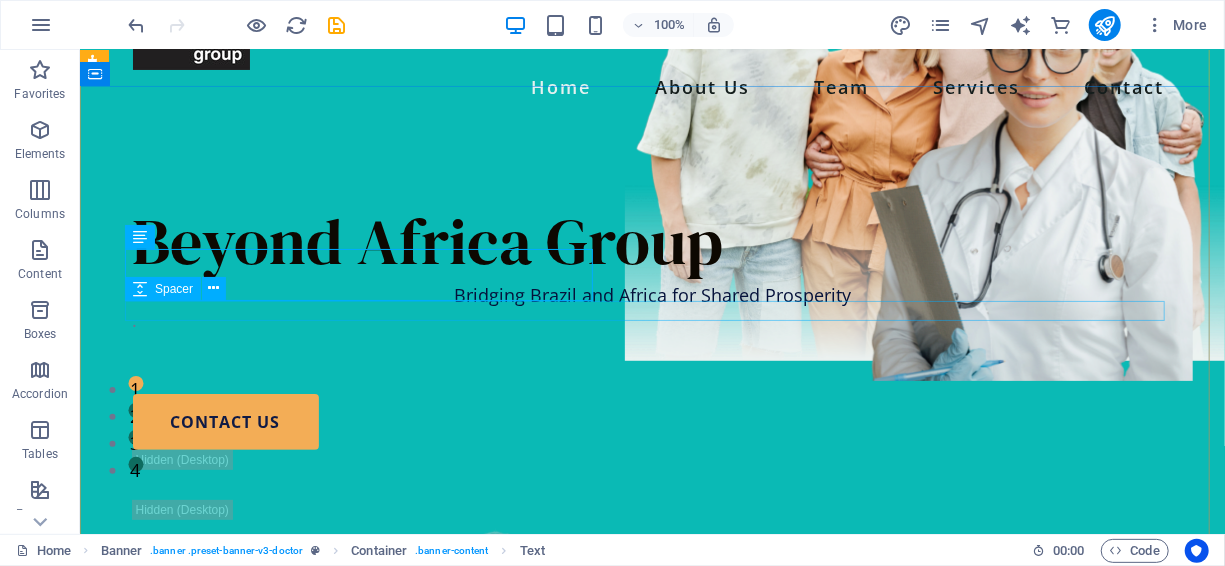 click at bounding box center (652, 343) 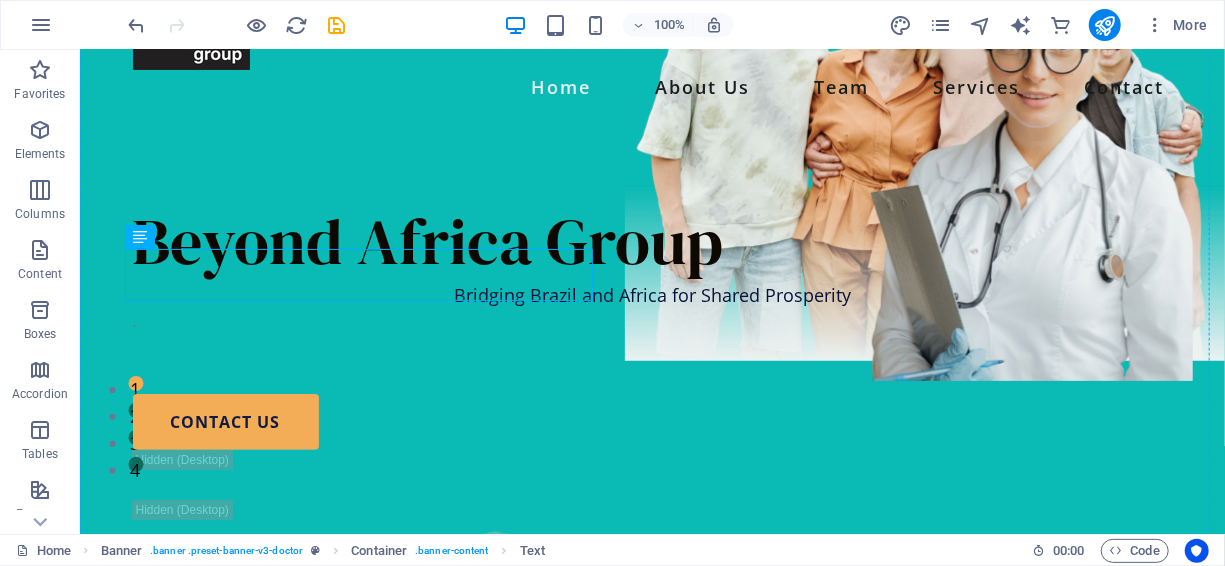 drag, startPoint x: 222, startPoint y: 290, endPoint x: 106, endPoint y: 235, distance: 128.37834 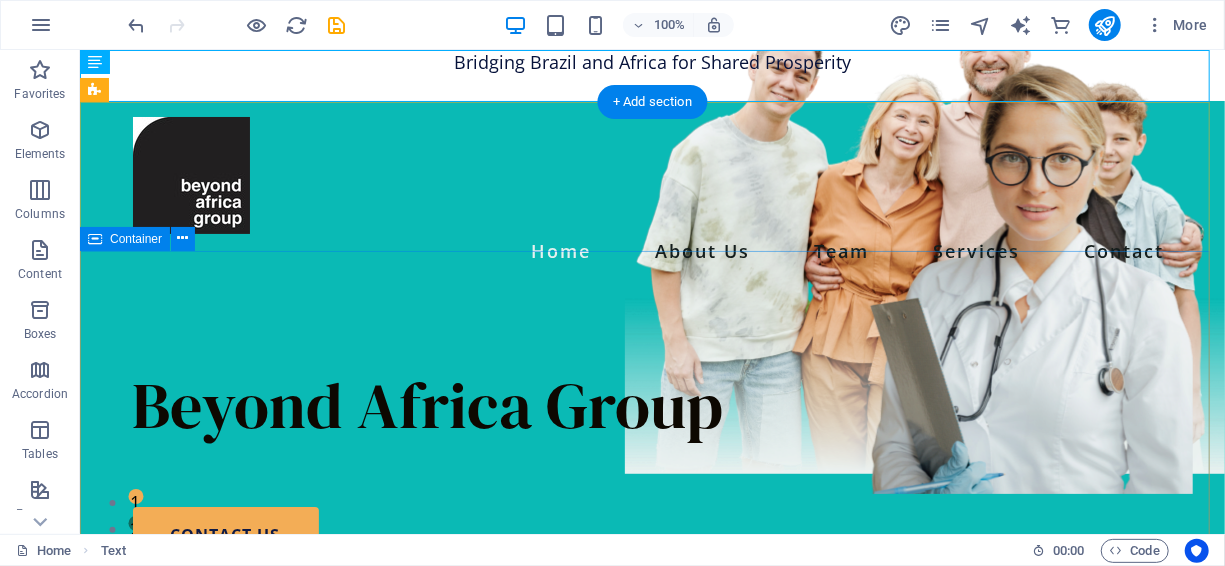 scroll, scrollTop: 0, scrollLeft: 0, axis: both 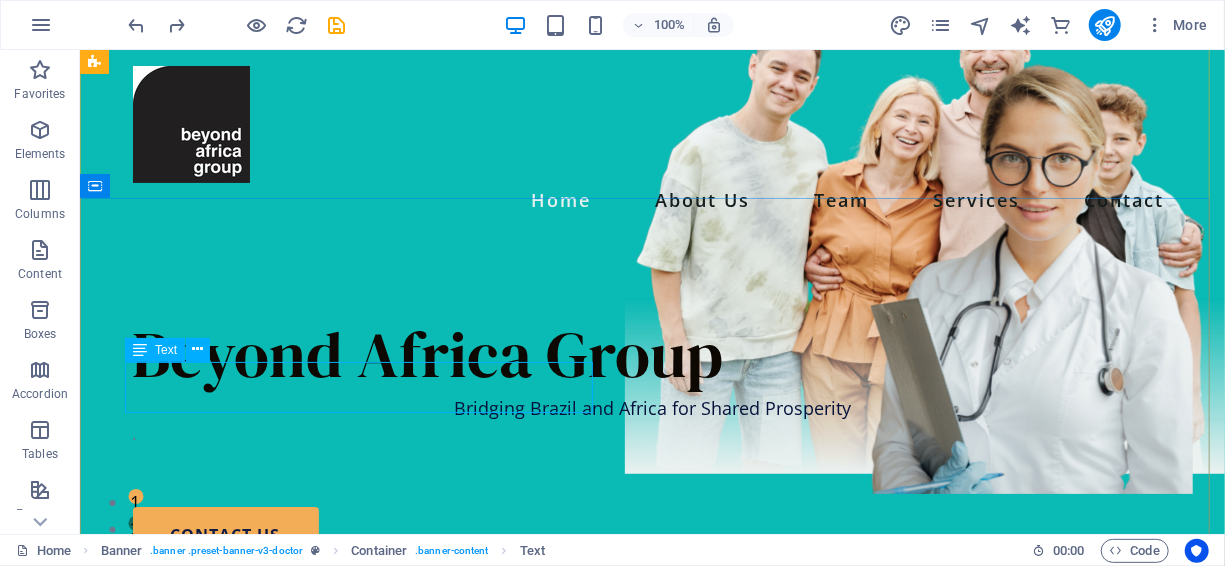 click at bounding box center (140, 350) 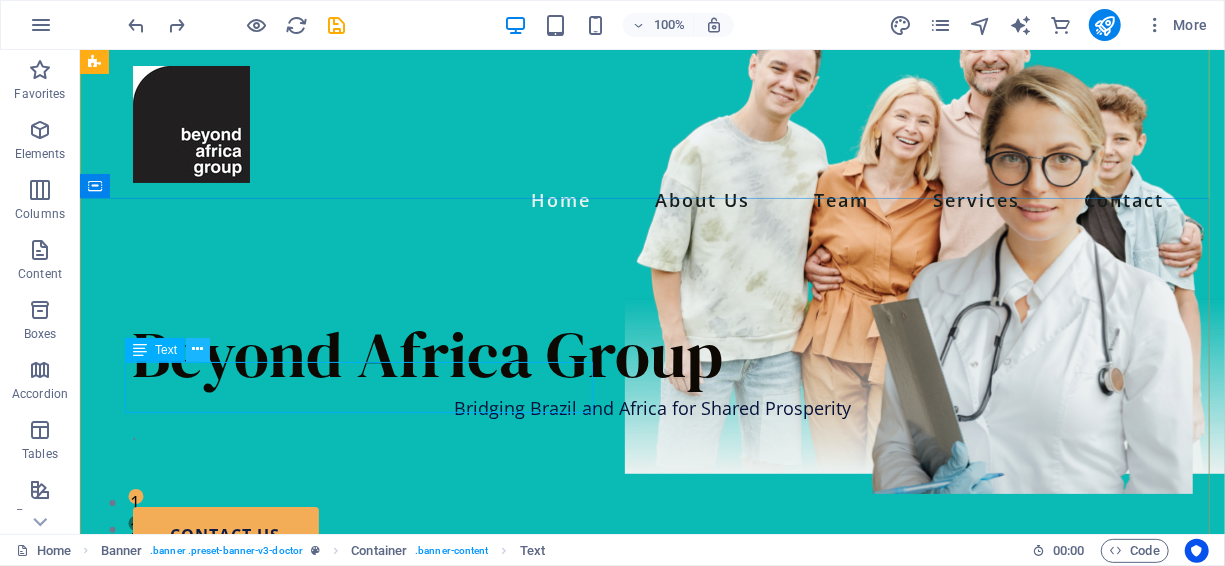 click at bounding box center [198, 349] 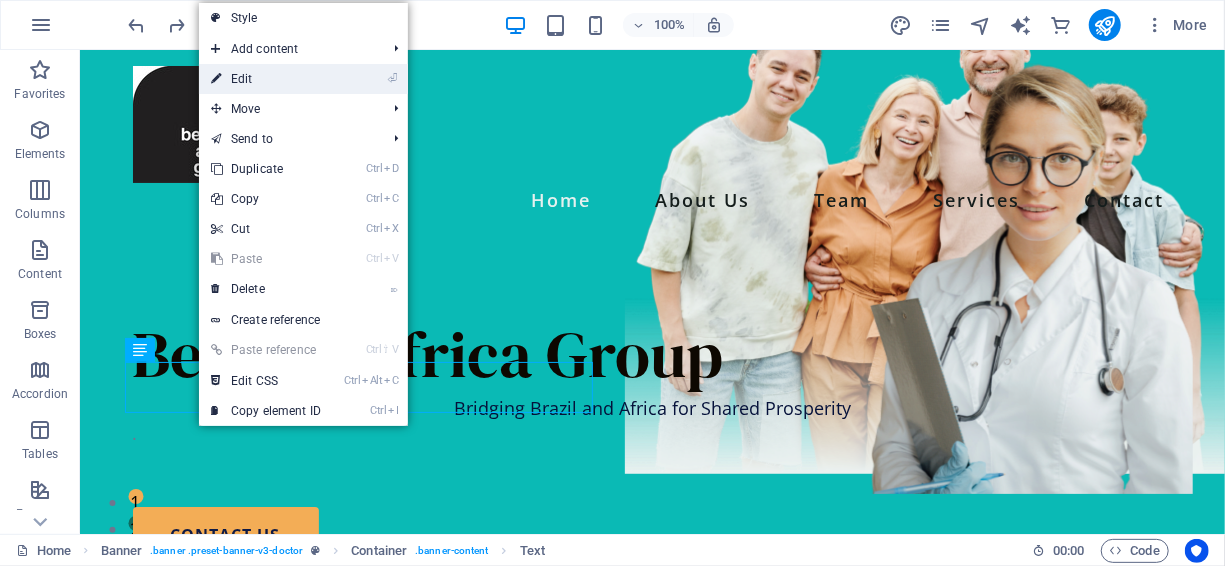 click on "⏎  Edit" at bounding box center (266, 79) 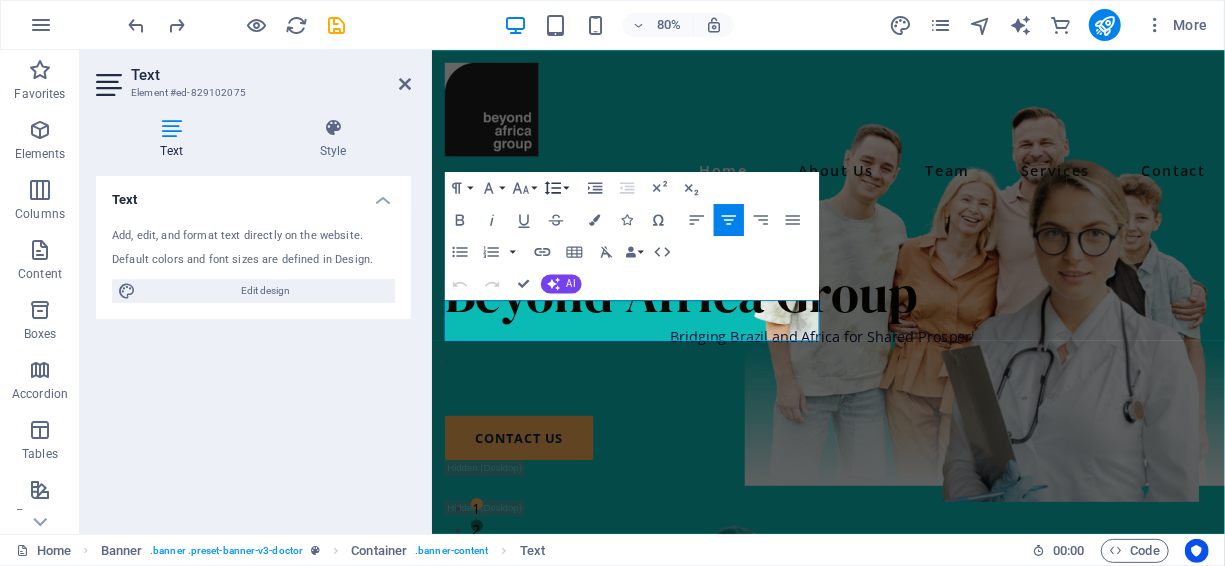 click on "Line Height" at bounding box center [556, 187] 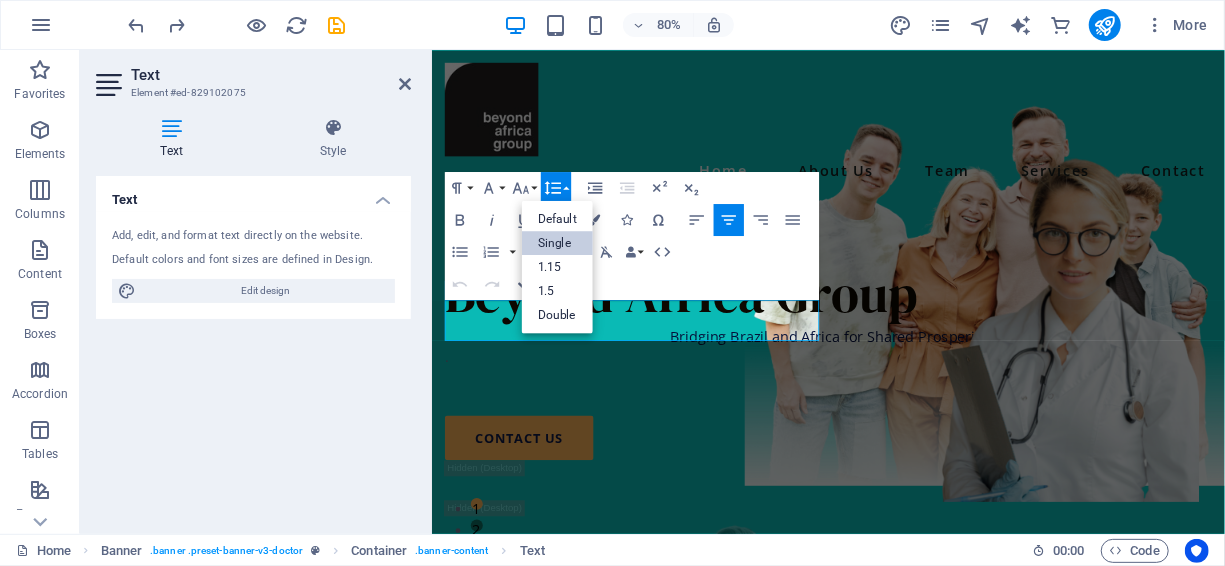 click on "Single" at bounding box center [557, 242] 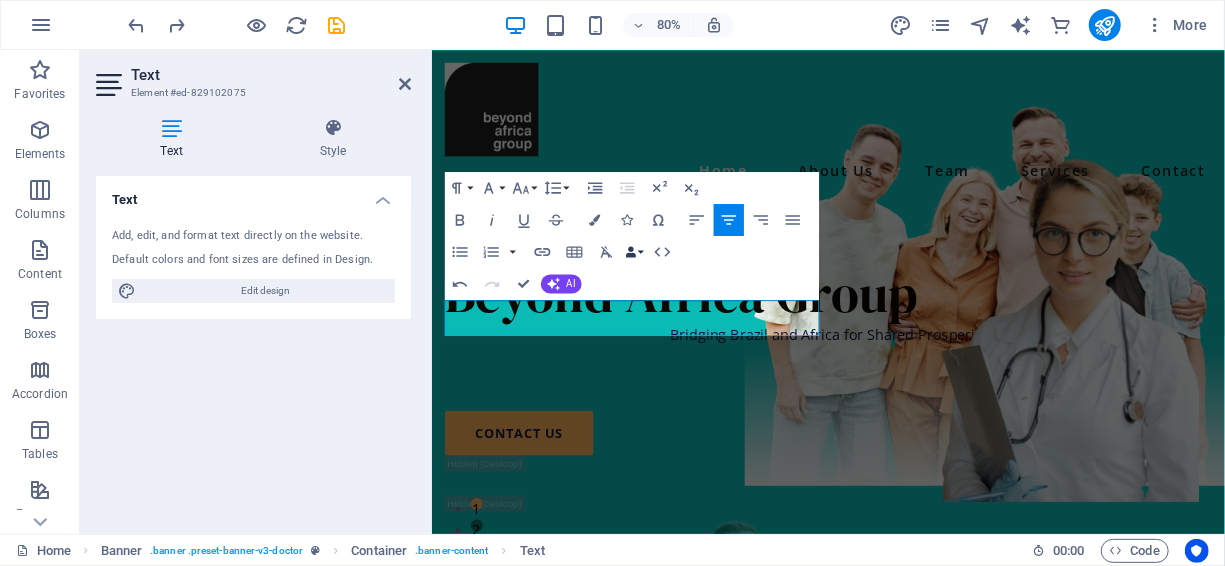 click on "Data Bindings" at bounding box center (634, 251) 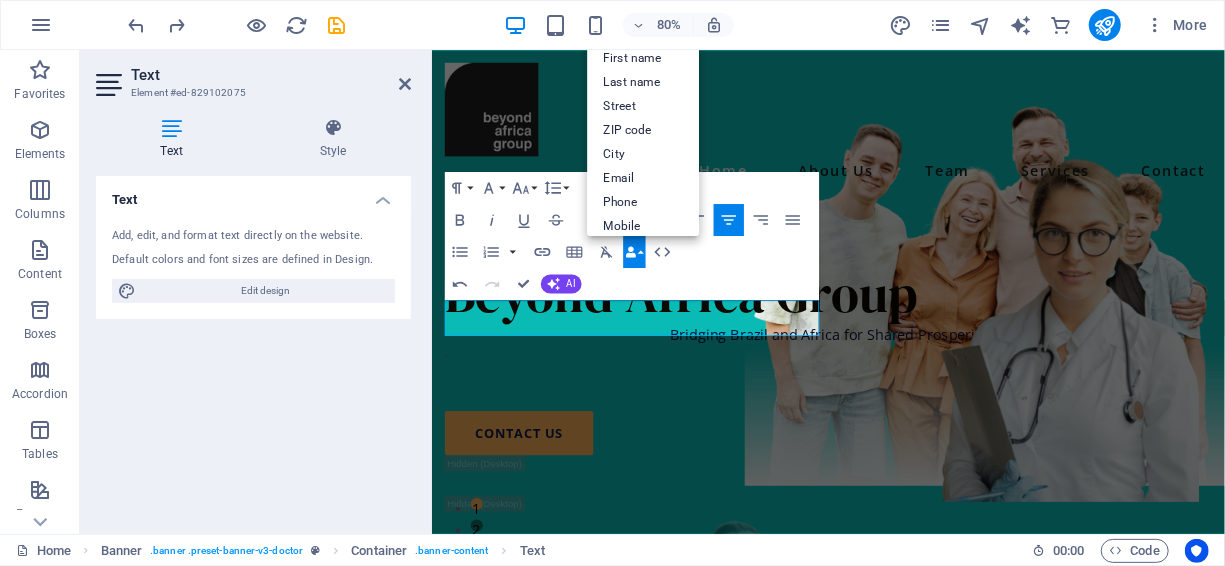 click on "Data Bindings" at bounding box center [634, 251] 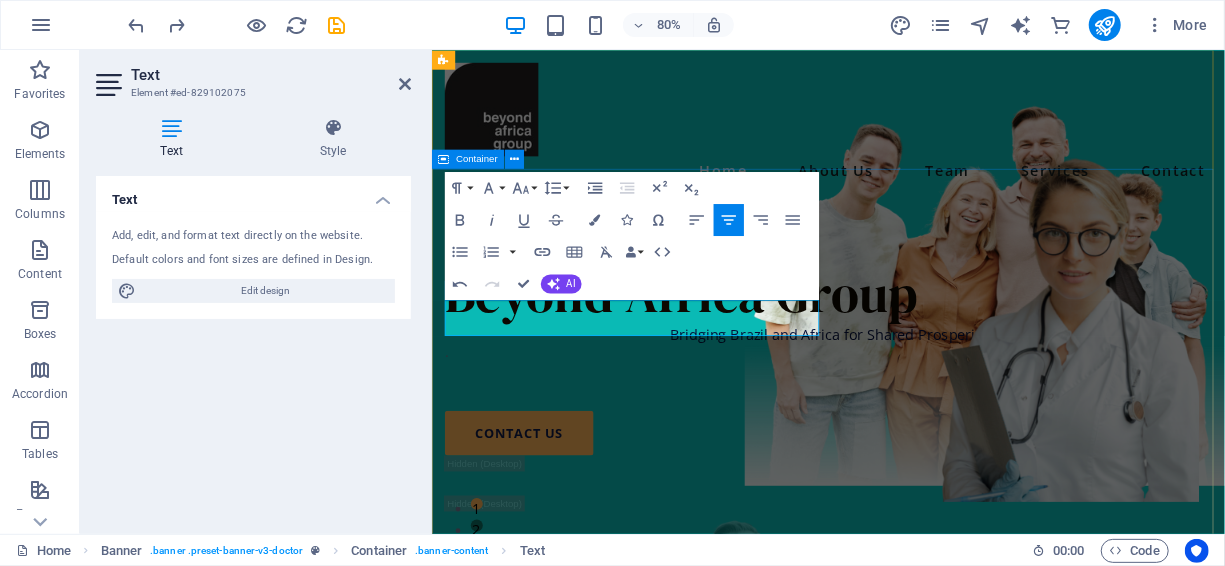 click on "Beyond Africa Group Bridging Brazil and Africa for Shared Prosperity . contact us" at bounding box center [926, 712] 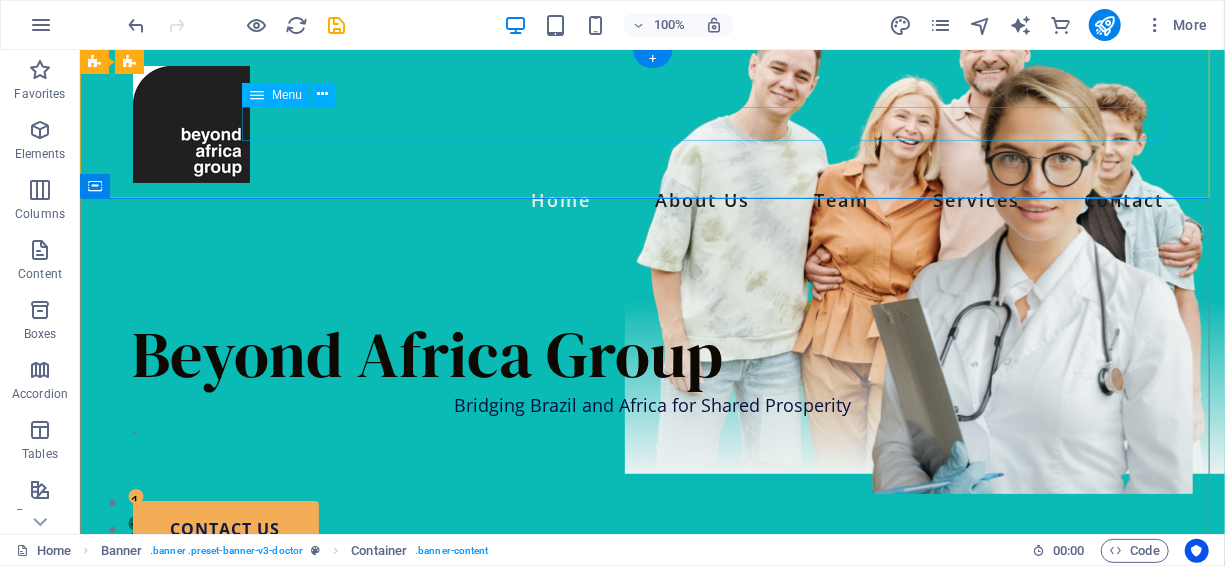 click on "Home About Us Team Services Contact" at bounding box center [652, 199] 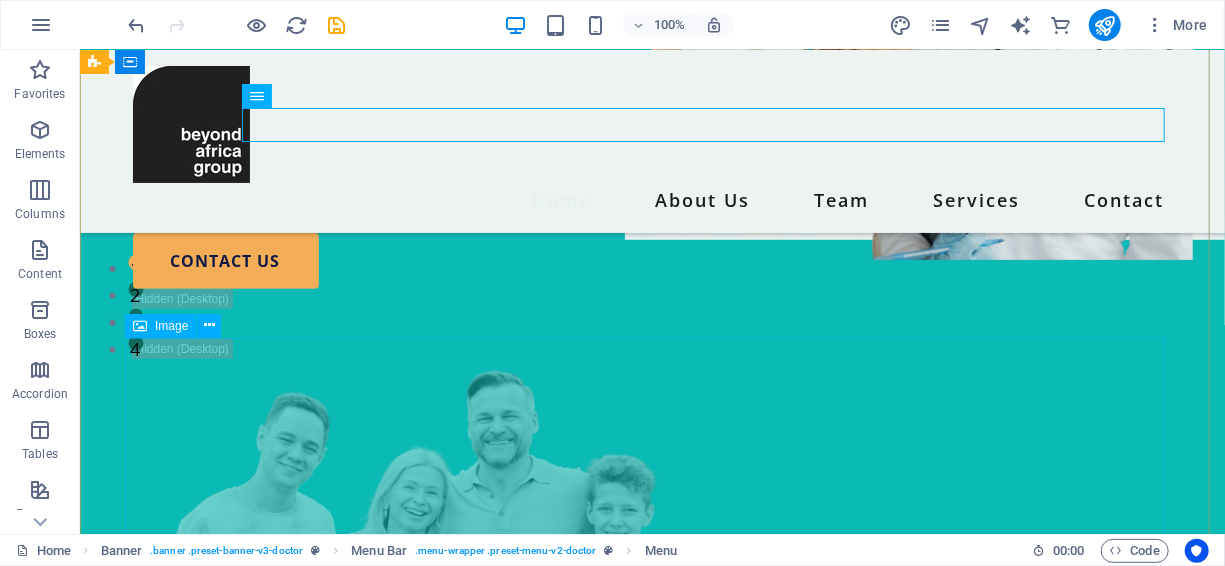 scroll, scrollTop: 97, scrollLeft: 0, axis: vertical 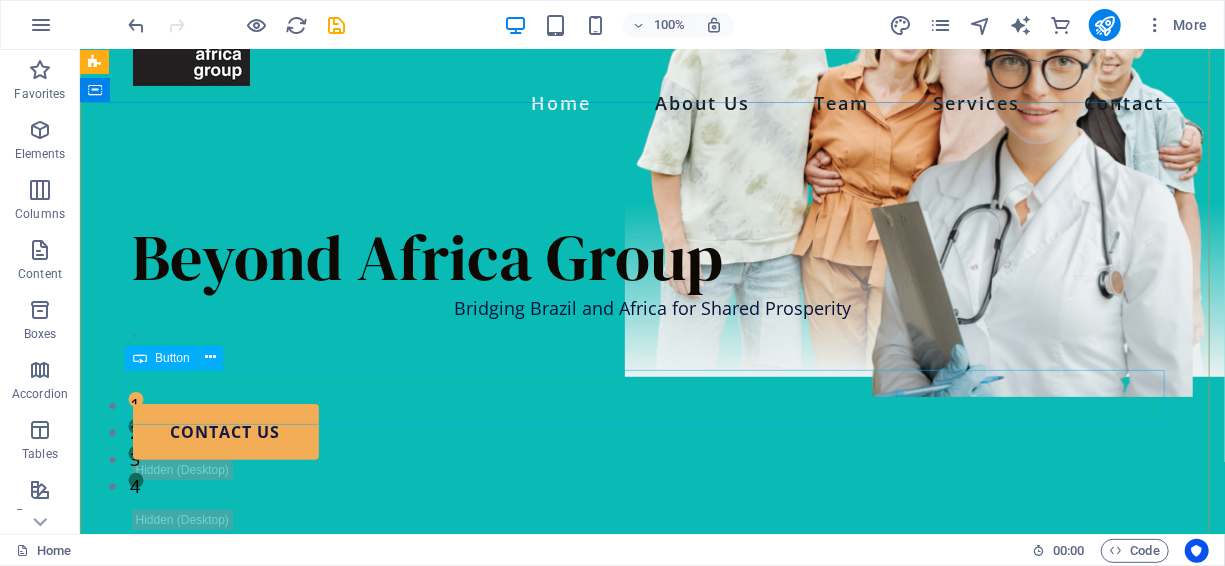 click on "contact us" at bounding box center (652, 431) 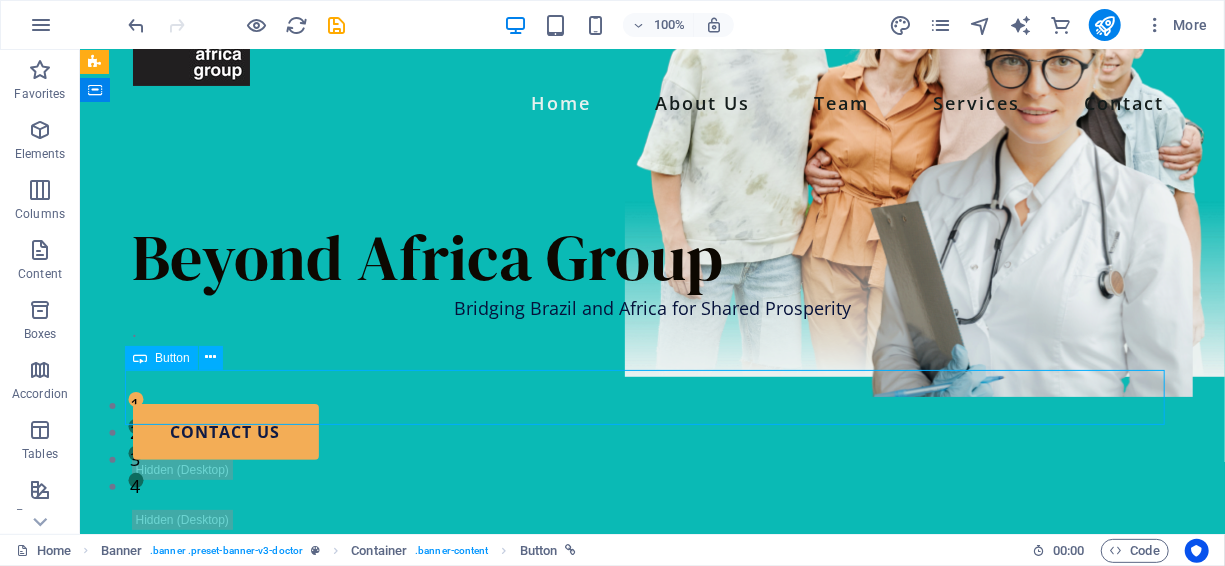 click on "contact us" at bounding box center [652, 431] 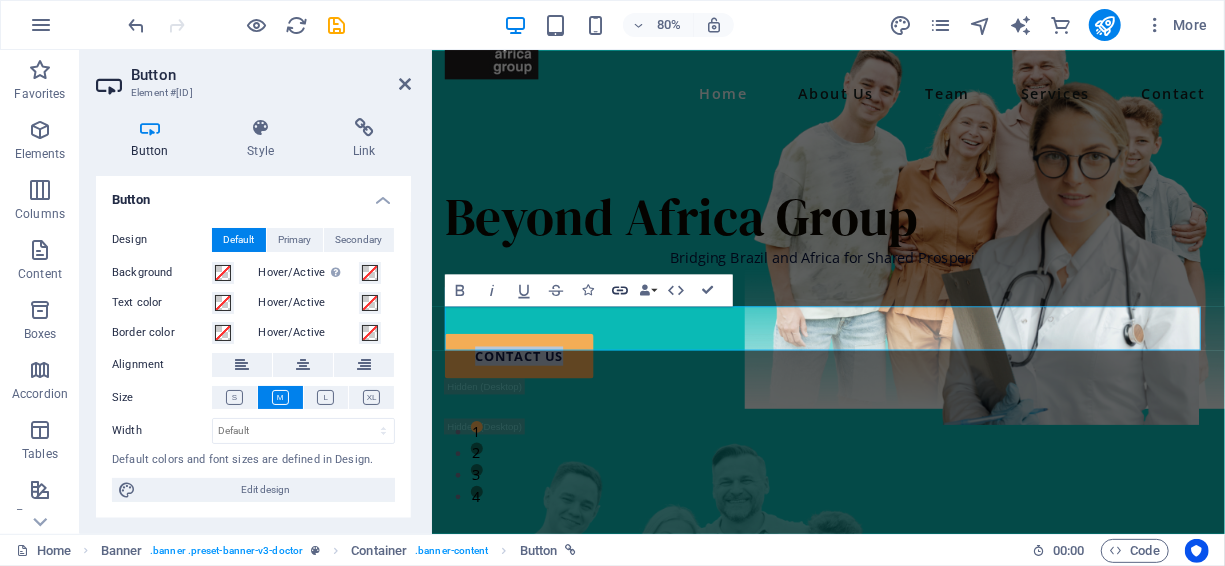 click 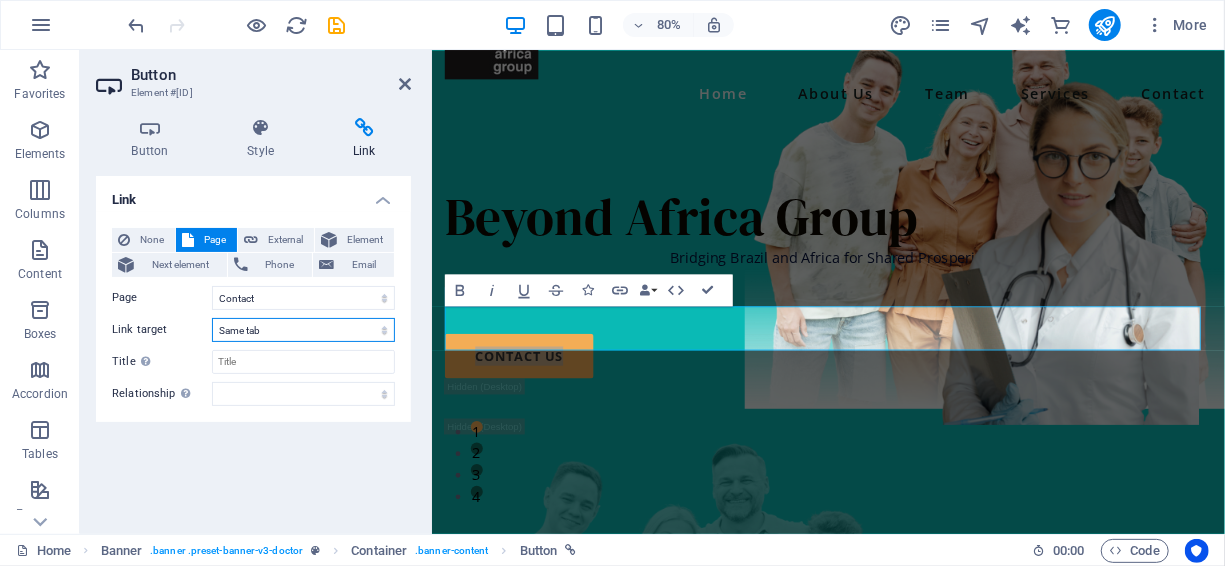 click on "New tab Same tab Overlay" at bounding box center [303, 330] 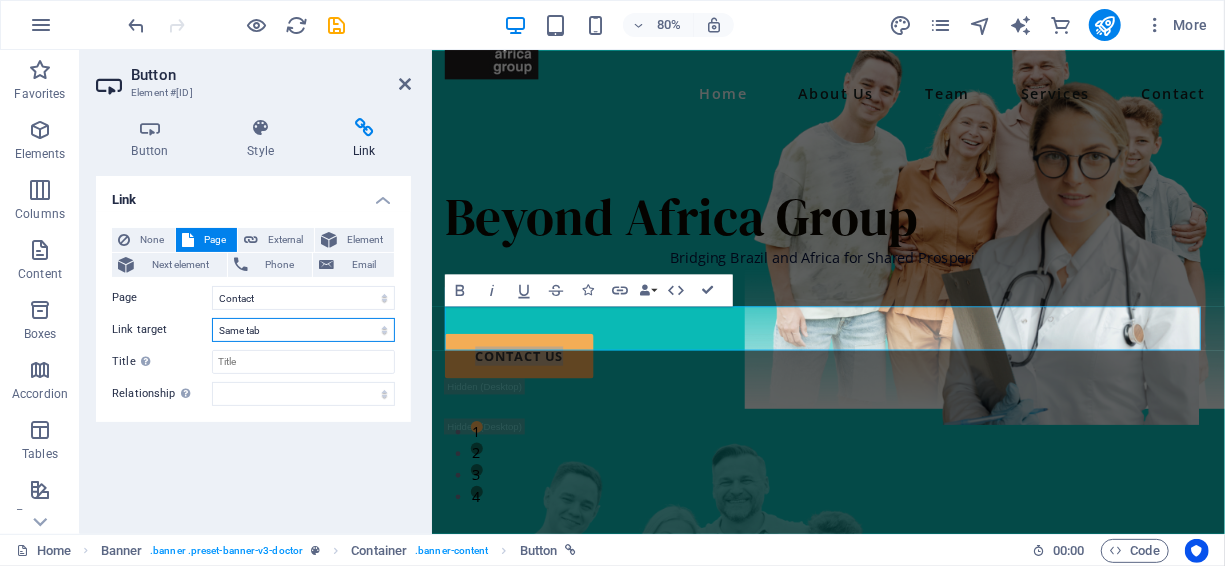 click on "New tab Same tab Overlay" at bounding box center [303, 330] 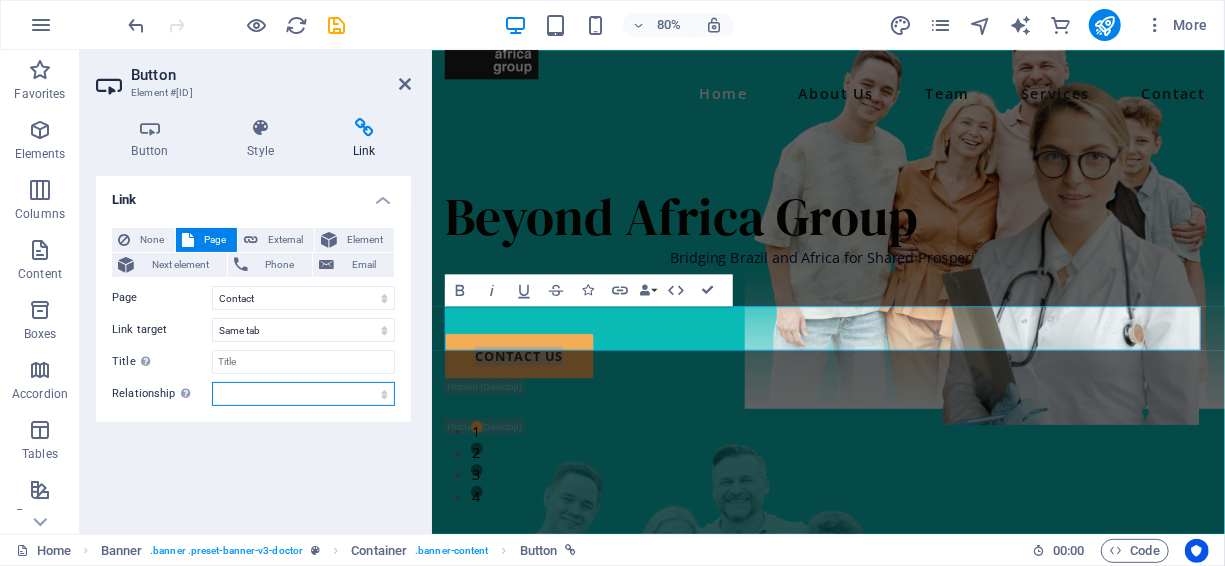 click on "alternate author bookmark external help license next nofollow noreferrer noopener prev search tag" at bounding box center (303, 394) 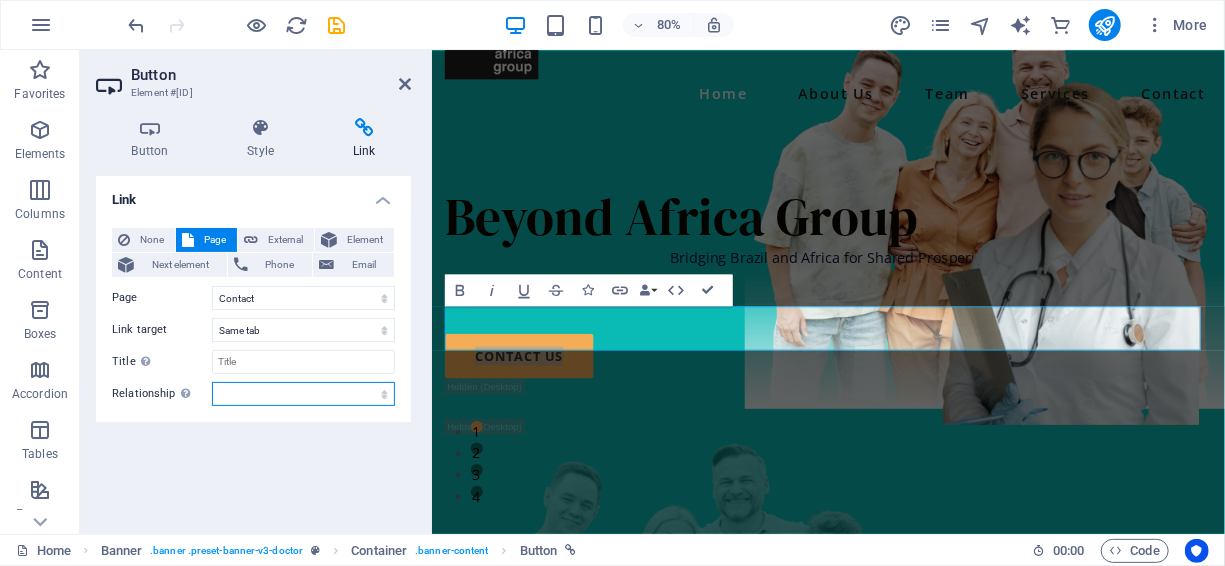 click on "alternate author bookmark external help license next nofollow noreferrer noopener prev search tag" at bounding box center (303, 394) 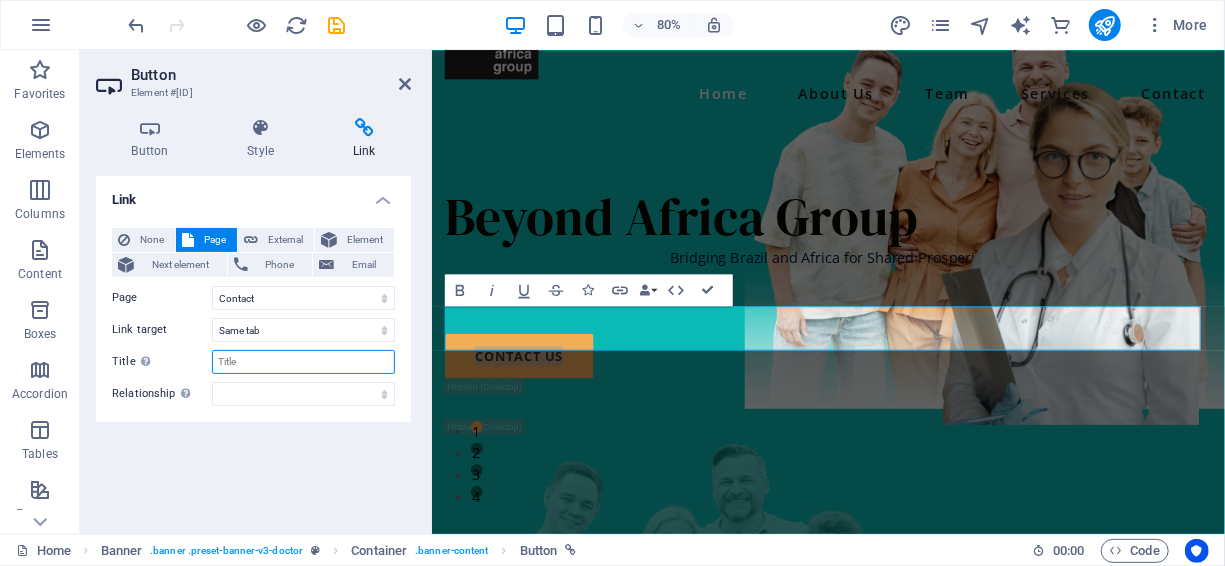 click on "Title Additional link description, should not be the same as the link text. The title is most often shown as a tooltip text when the mouse moves over the element. Leave empty if uncertain." at bounding box center [303, 362] 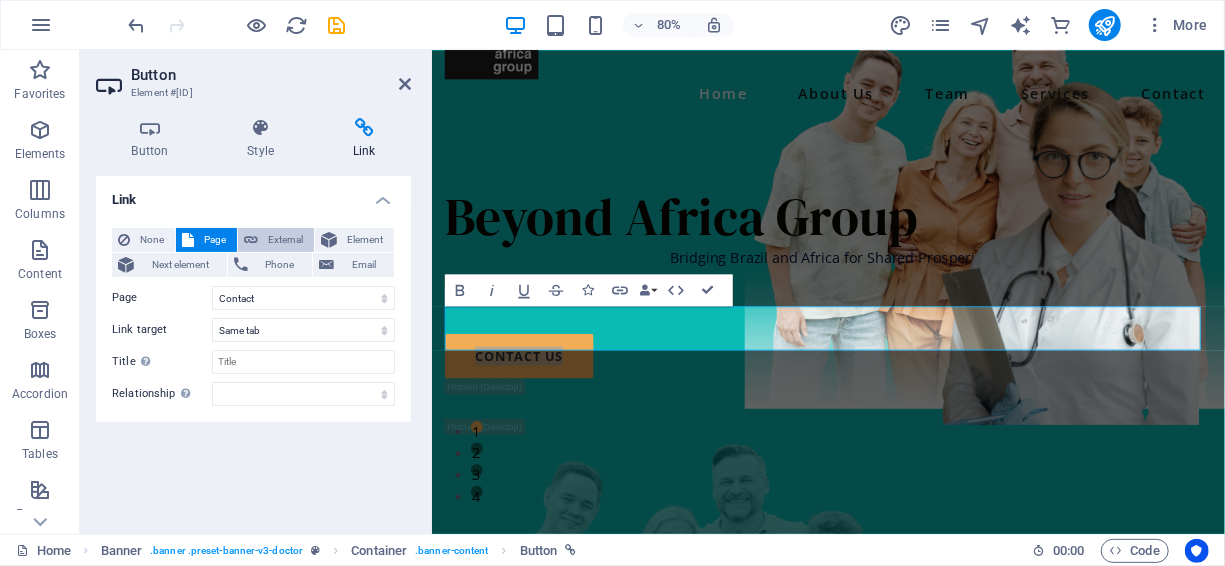 click on "External" at bounding box center [286, 240] 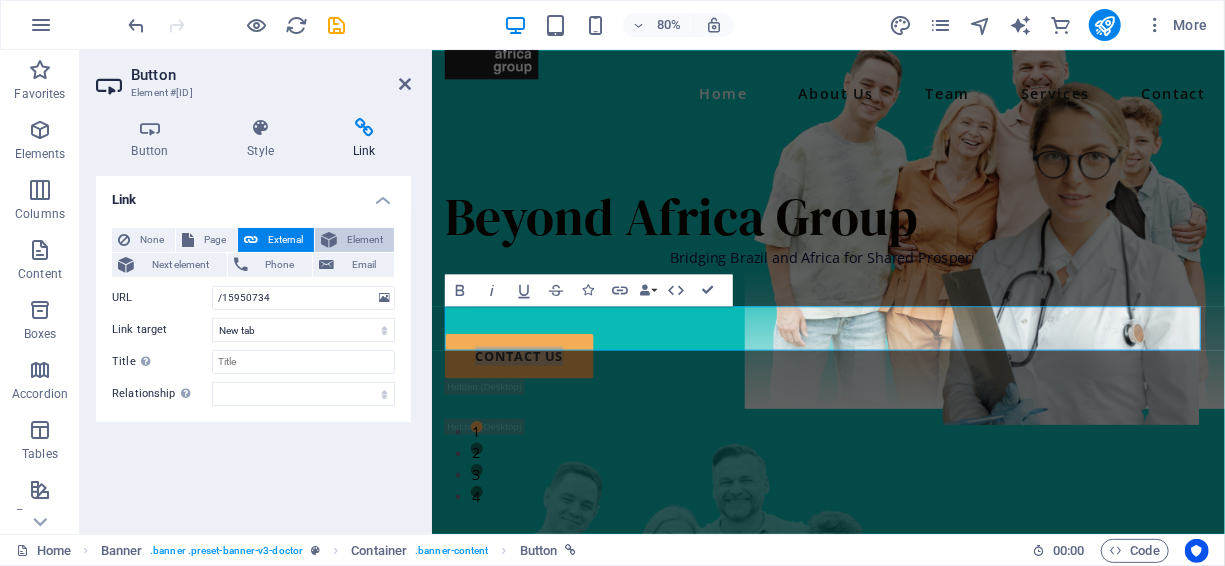 click on "Element" at bounding box center [365, 240] 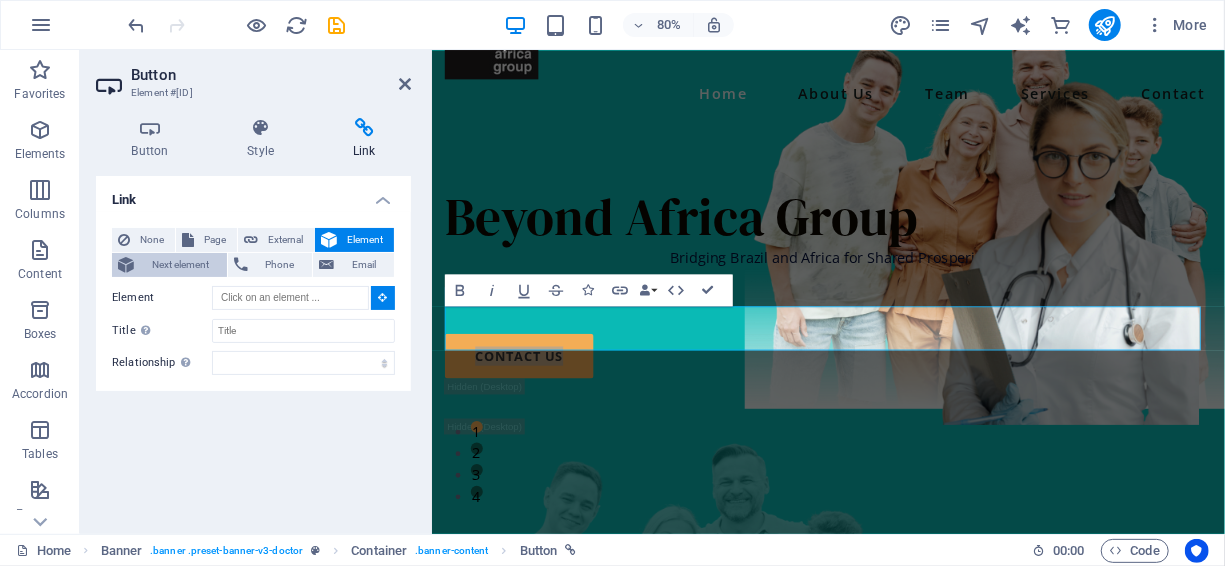 click on "Next element" at bounding box center (180, 265) 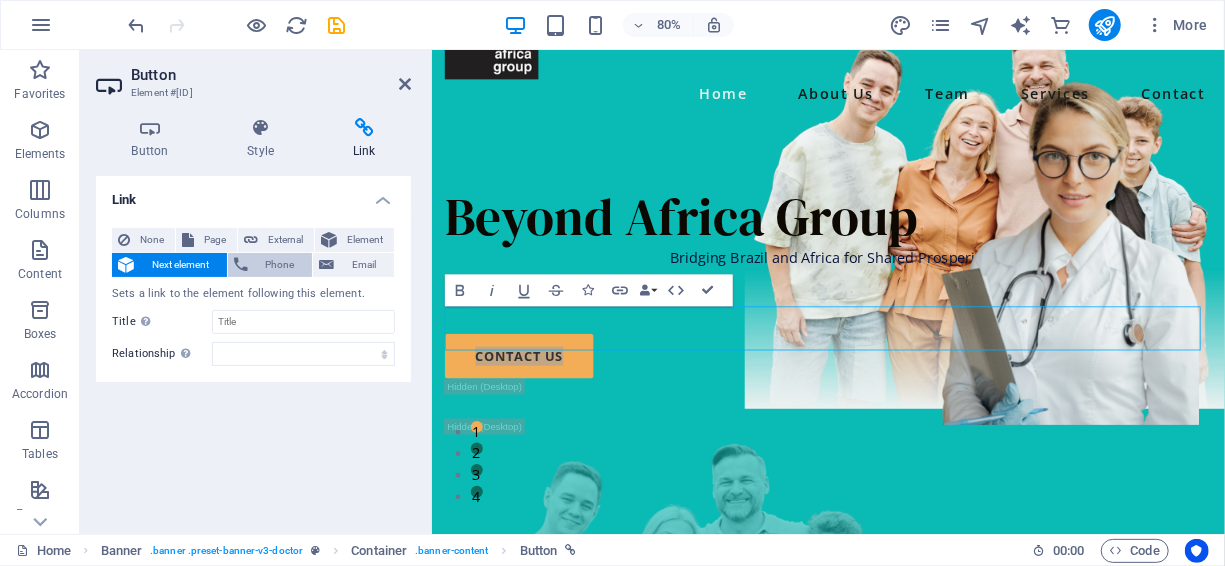 click on "Phone" at bounding box center [280, 265] 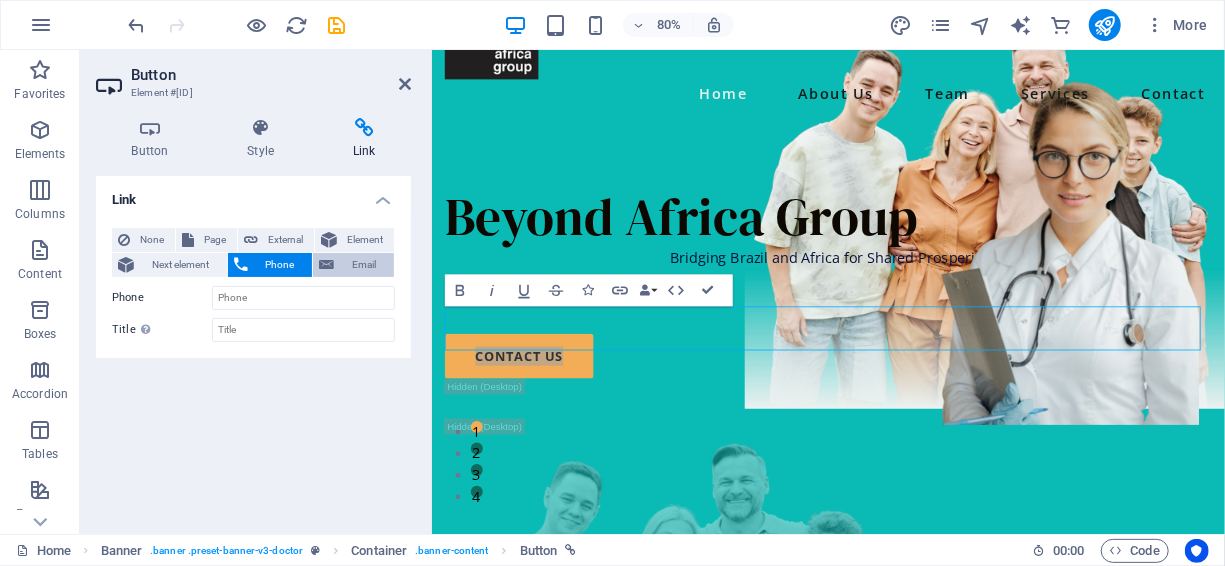 click on "Email" at bounding box center (364, 265) 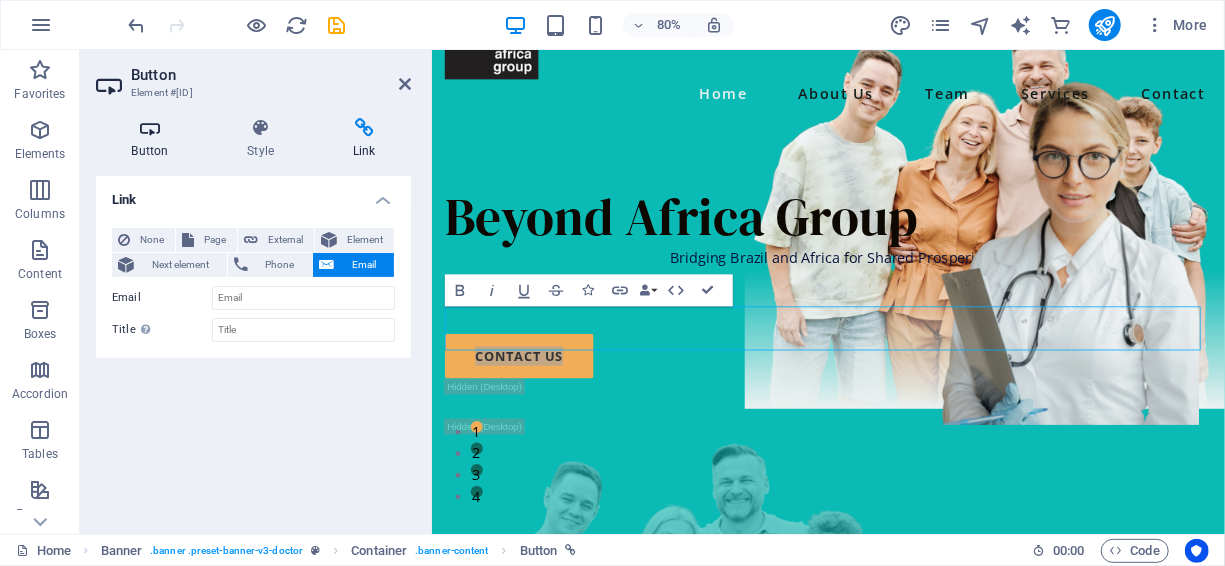 click at bounding box center [150, 128] 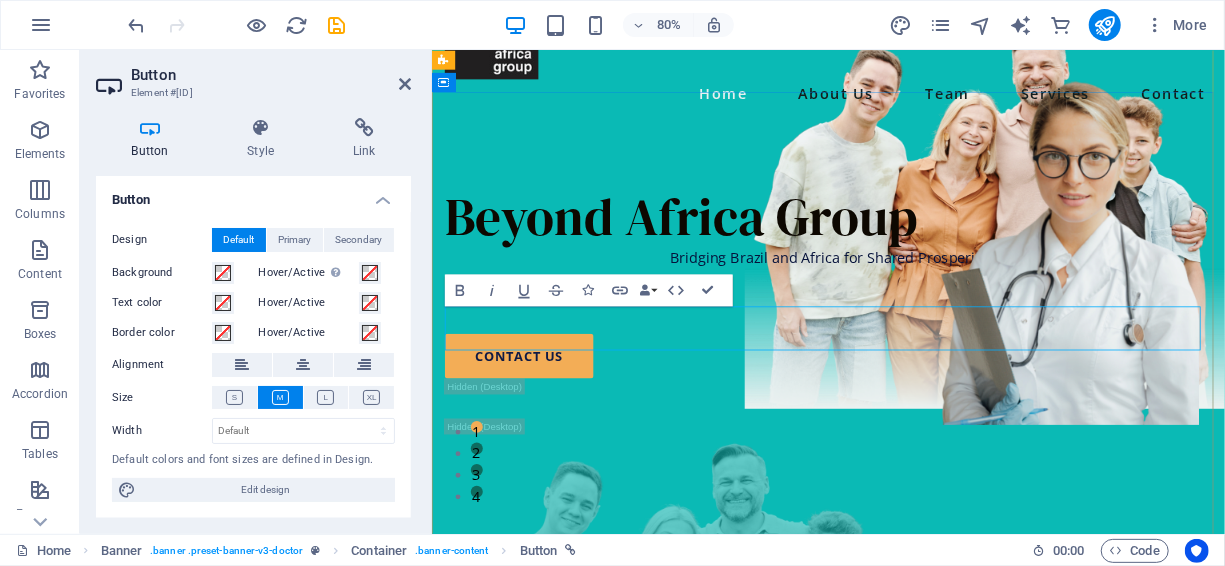 click on "contact us" at bounding box center (926, 431) 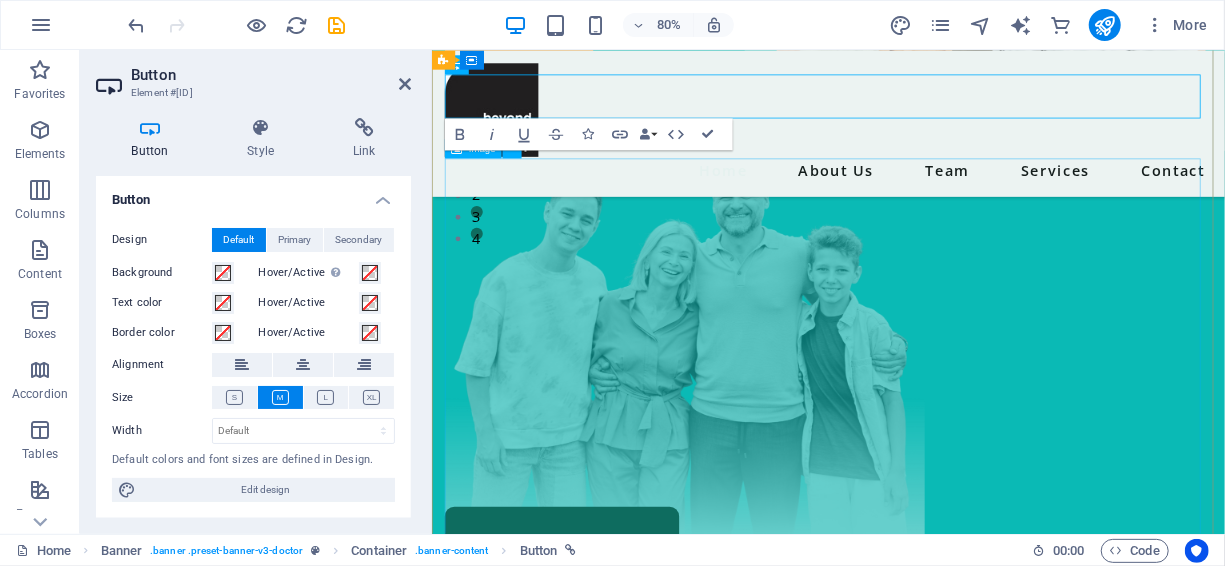 scroll, scrollTop: 429, scrollLeft: 0, axis: vertical 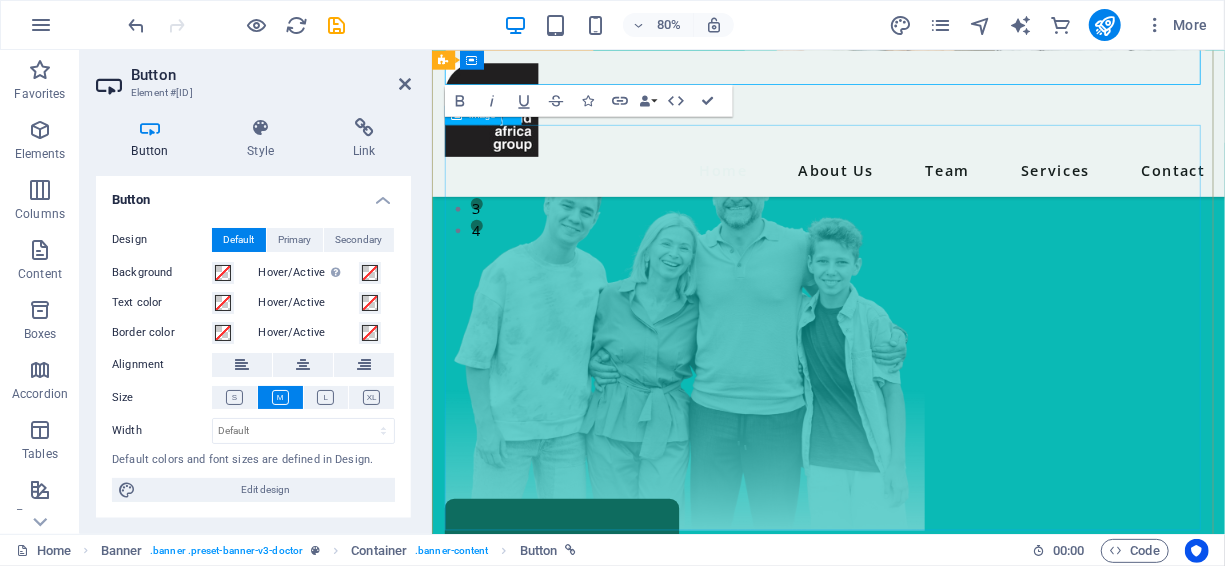 click at bounding box center [926, 396] 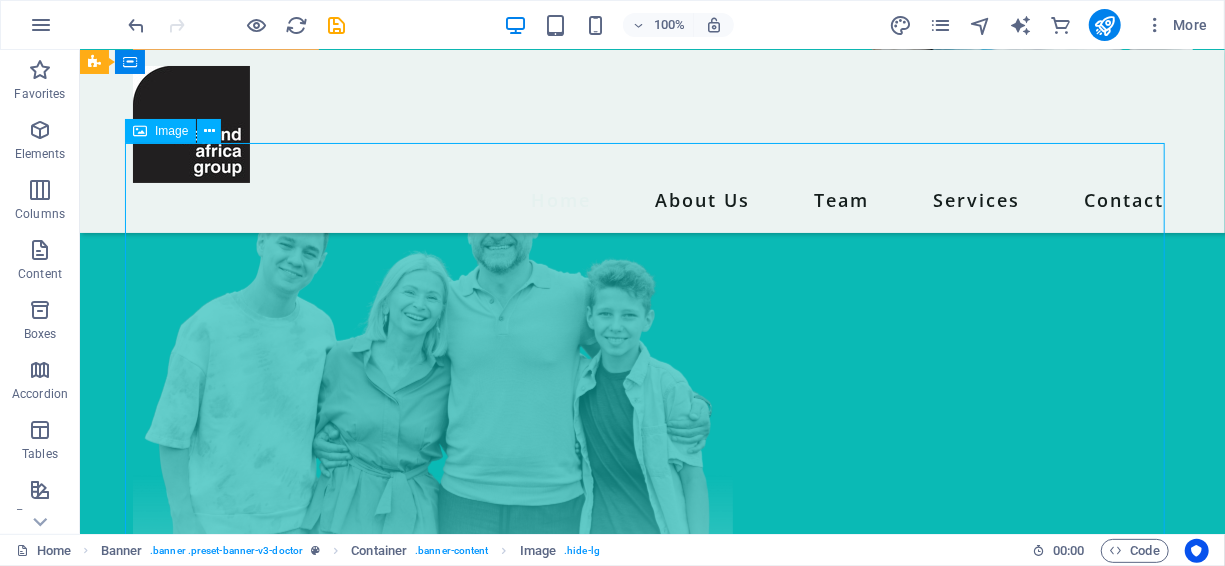 click at bounding box center [652, 396] 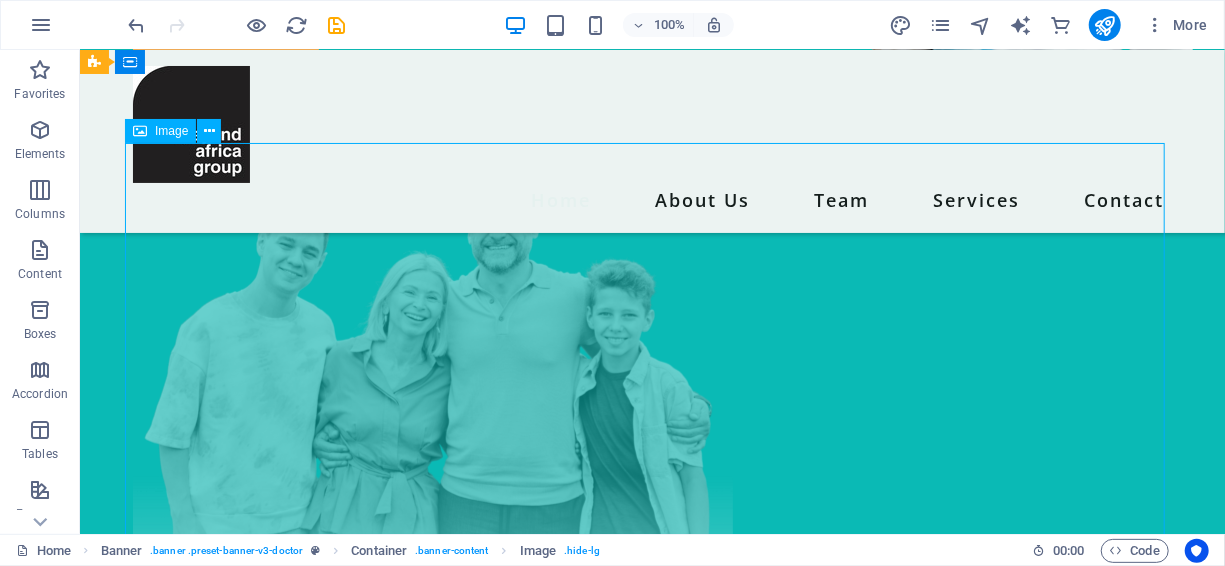 select on "px" 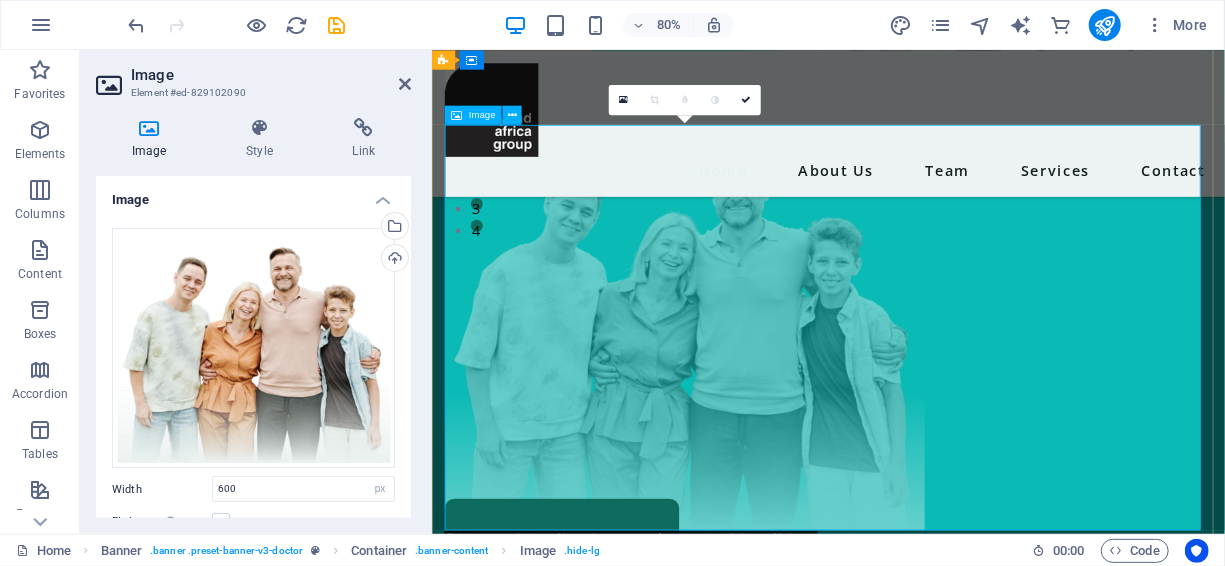 click at bounding box center [926, 396] 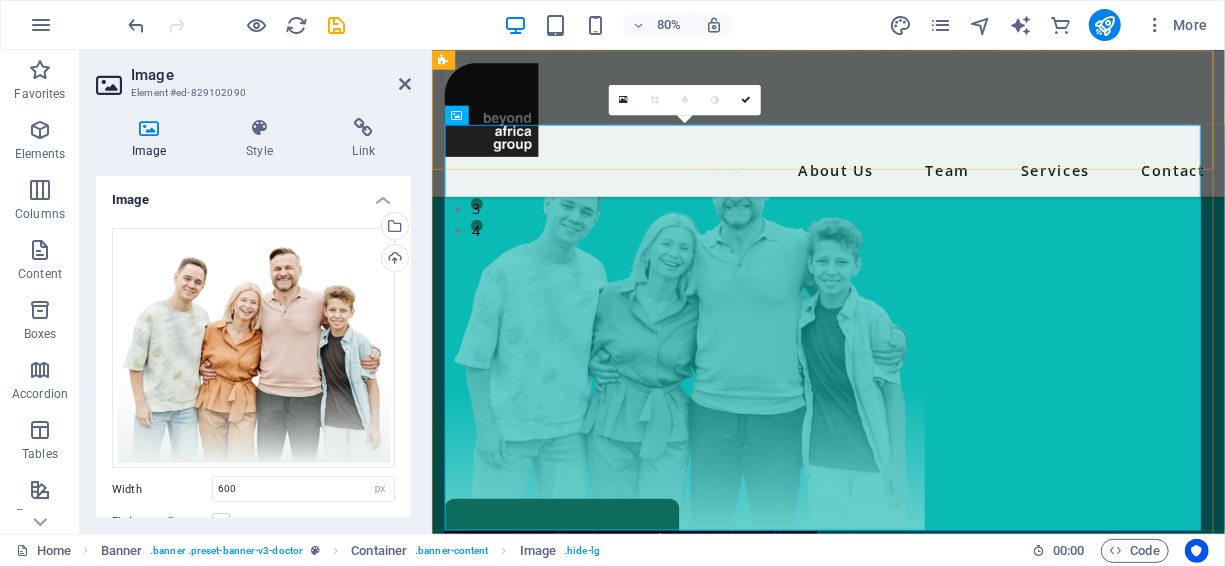 click on "Home About Us Team Services Contact" at bounding box center (926, 140) 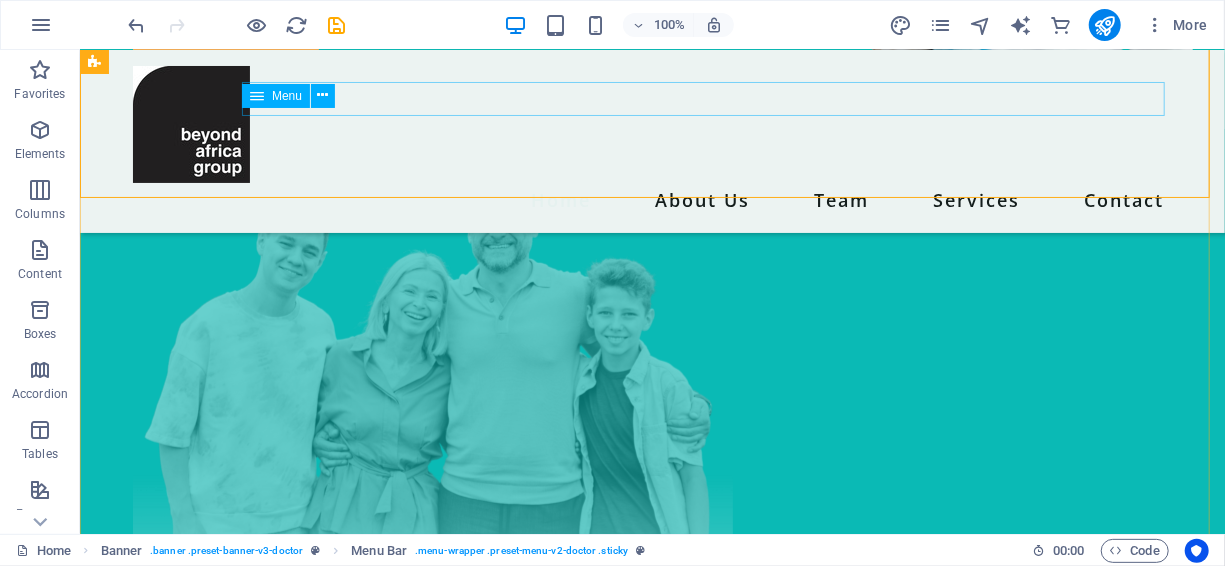 scroll, scrollTop: 431, scrollLeft: 0, axis: vertical 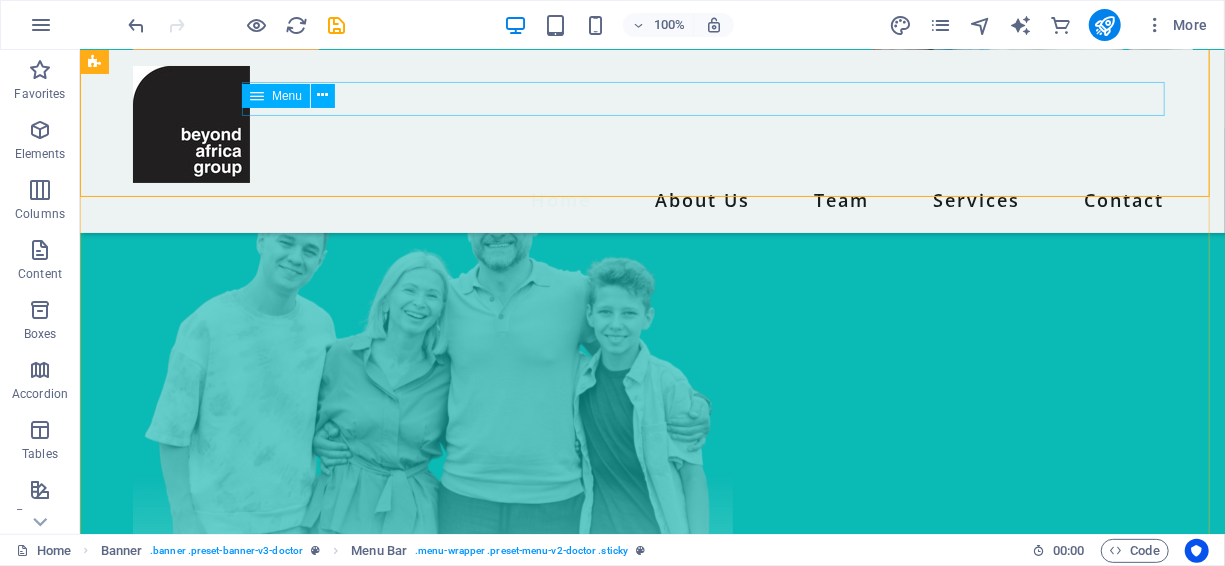 click on "Home About Us Team Services Contact" at bounding box center [652, 199] 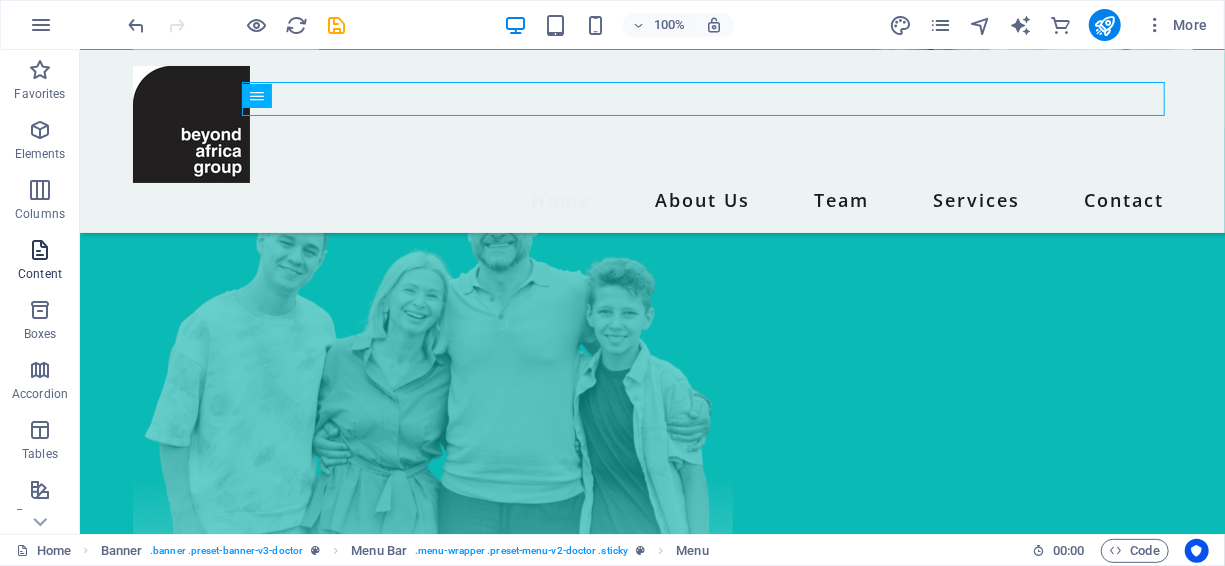 click at bounding box center [40, 250] 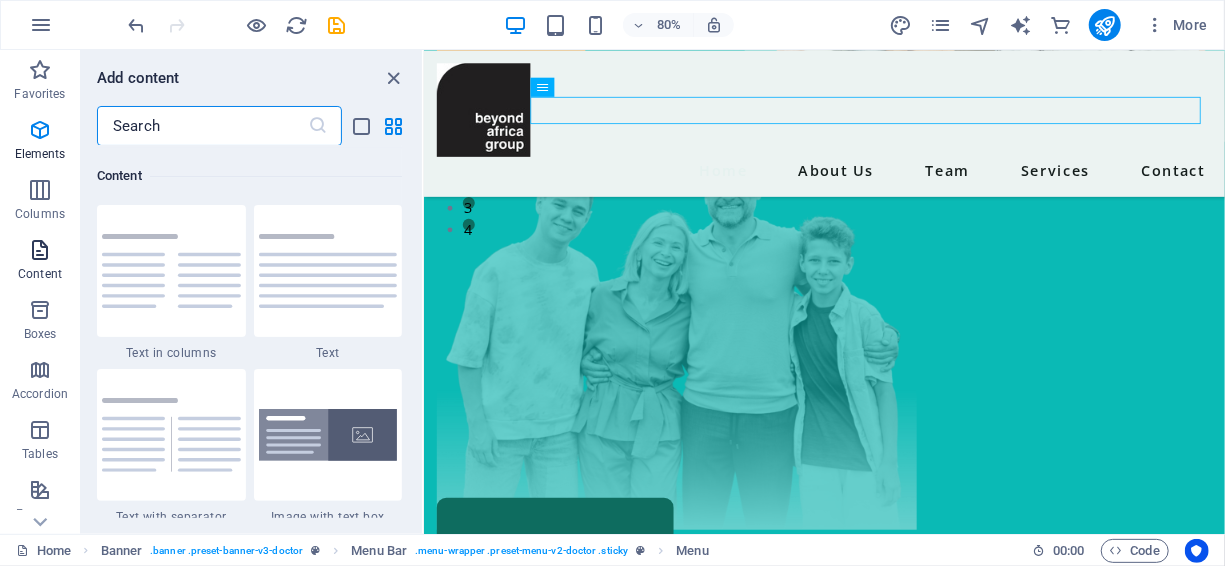 scroll, scrollTop: 3499, scrollLeft: 0, axis: vertical 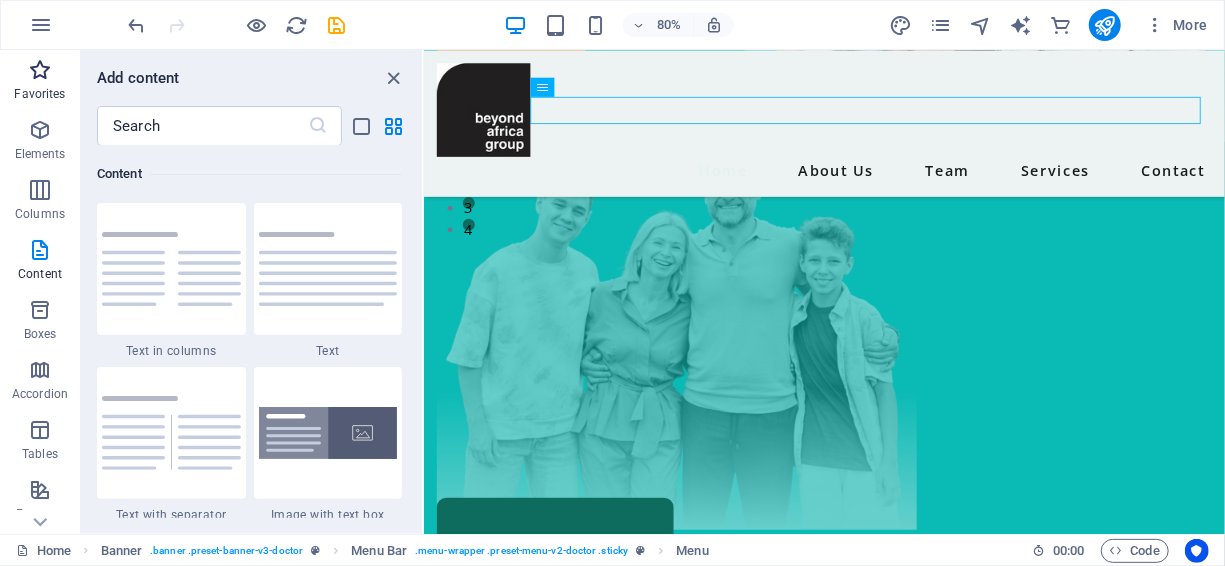 click at bounding box center (40, 70) 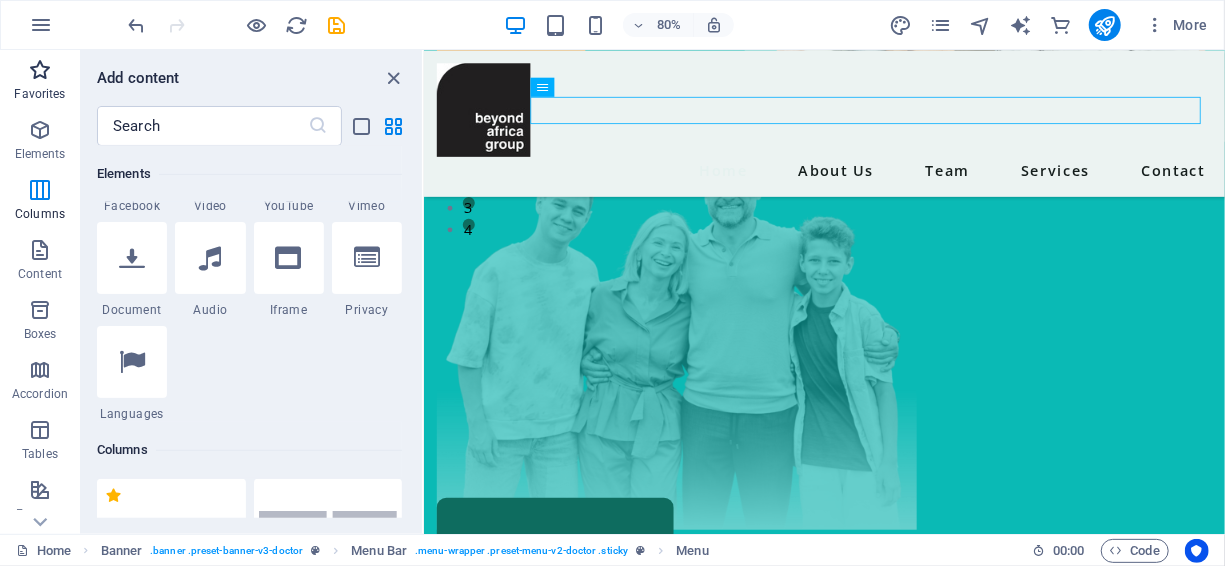 scroll, scrollTop: 0, scrollLeft: 0, axis: both 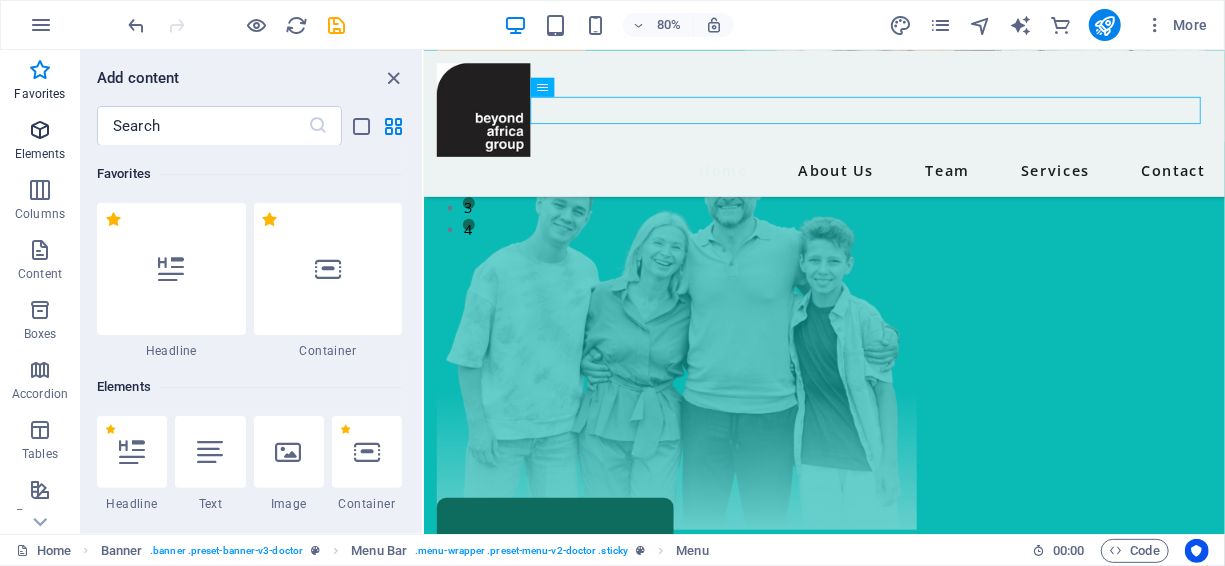 click at bounding box center (40, 130) 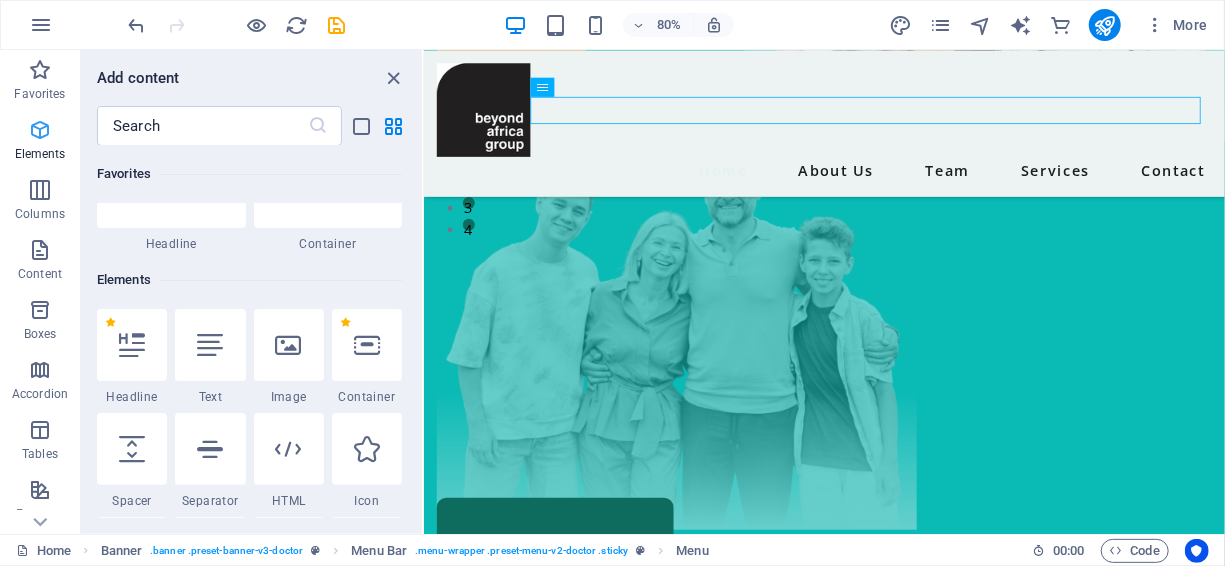 scroll, scrollTop: 213, scrollLeft: 0, axis: vertical 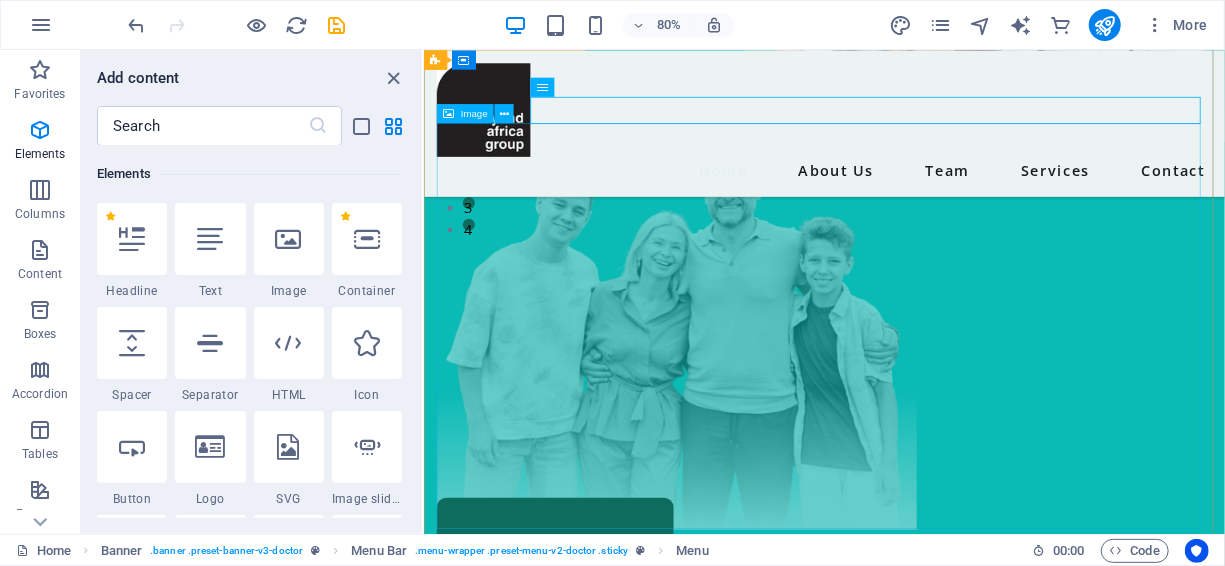 click at bounding box center [923, 394] 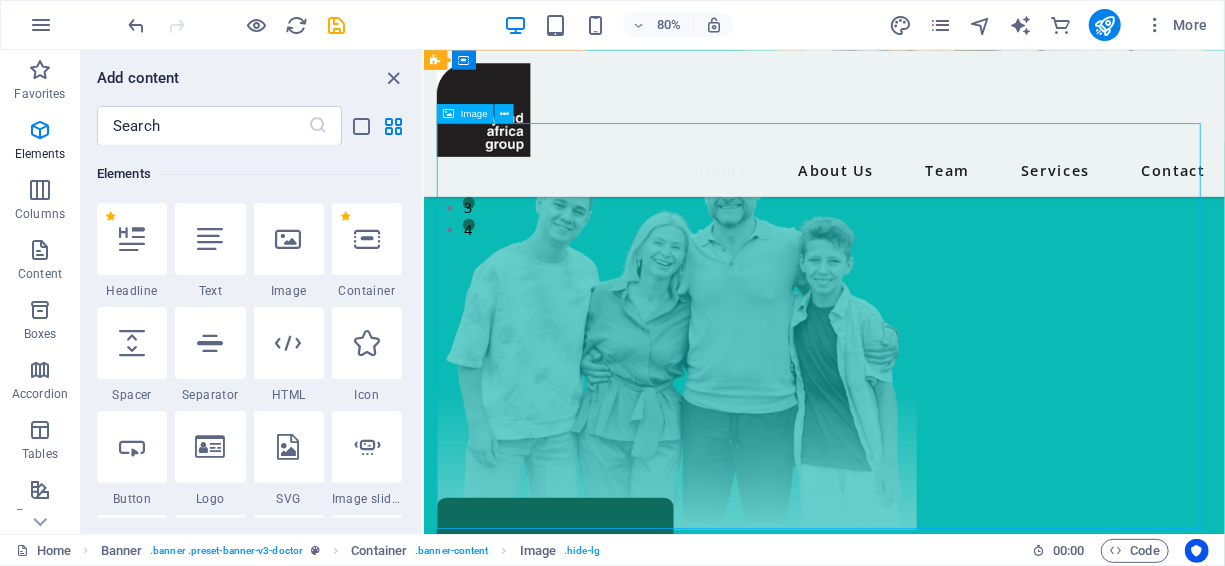 click at bounding box center [923, 394] 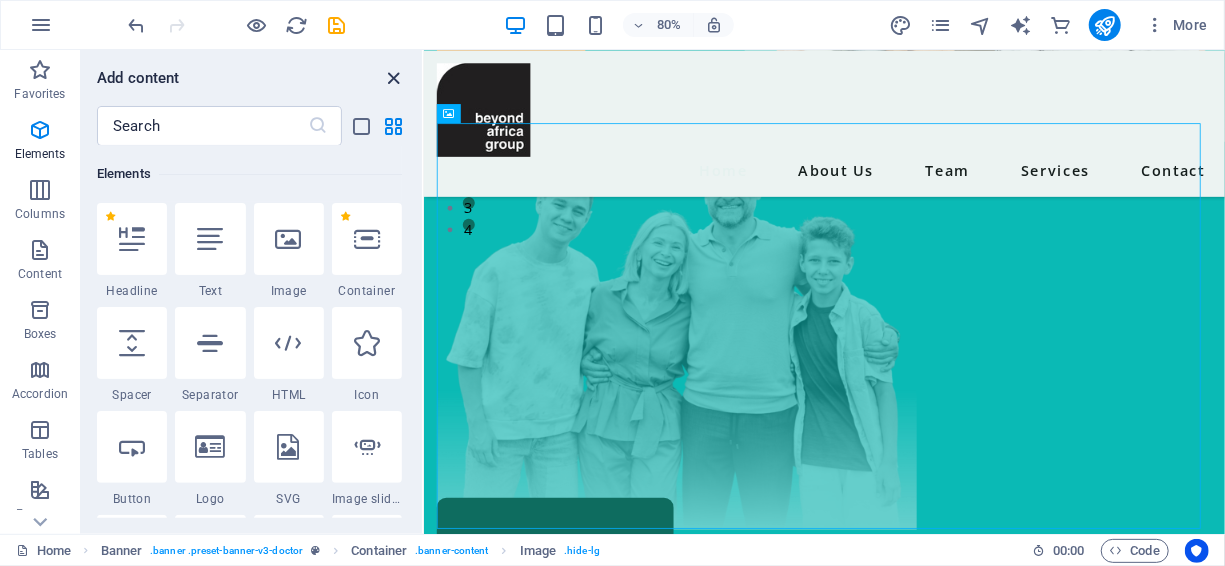 click at bounding box center [394, 78] 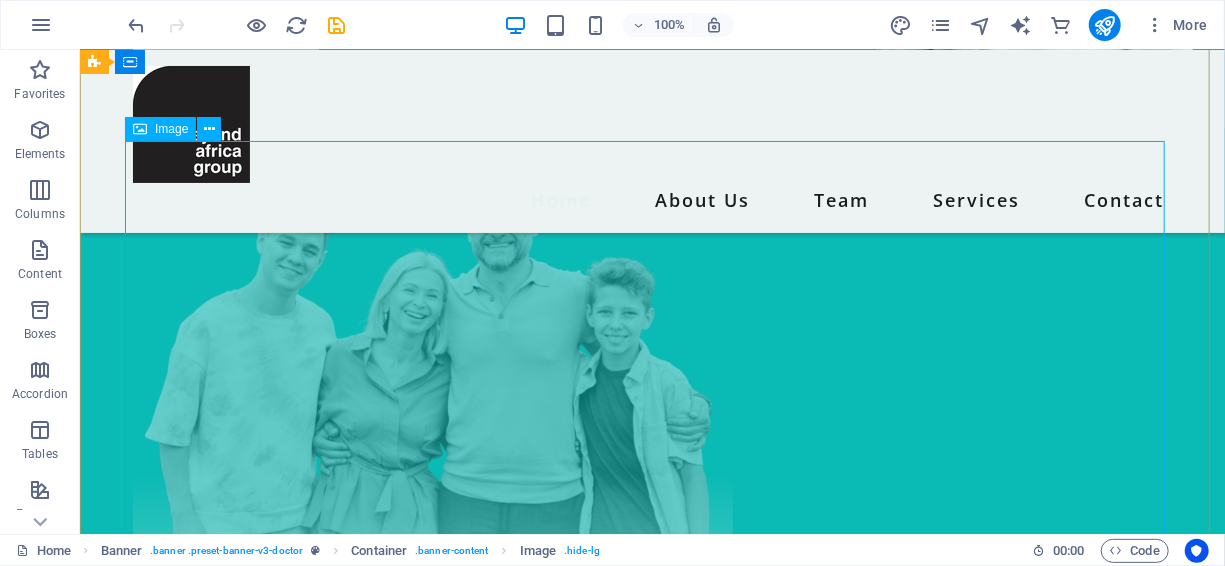 click at bounding box center [652, 394] 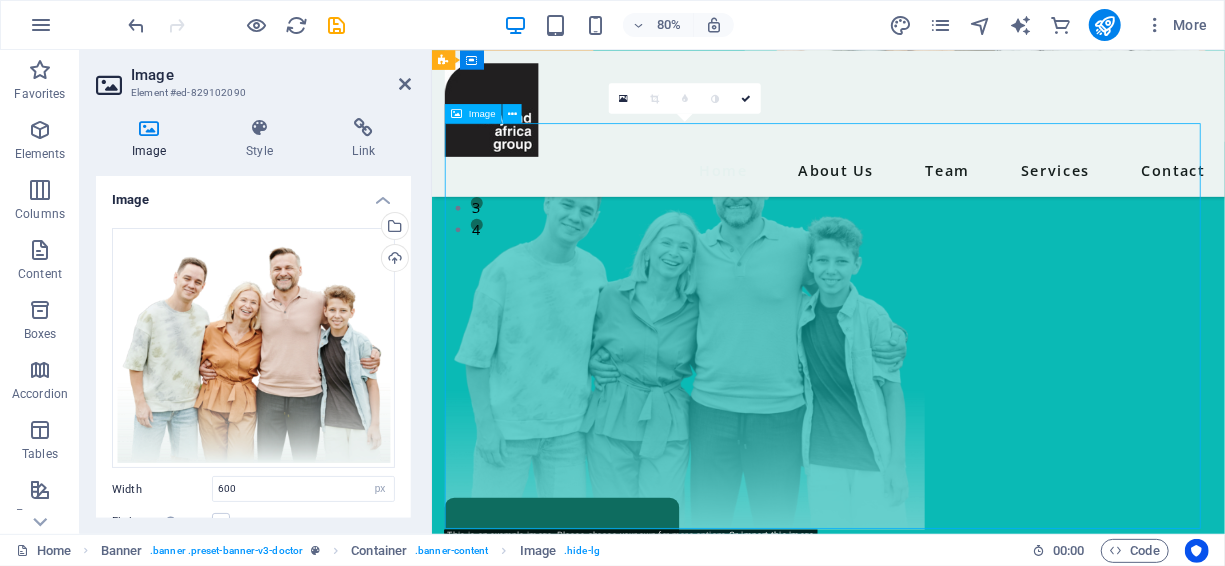 drag, startPoint x: 1075, startPoint y: 343, endPoint x: 741, endPoint y: 405, distance: 339.70575 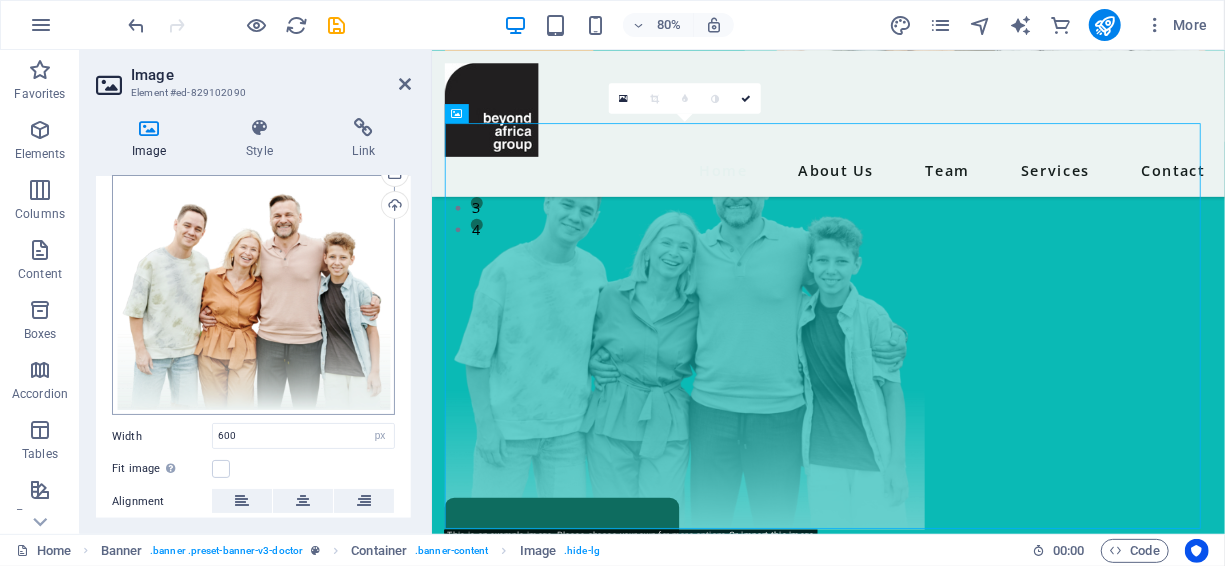 scroll, scrollTop: 50, scrollLeft: 0, axis: vertical 